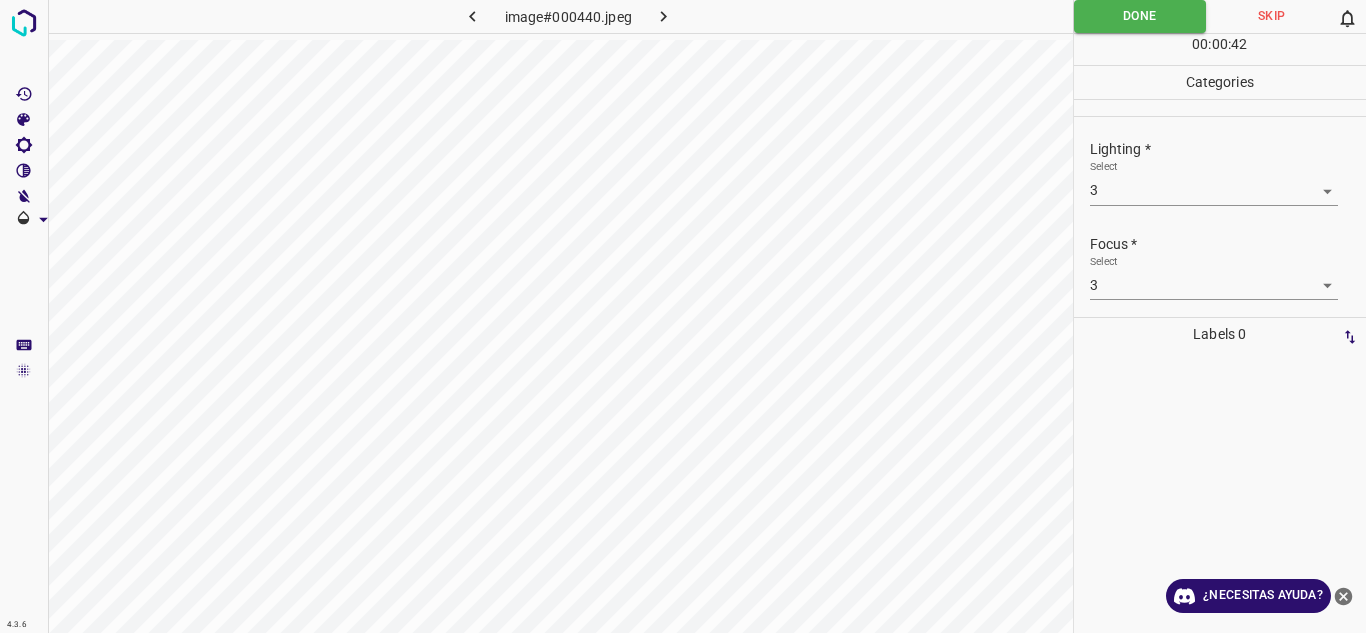 scroll, scrollTop: 0, scrollLeft: 0, axis: both 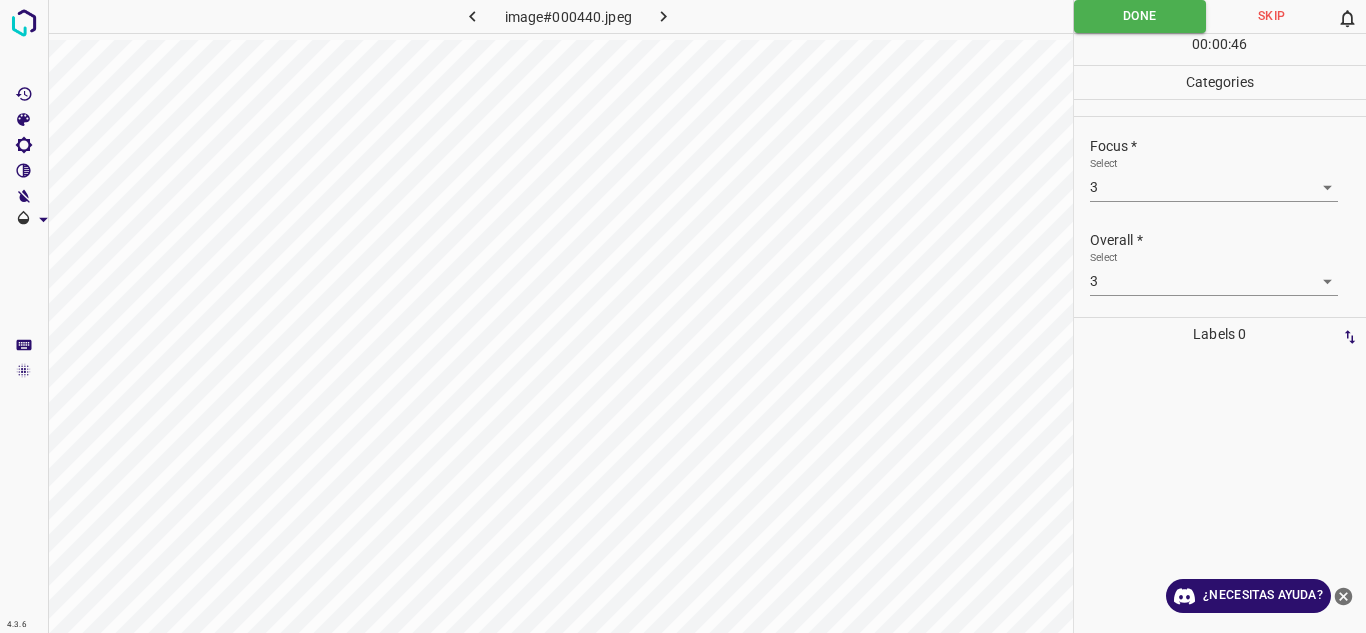 click 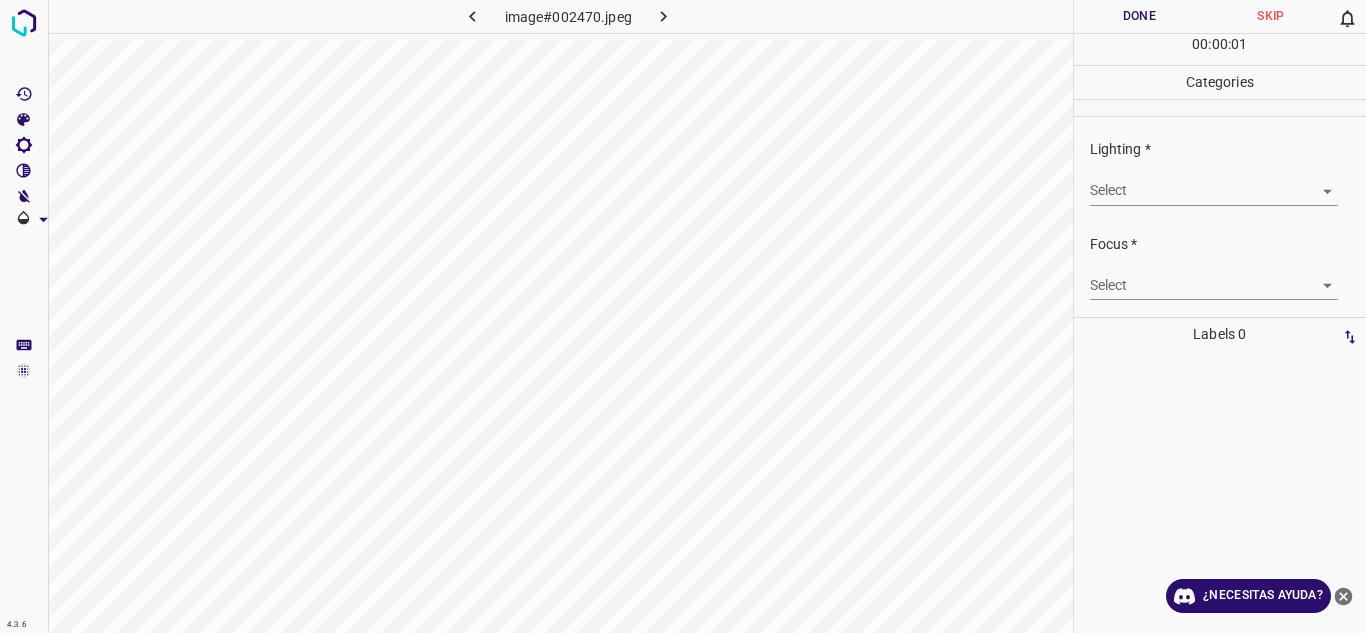 drag, startPoint x: 1335, startPoint y: 176, endPoint x: 1318, endPoint y: 193, distance: 24.04163 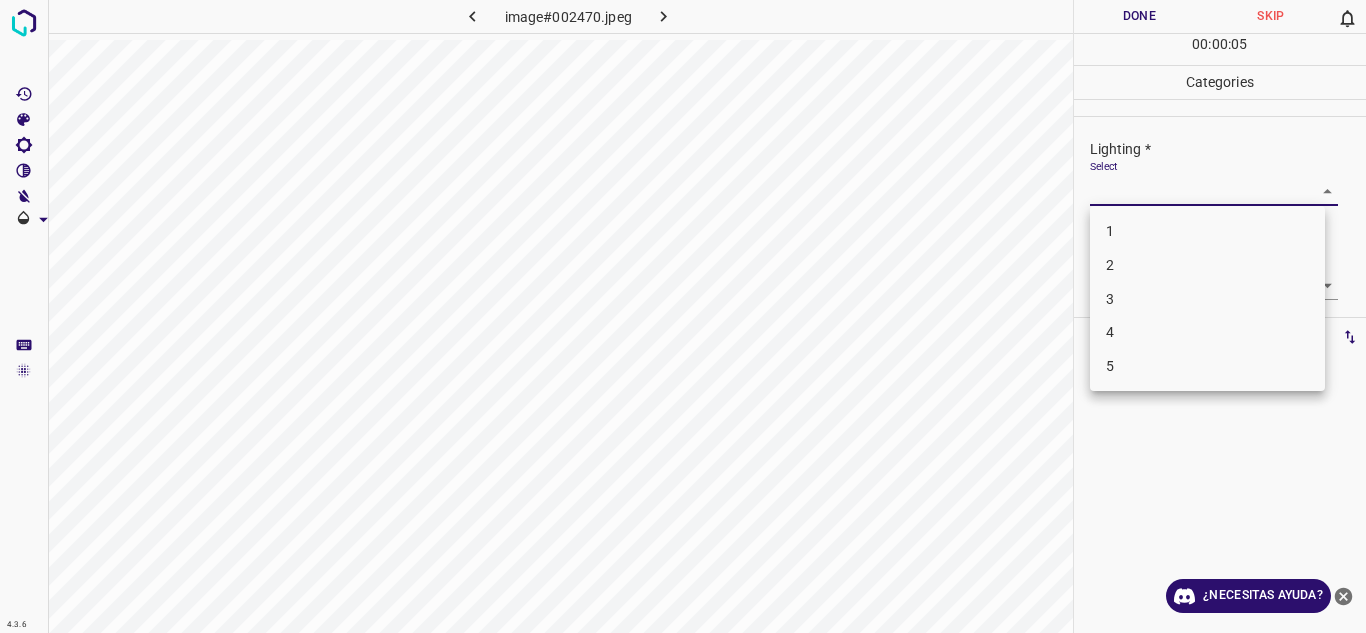 click on "3" at bounding box center (1207, 299) 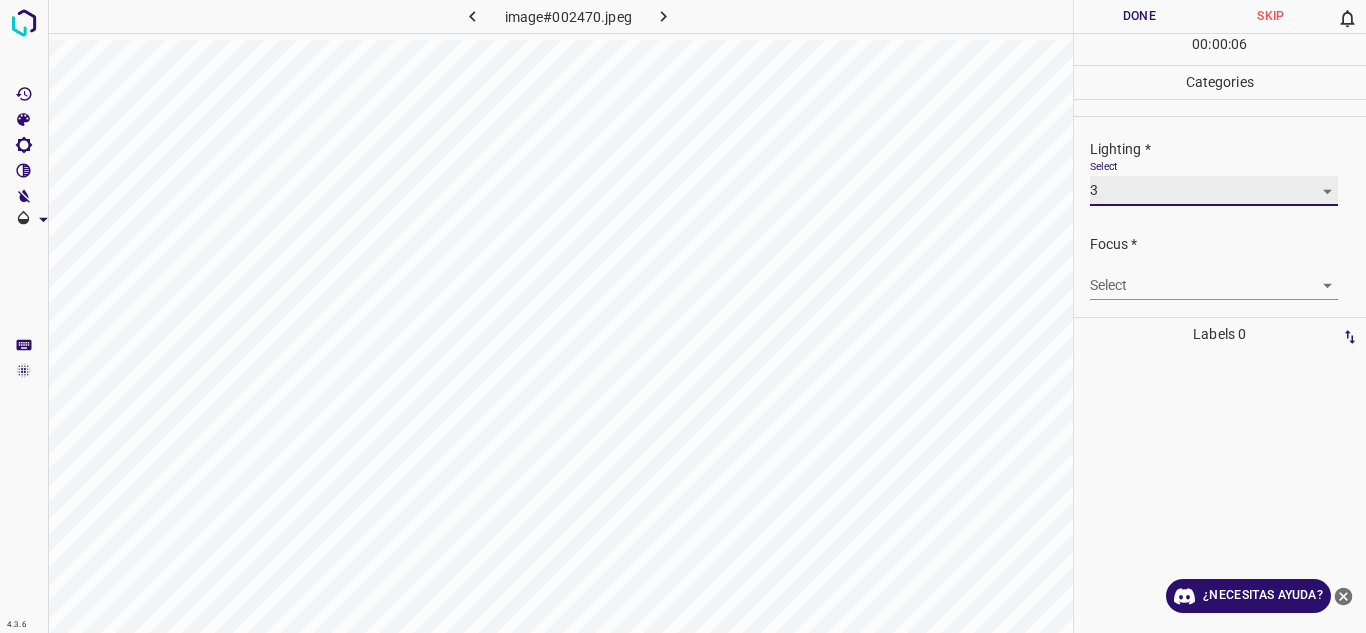 type on "3" 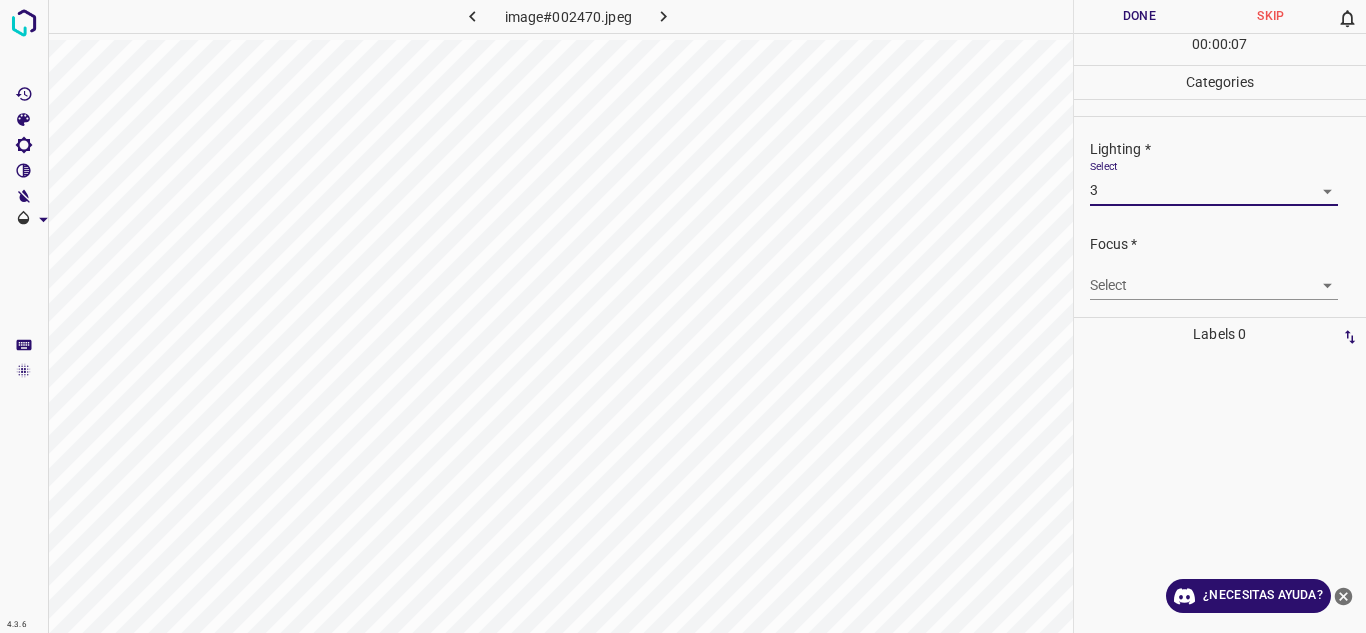 click on "4.3.6  image#002470.jpeg Done Skip 0 00   : 00   : 07   Categories Lighting *  Select 3 3 Focus *  Select ​ Overall *  Select ​ Labels   0 Categories 1 Lighting 2 Focus 3 Overall Tools Space Change between modes (Draw & Edit) I Auto labeling R Restore zoom M Zoom in N Zoom out Delete Delete selecte label Filters Z Restore filters X Saturation filter C Brightness filter V Contrast filter B Gray scale filter General O Download ¿Necesitas ayuda? Texto original Valora esta traducción Tu opinión servirá para ayudar a mejorar el Traductor de Google - Texto - Esconder - Borrar" at bounding box center [683, 316] 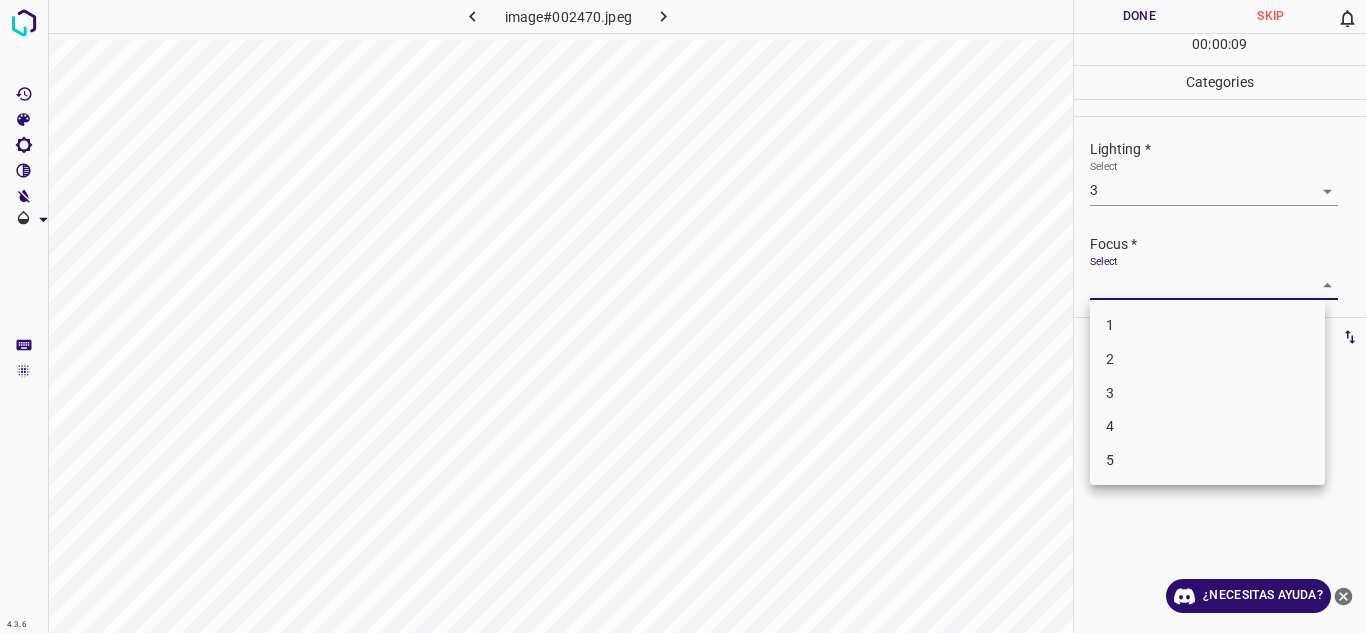 click on "3" at bounding box center (1207, 393) 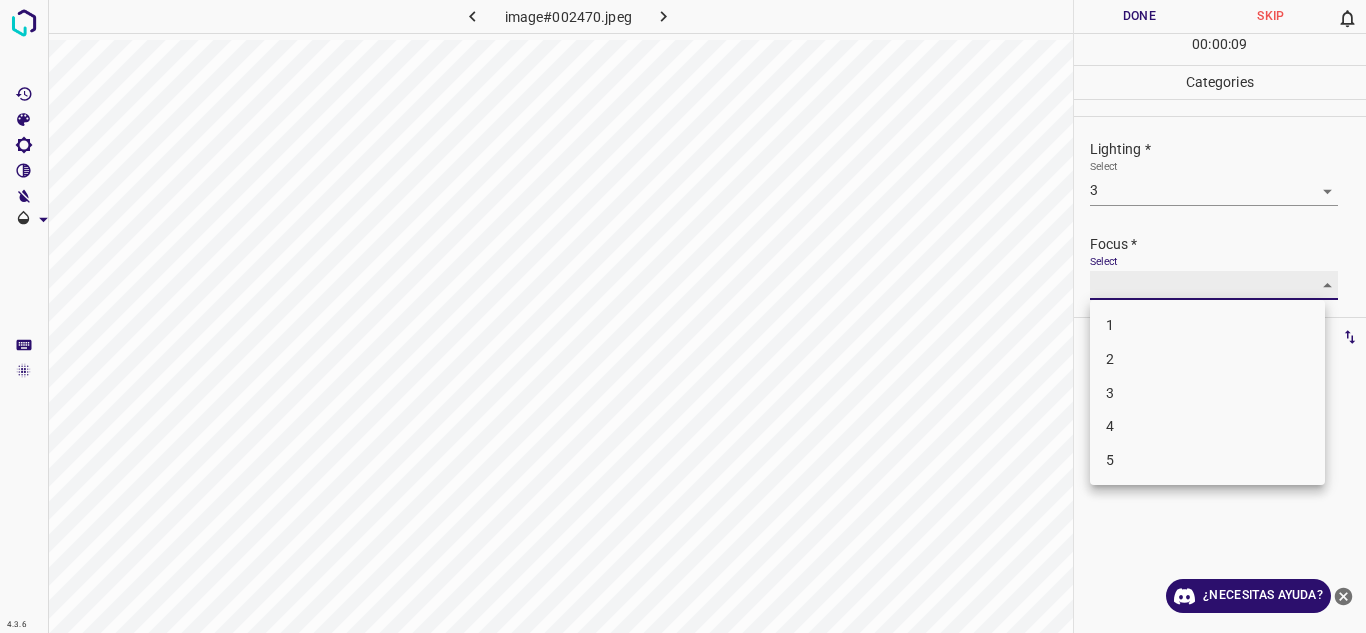 type on "3" 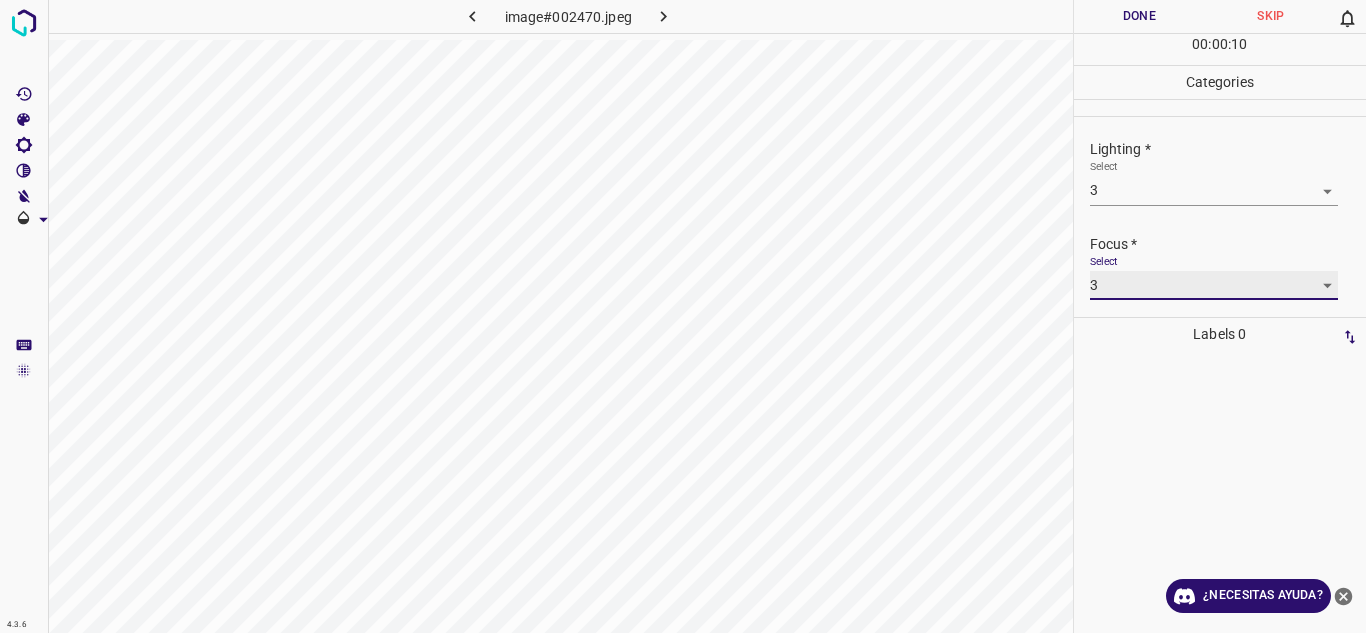 scroll, scrollTop: 98, scrollLeft: 0, axis: vertical 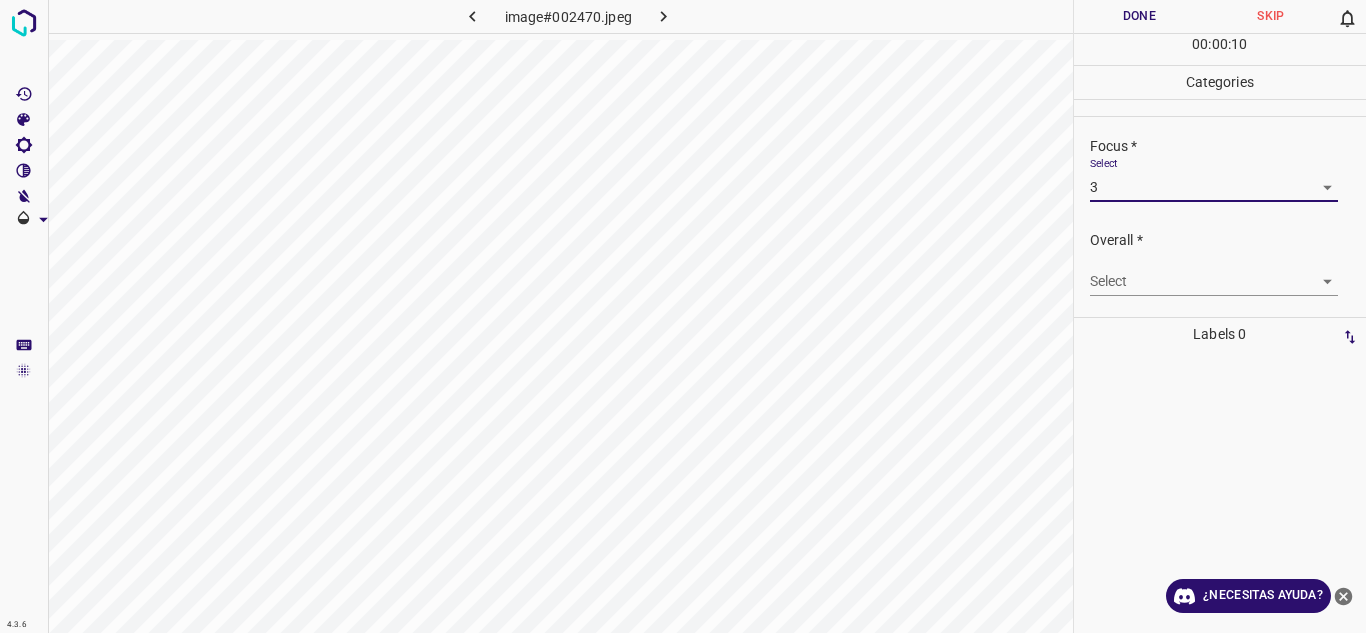 click on "4.3.6  image#002470.jpeg Done Skip 0 00   : 00   : 10   Categories Lighting *  Select 3 3 Focus *  Select 3 3 Overall *  Select ​ Labels   0 Categories 1 Lighting 2 Focus 3 Overall Tools Space Change between modes (Draw & Edit) I Auto labeling R Restore zoom M Zoom in N Zoom out Delete Delete selecte label Filters Z Restore filters X Saturation filter C Brightness filter V Contrast filter B Gray scale filter General O Download ¿Necesitas ayuda? Texto original Valora esta traducción Tu opinión servirá para ayudar a mejorar el Traductor de Google - Texto - Esconder - Borrar" at bounding box center (683, 316) 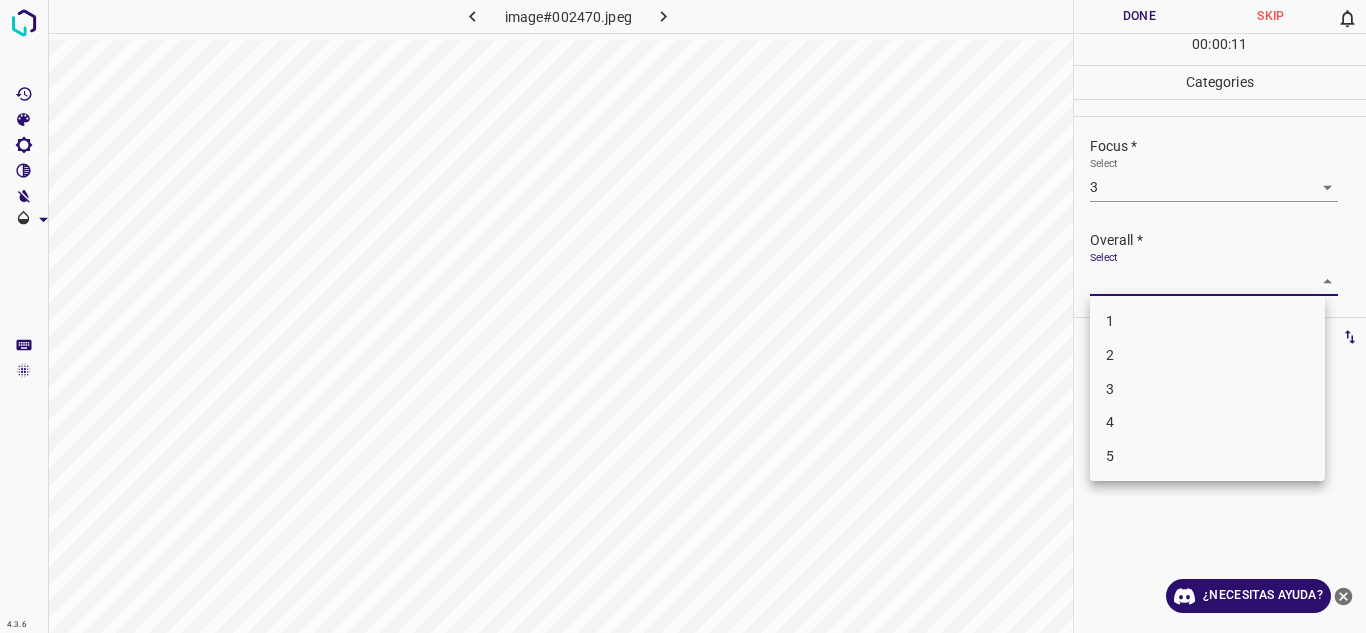 click on "3" at bounding box center [1207, 389] 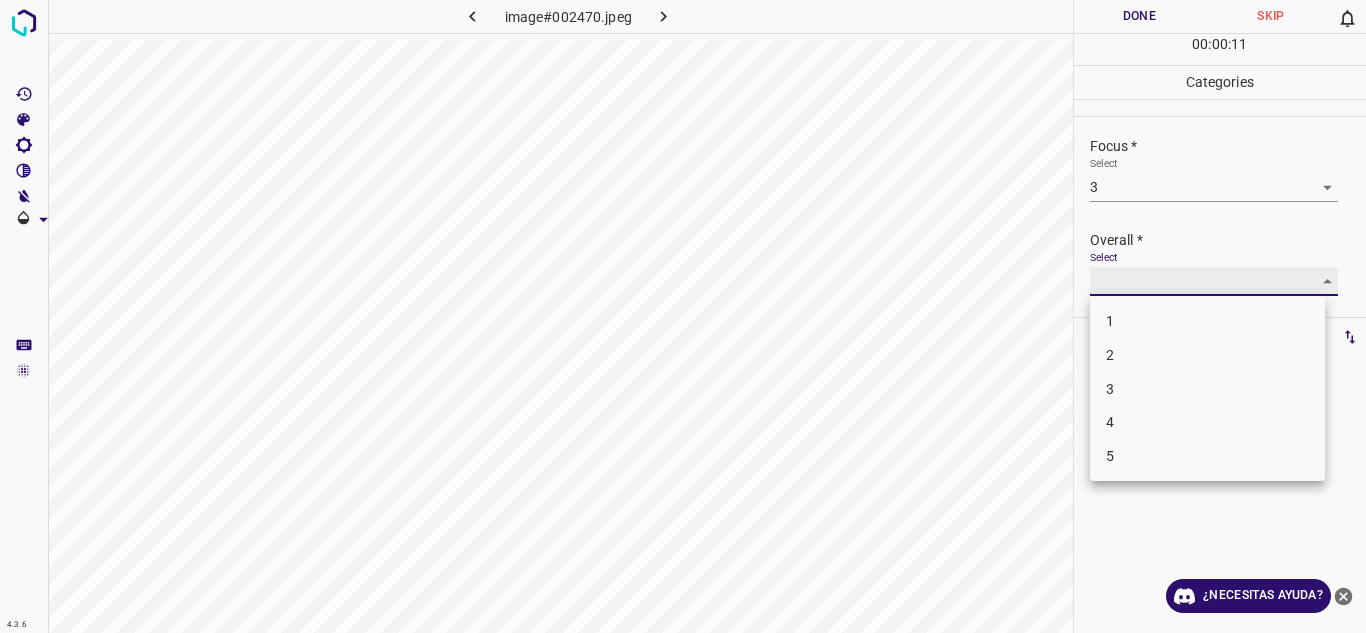 type on "3" 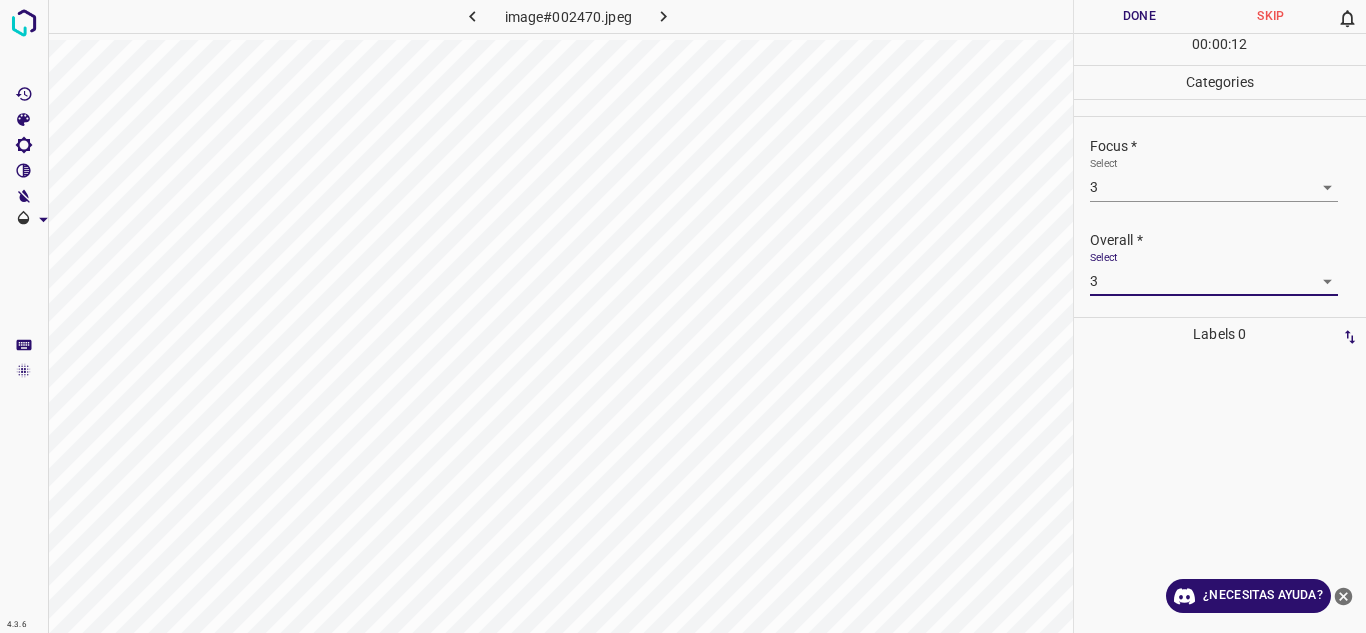 click on "Done" at bounding box center (1140, 16) 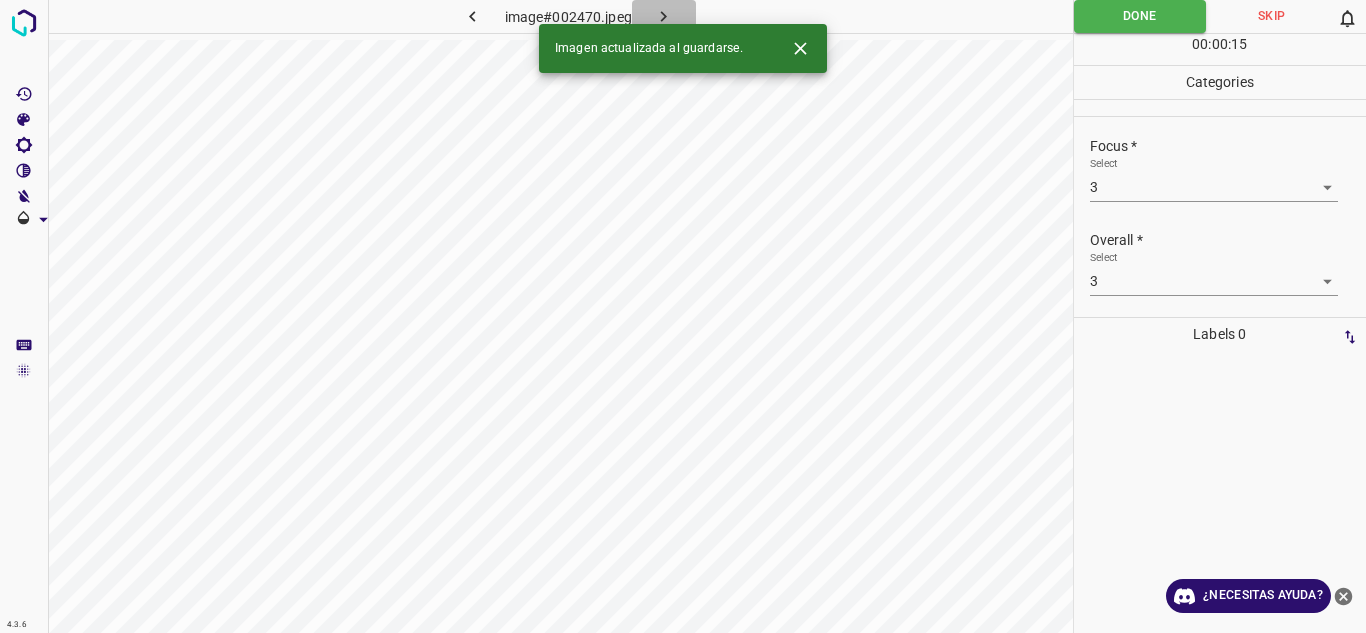 click at bounding box center (664, 16) 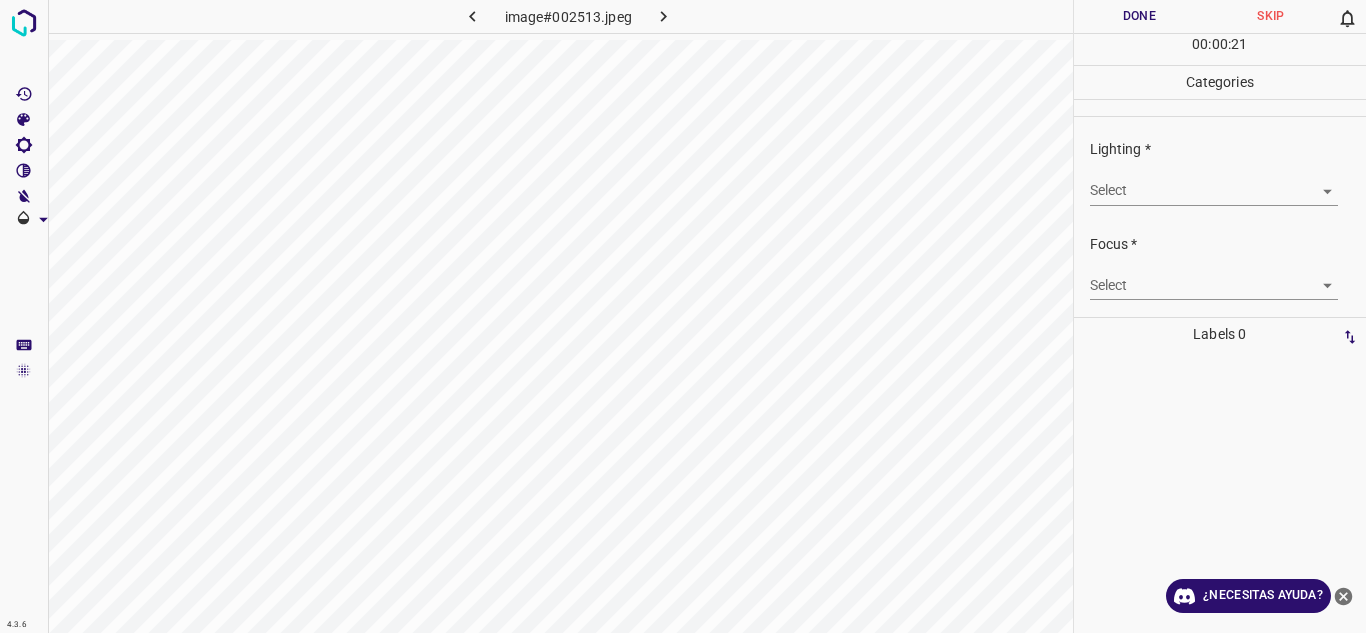 click on "4.3.6  image#002513.jpeg Done Skip 0 00   : 00   : 21   Categories Lighting *  Select ​ Focus *  Select ​ Overall *  Select ​ Labels   0 Categories 1 Lighting 2 Focus 3 Overall Tools Space Change between modes (Draw & Edit) I Auto labeling R Restore zoom M Zoom in N Zoom out Delete Delete selecte label Filters Z Restore filters X Saturation filter C Brightness filter V Contrast filter B Gray scale filter General O Download ¿Necesitas ayuda? Texto original Valora esta traducción Tu opinión servirá para ayudar a mejorar el Traductor de Google - Texto - Esconder - Borrar" at bounding box center [683, 316] 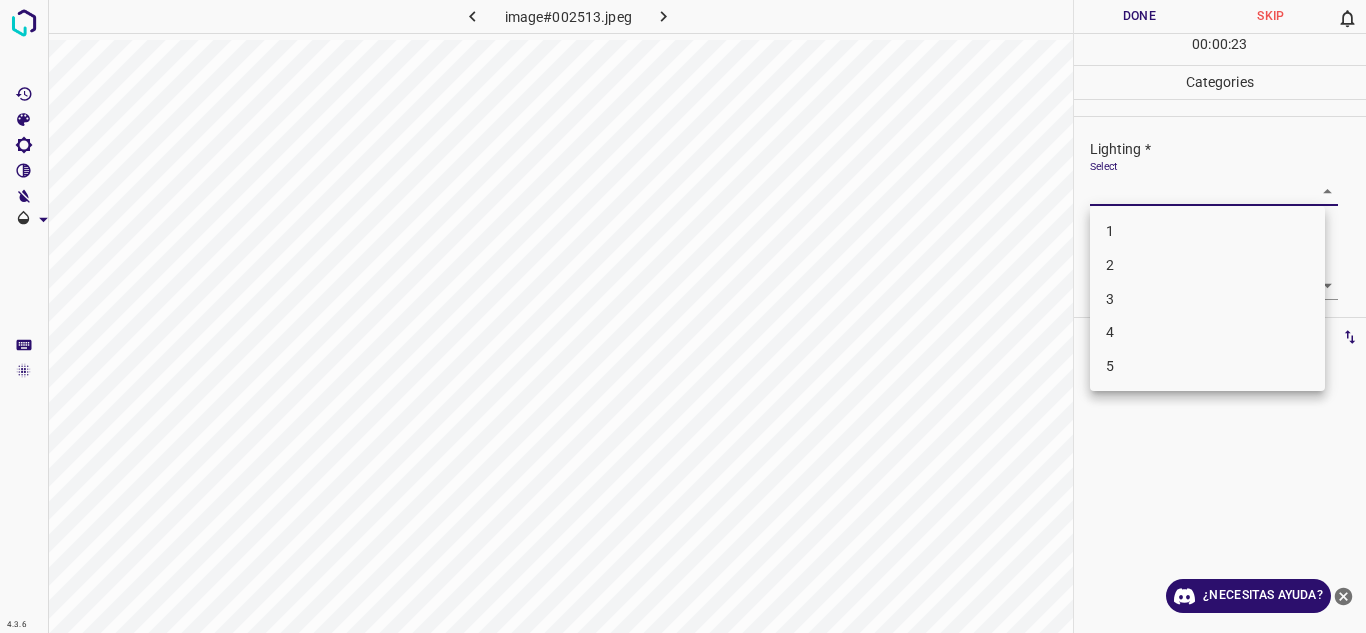 click at bounding box center [683, 316] 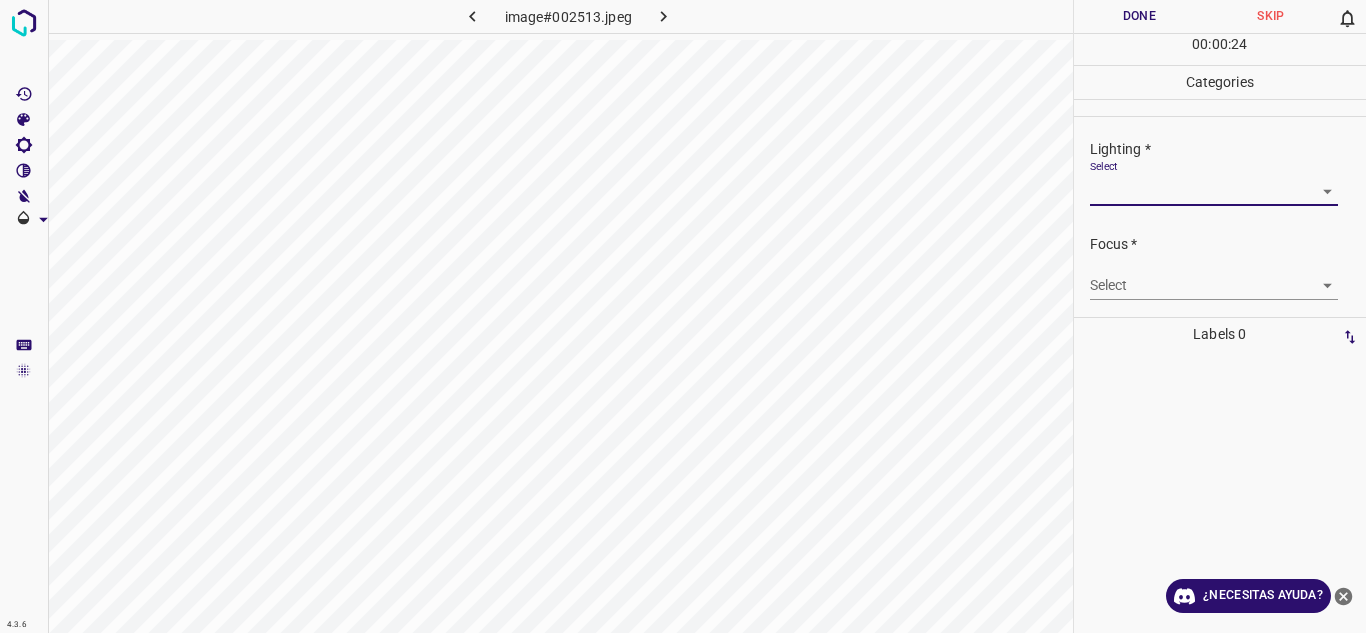 click on "4.3.6  image#002513.jpeg Done Skip 0 00   : 00   : 24   Categories Lighting *  Select ​ Focus *  Select ​ Overall *  Select ​ Labels   0 Categories 1 Lighting 2 Focus 3 Overall Tools Space Change between modes (Draw & Edit) I Auto labeling R Restore zoom M Zoom in N Zoom out Delete Delete selecte label Filters Z Restore filters X Saturation filter C Brightness filter V Contrast filter B Gray scale filter General O Download ¿Necesitas ayuda? Texto original Valora esta traducción Tu opinión servirá para ayudar a mejorar el Traductor de Google - Texto - Esconder - Borrar" at bounding box center [683, 316] 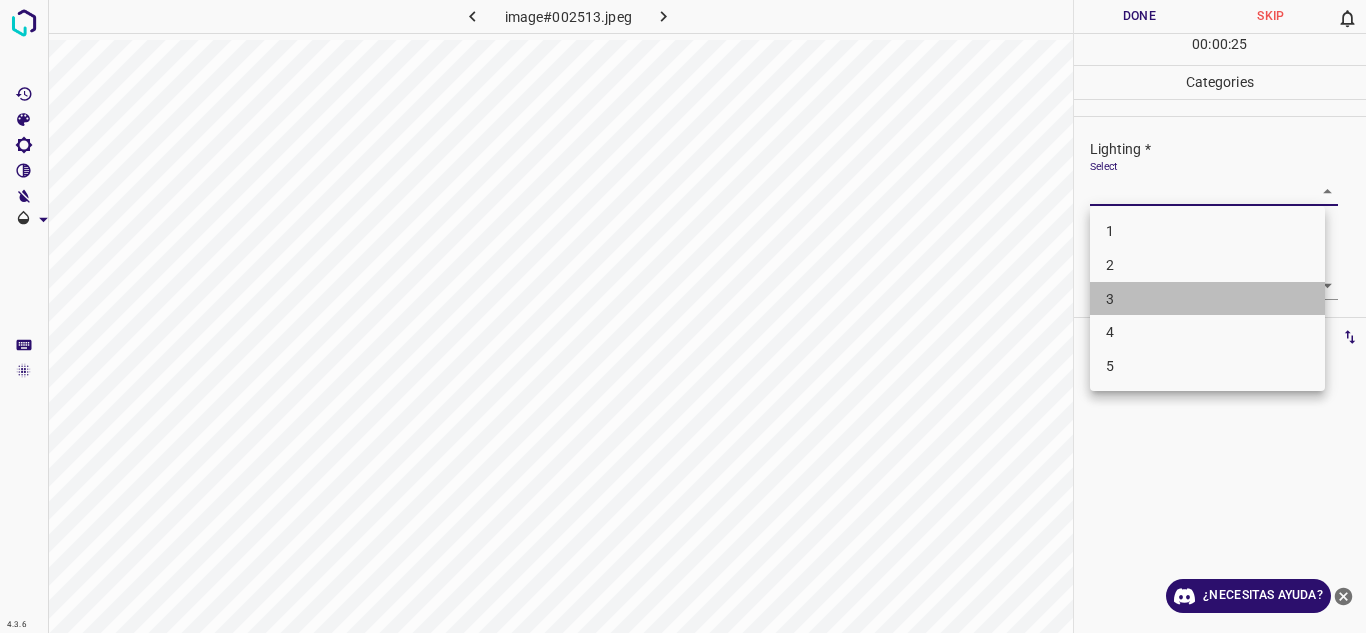 click on "3" at bounding box center [1207, 299] 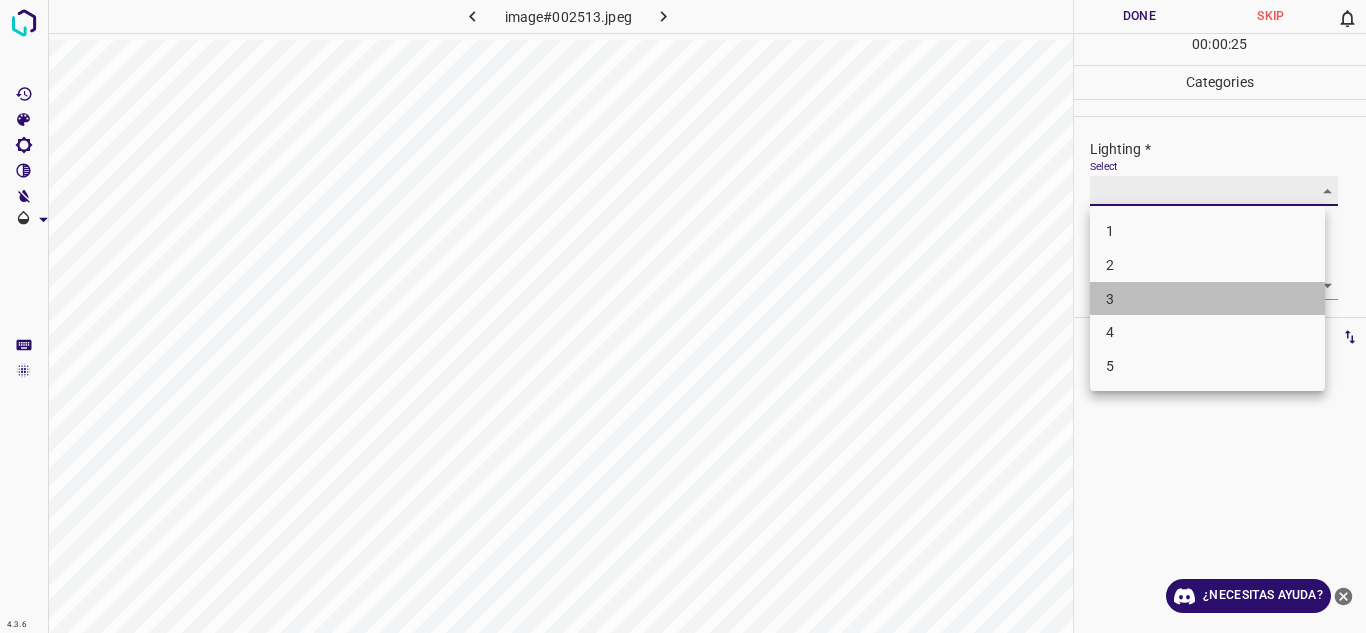 type on "3" 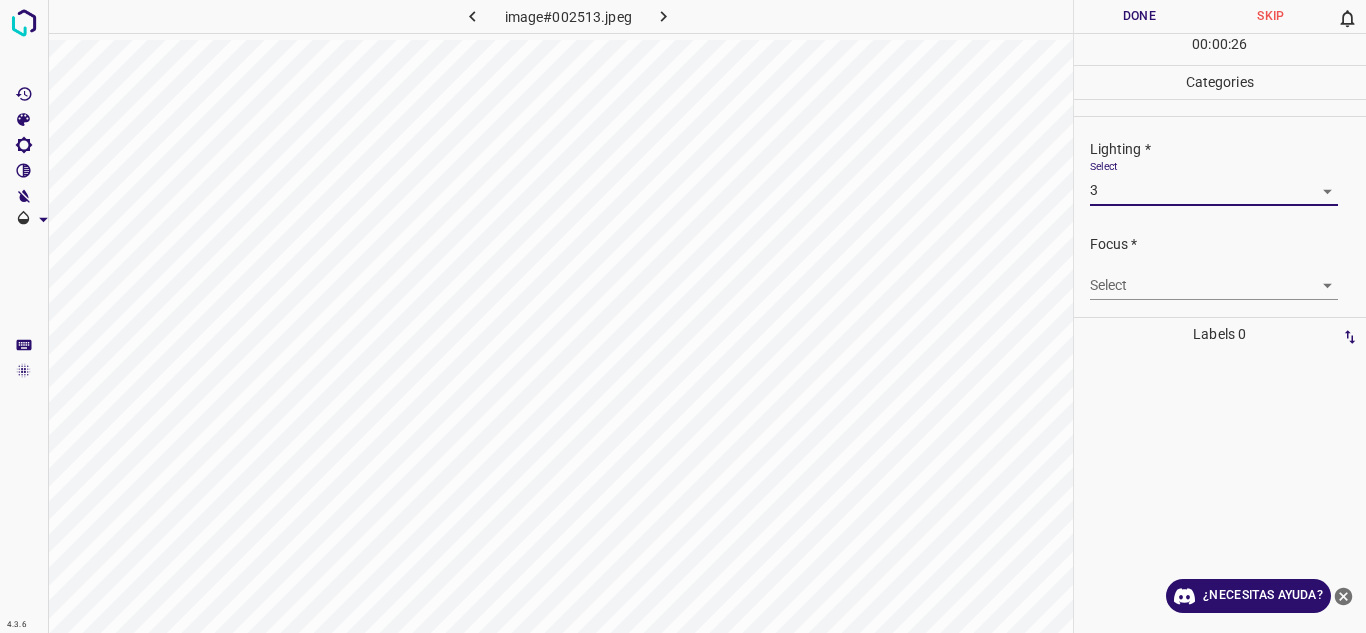 click on "4.3.6  image#002513.jpeg Done Skip 0 00   : 00   : 26   Categories Lighting *  Select 3 3 Focus *  Select ​ Overall *  Select ​ Labels   0 Categories 1 Lighting 2 Focus 3 Overall Tools Space Change between modes (Draw & Edit) I Auto labeling R Restore zoom M Zoom in N Zoom out Delete Delete selecte label Filters Z Restore filters X Saturation filter C Brightness filter V Contrast filter B Gray scale filter General O Download ¿Necesitas ayuda? Texto original Valora esta traducción Tu opinión servirá para ayudar a mejorar el Traductor de Google - Texto - Esconder - Borrar" at bounding box center (683, 316) 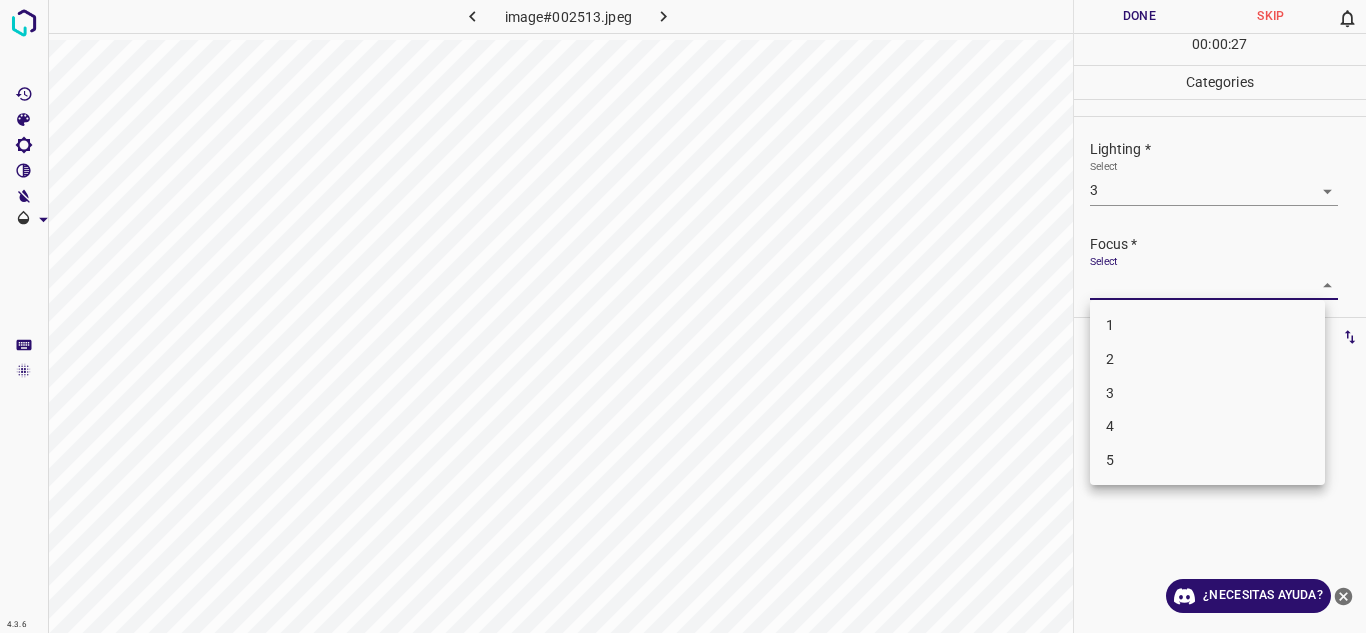 click on "3" at bounding box center [1207, 393] 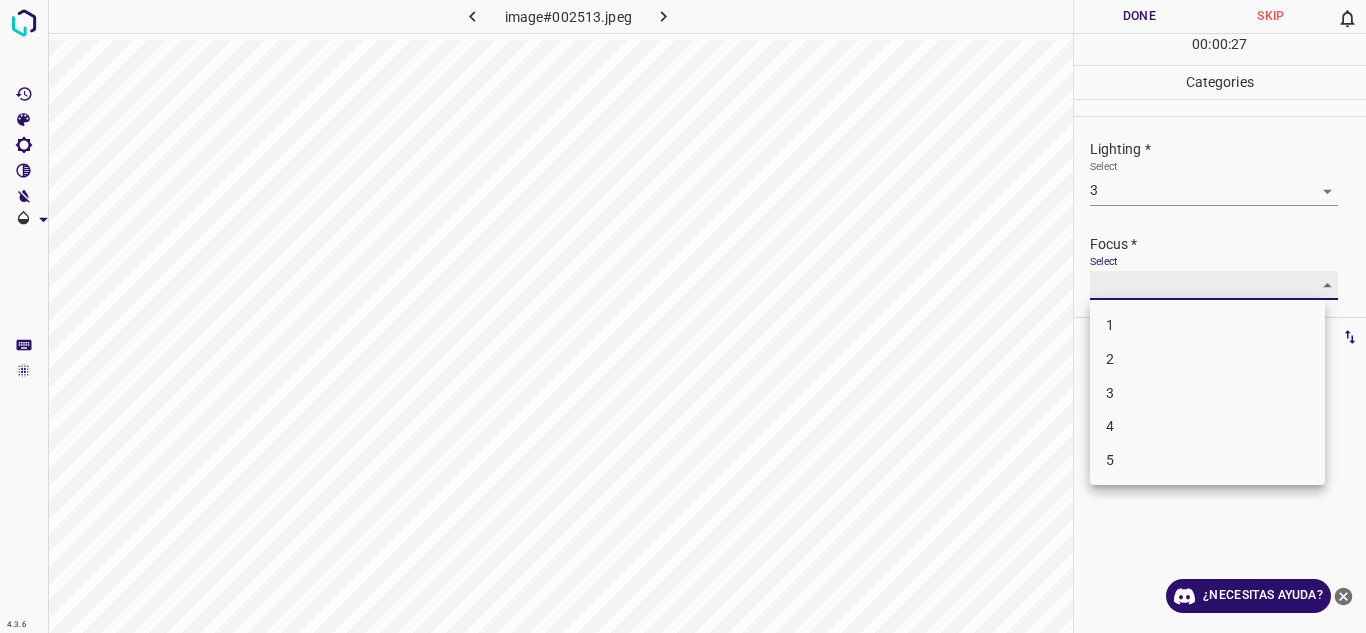 type on "3" 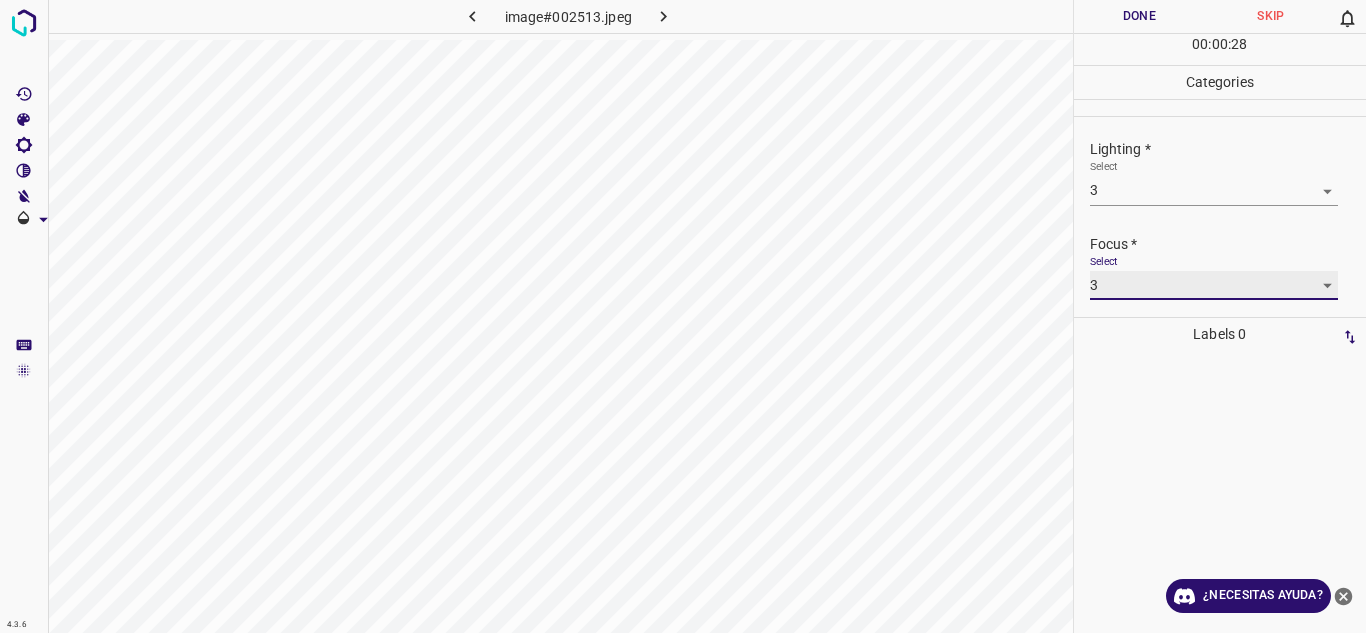 scroll, scrollTop: 98, scrollLeft: 0, axis: vertical 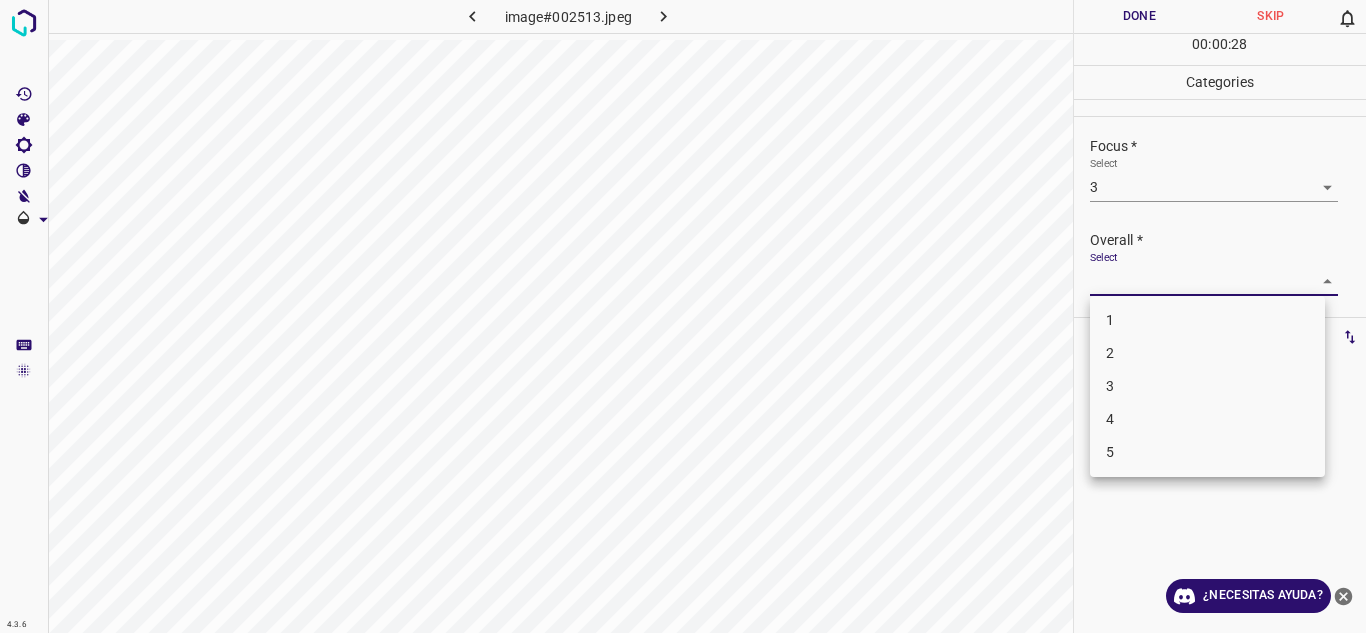 click on "4.3.6  image#002513.jpeg Done Skip 0 00   : 00   : 28   Categories Lighting *  Select 3 3 Focus *  Select 3 3 Overall *  Select ​ Labels   0 Categories 1 Lighting 2 Focus 3 Overall Tools Space Change between modes (Draw & Edit) I Auto labeling R Restore zoom M Zoom in N Zoom out Delete Delete selecte label Filters Z Restore filters X Saturation filter C Brightness filter V Contrast filter B Gray scale filter General O Download ¿Necesitas ayuda? Texto original Valora esta traducción Tu opinión servirá para ayudar a mejorar el Traductor de Google - Texto - Esconder - Borrar 1 2 3 4 5" at bounding box center (683, 316) 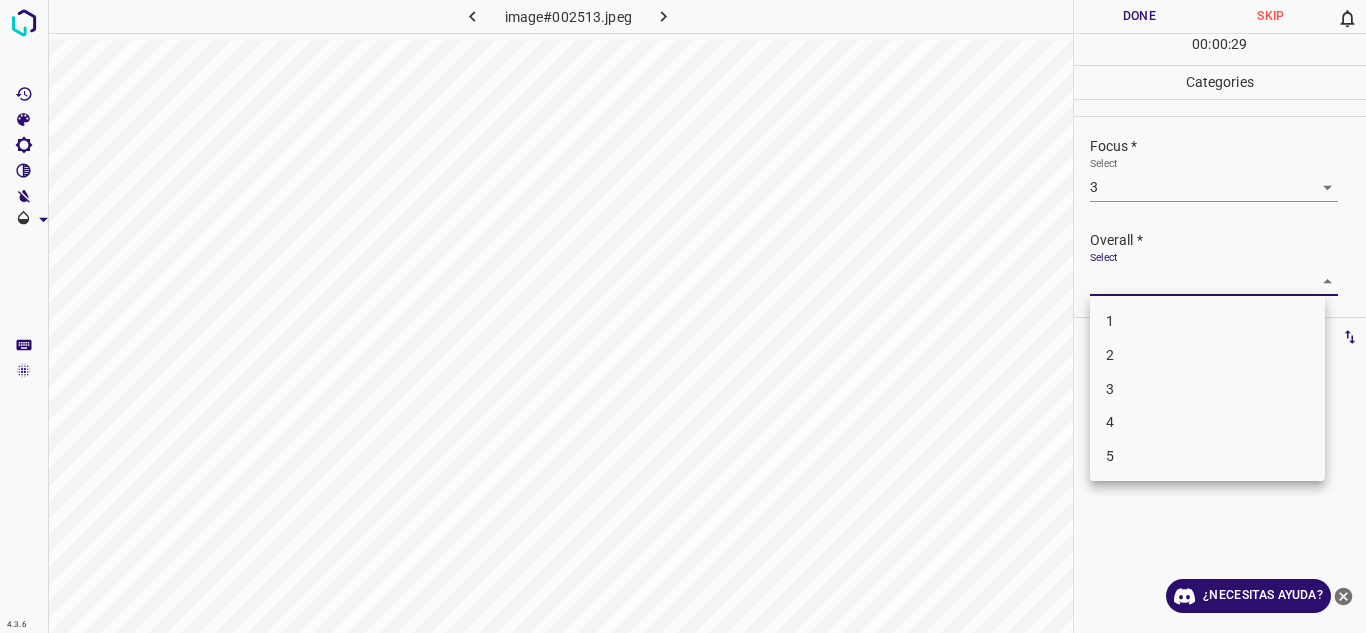 drag, startPoint x: 1109, startPoint y: 394, endPoint x: 1124, endPoint y: 365, distance: 32.649654 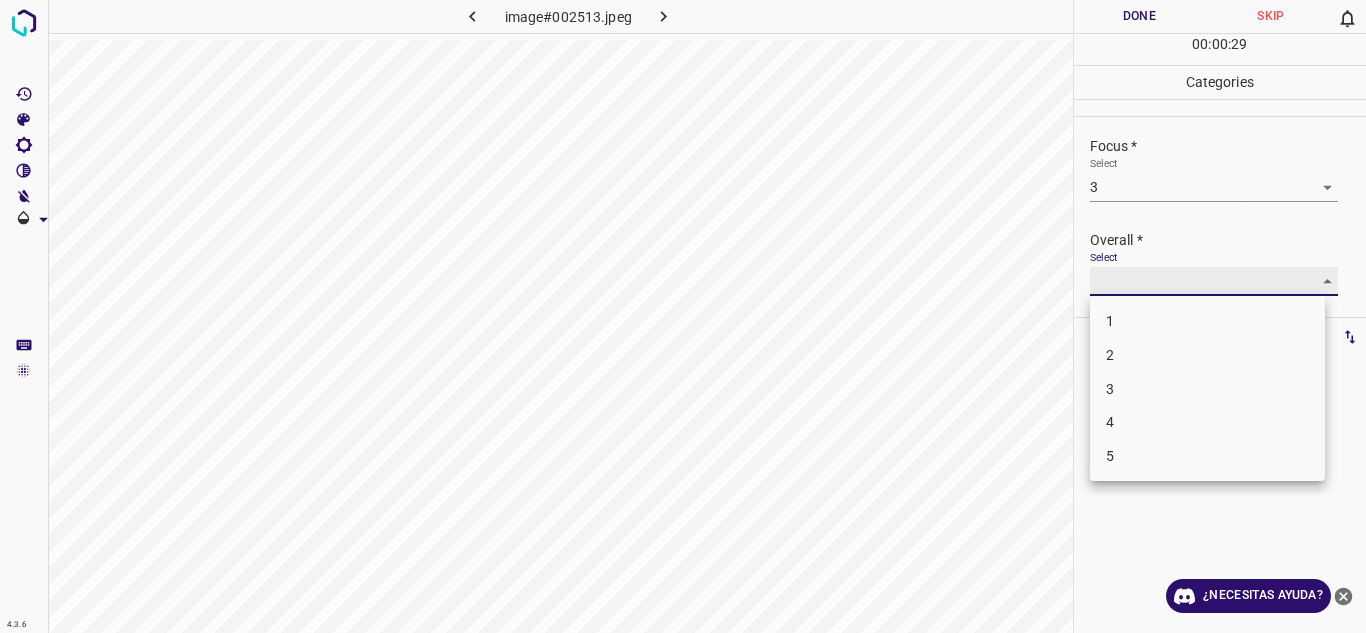type on "3" 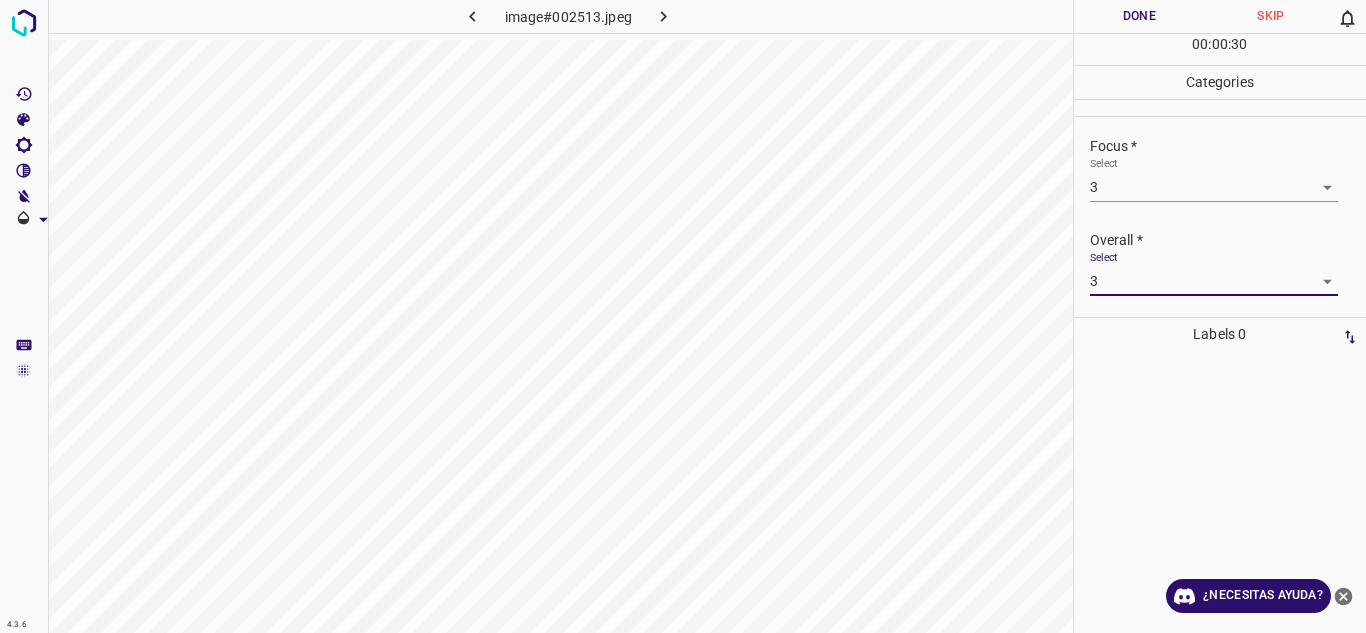 click on "Done" at bounding box center [1140, 16] 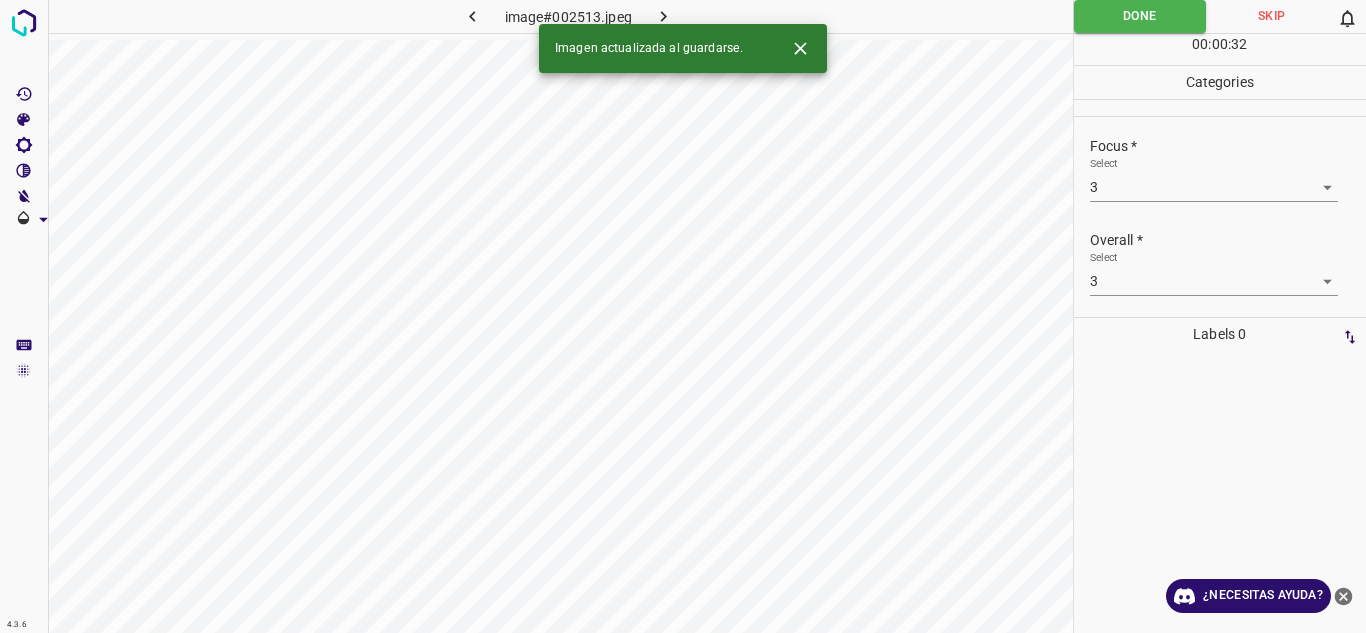 click 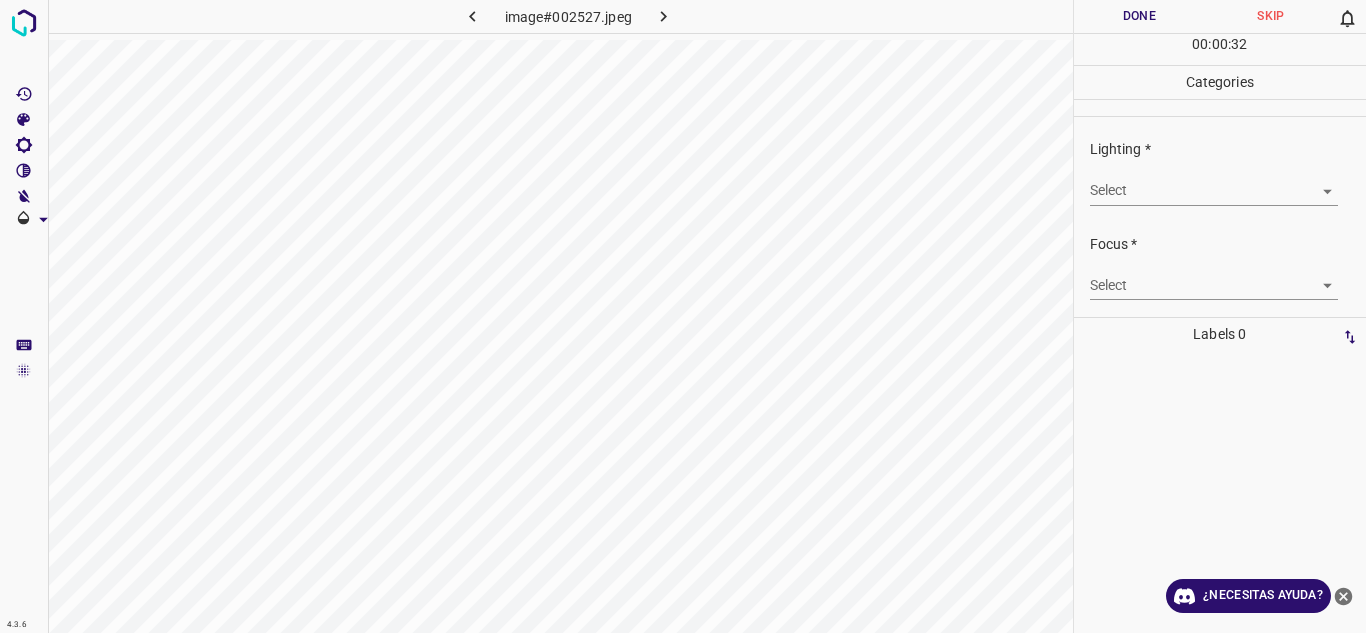 click on "4.3.6  image#002527.jpeg Done Skip 0 00   : 00   : 32   Categories Lighting *  Select ​ Focus *  Select ​ Overall *  Select ​ Labels   0 Categories 1 Lighting 2 Focus 3 Overall Tools Space Change between modes (Draw & Edit) I Auto labeling R Restore zoom M Zoom in N Zoom out Delete Delete selecte label Filters Z Restore filters X Saturation filter C Brightness filter V Contrast filter B Gray scale filter General O Download ¿Necesitas ayuda? Texto original Valora esta traducción Tu opinión servirá para ayudar a mejorar el Traductor de Google - Texto - Esconder - Borrar" at bounding box center [683, 316] 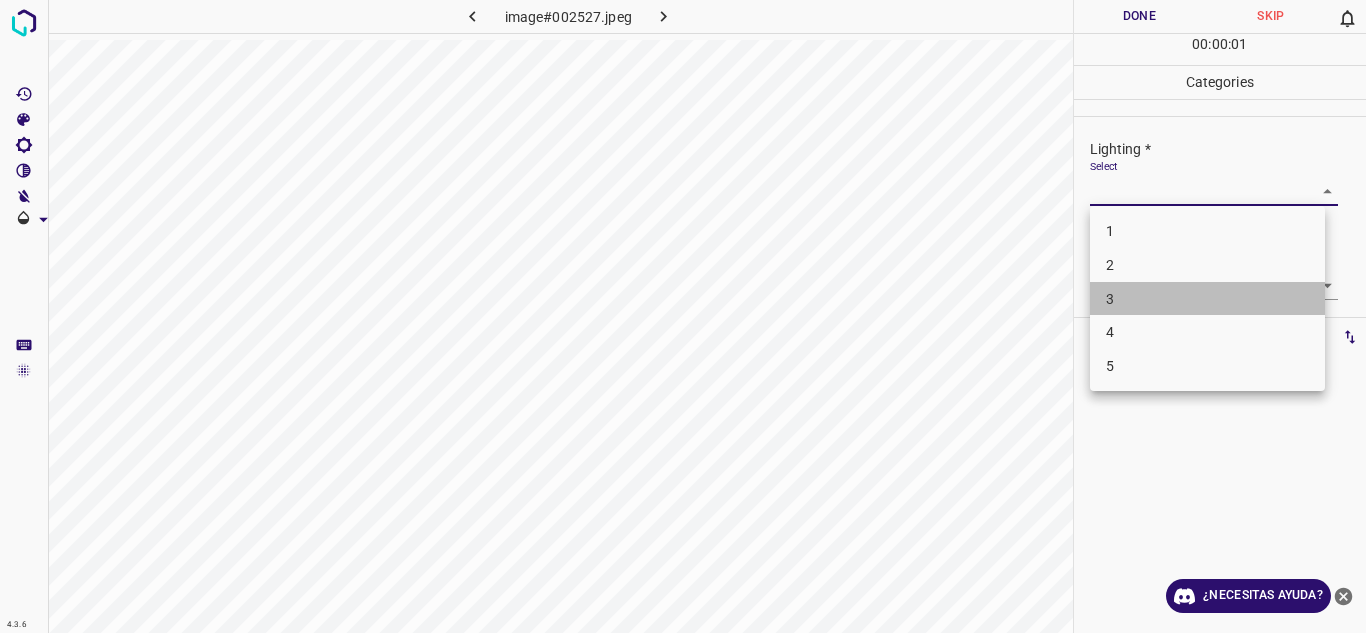 click on "3" at bounding box center (1207, 299) 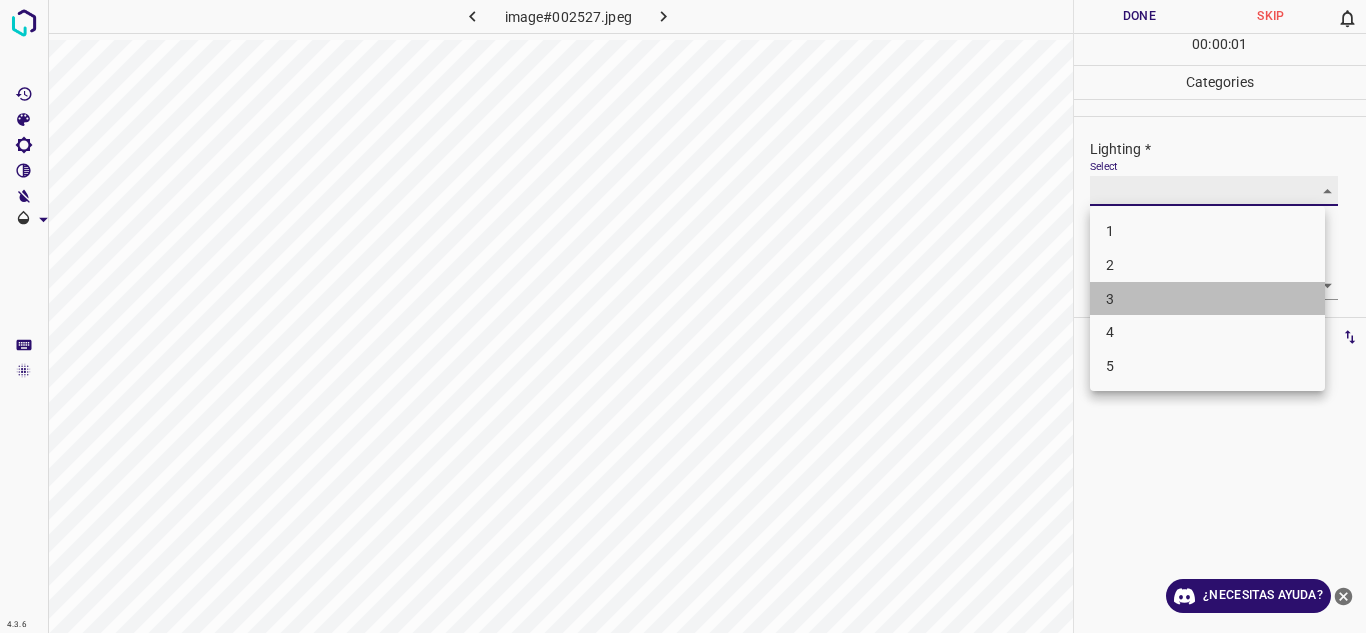 type on "3" 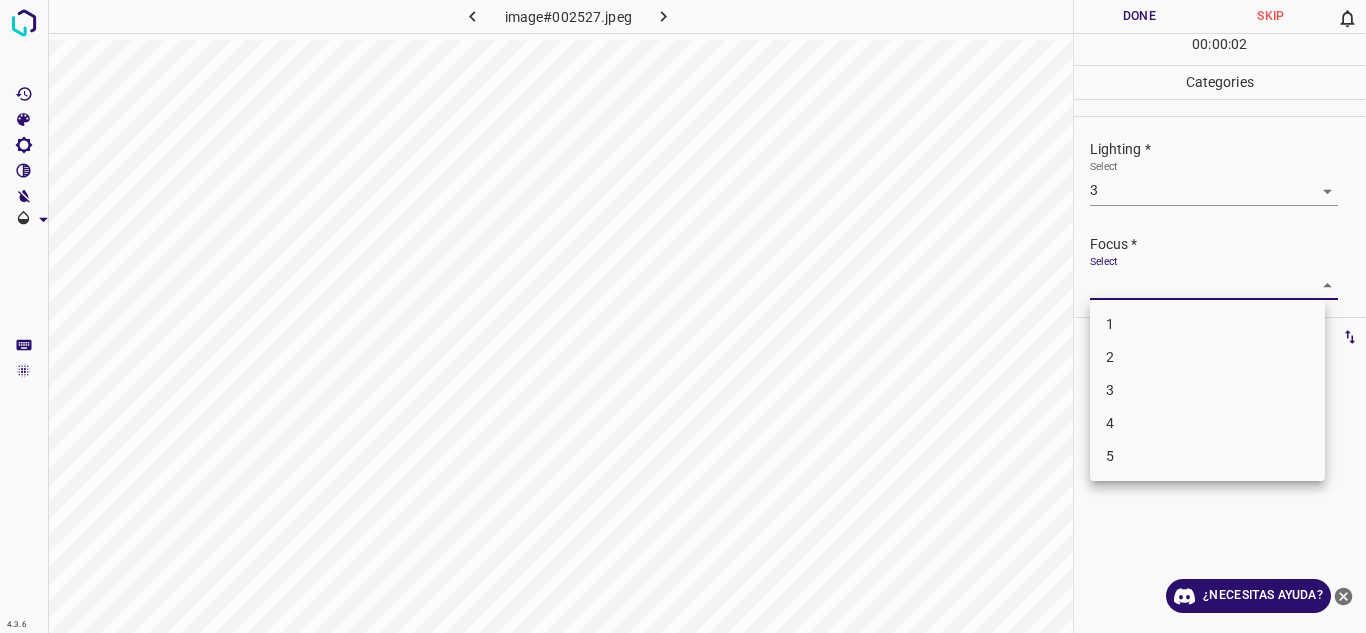 click on "4.3.6  image#002527.jpeg Done Skip 0 00   : 00   : 02   Categories Lighting *  Select 3 3 Focus *  Select ​ Overall *  Select ​ Labels   0 Categories 1 Lighting 2 Focus 3 Overall Tools Space Change between modes (Draw & Edit) I Auto labeling R Restore zoom M Zoom in N Zoom out Delete Delete selecte label Filters Z Restore filters X Saturation filter C Brightness filter V Contrast filter B Gray scale filter General O Download ¿Necesitas ayuda? Texto original Valora esta traducción Tu opinión servirá para ayudar a mejorar el Traductor de Google - Texto - Esconder - Borrar 1 2 3 4 5" at bounding box center [683, 316] 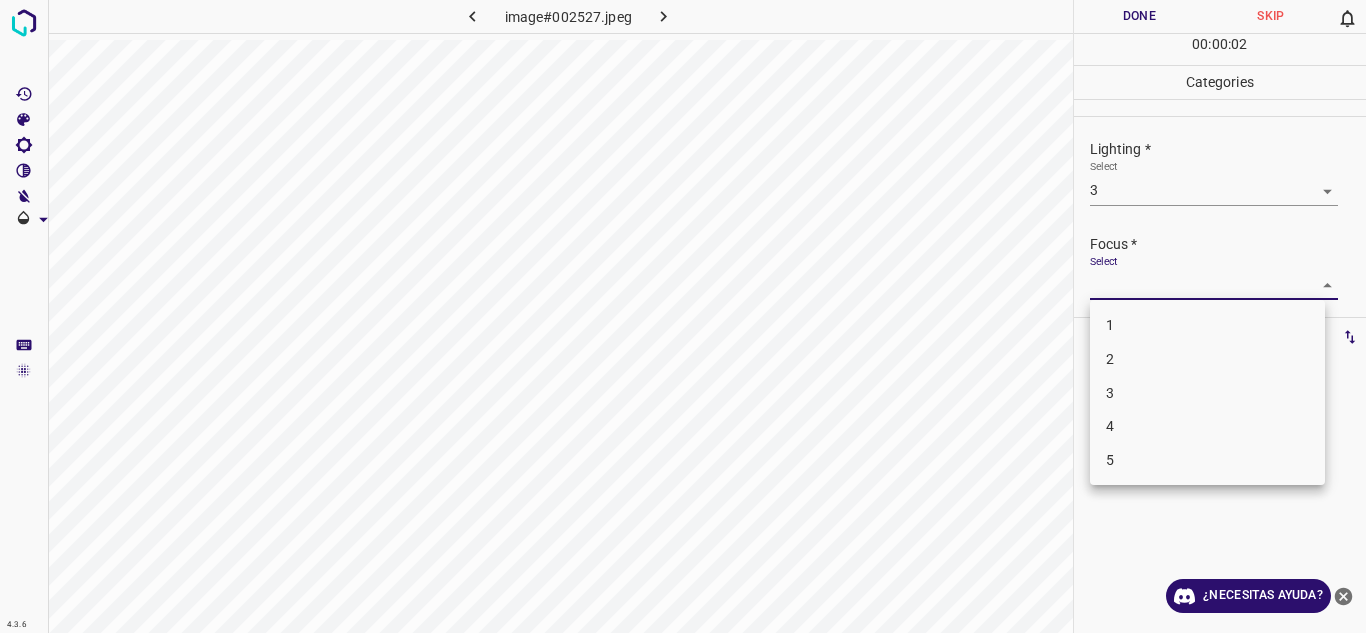 click on "2" at bounding box center (1207, 359) 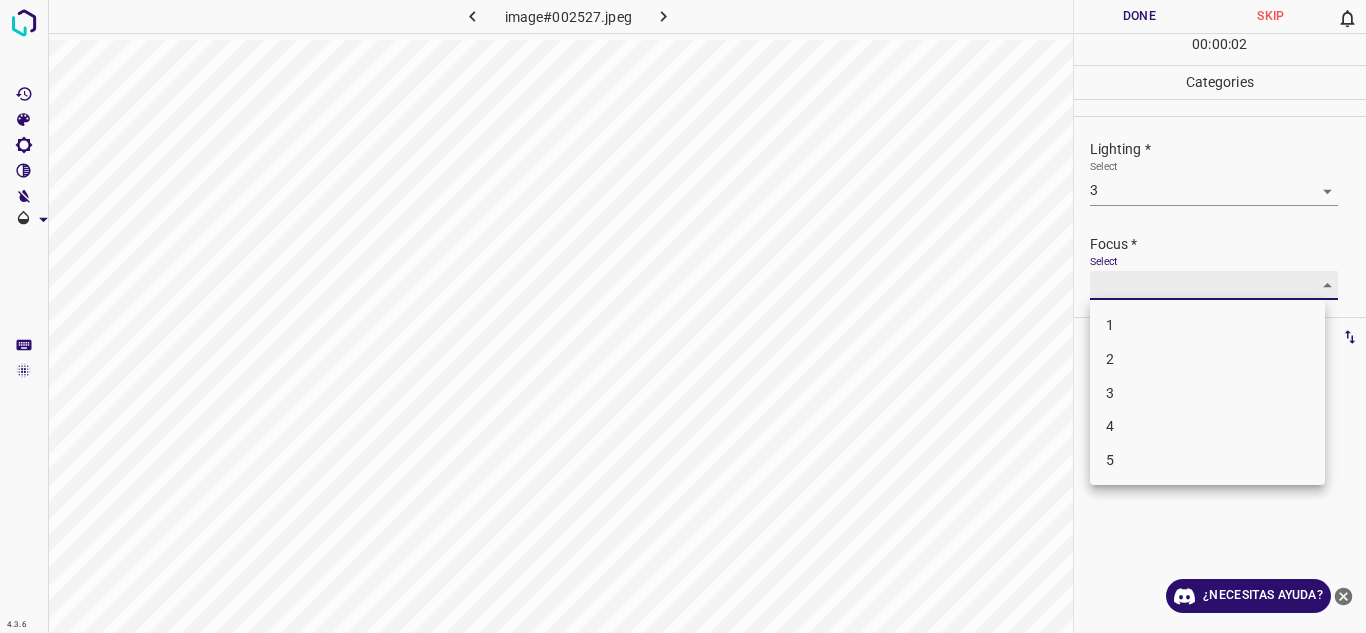 type on "2" 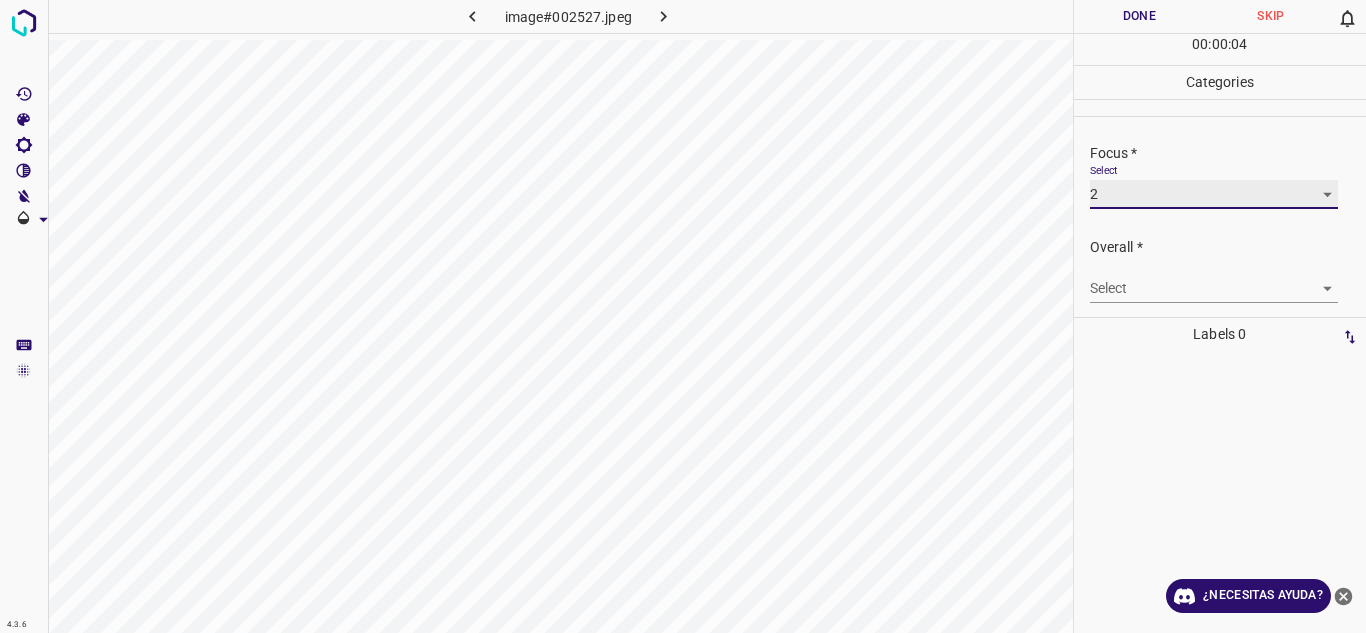 scroll, scrollTop: 98, scrollLeft: 0, axis: vertical 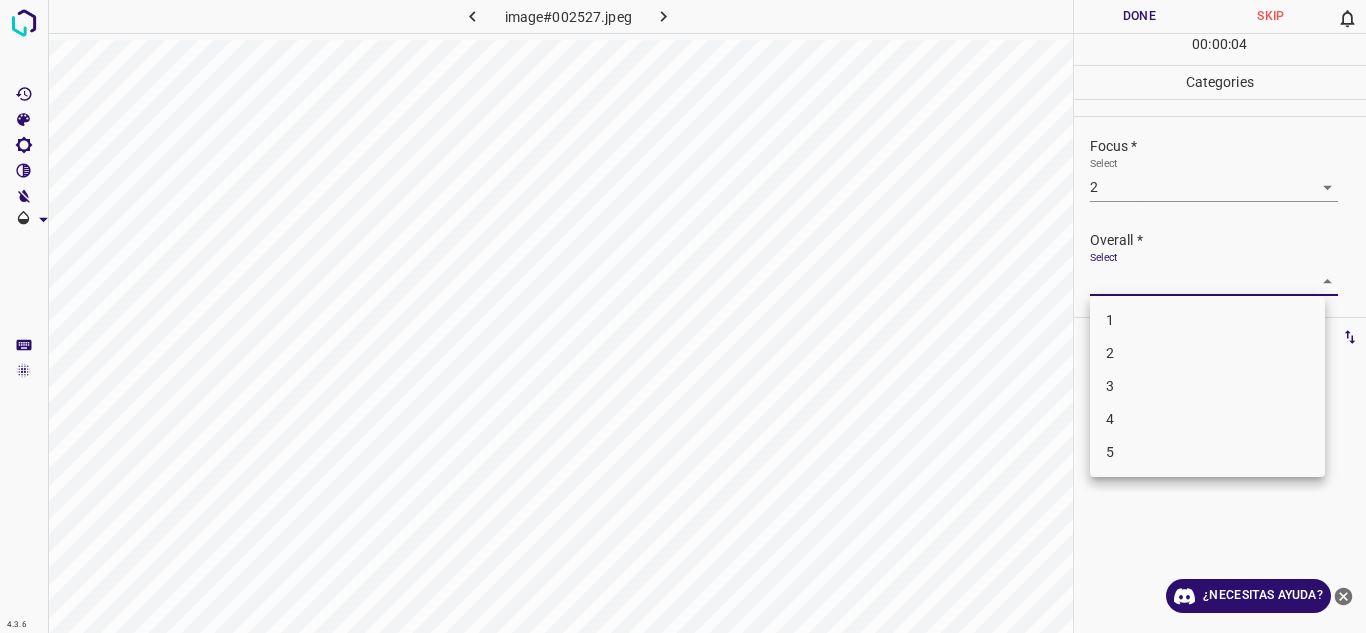 click on "4.3.6  image#002527.jpeg Done Skip 0 00   : 00   : 04   Categories Lighting *  Select 3 3 Focus *  Select 2 2 Overall *  Select ​ Labels   0 Categories 1 Lighting 2 Focus 3 Overall Tools Space Change between modes (Draw & Edit) I Auto labeling R Restore zoom M Zoom in N Zoom out Delete Delete selecte label Filters Z Restore filters X Saturation filter C Brightness filter V Contrast filter B Gray scale filter General O Download ¿Necesitas ayuda? Texto original Valora esta traducción Tu opinión servirá para ayudar a mejorar el Traductor de Google - Texto - Esconder - Borrar 1 2 3 4 5" at bounding box center (683, 316) 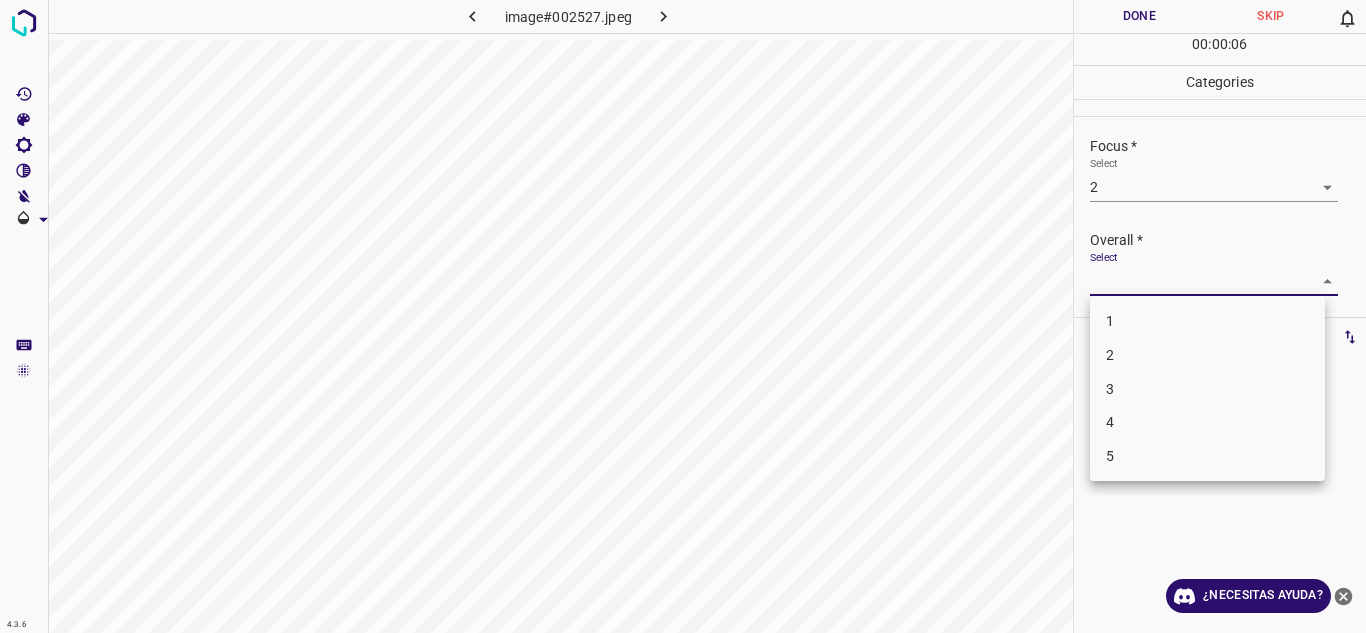 click on "3" at bounding box center [1207, 389] 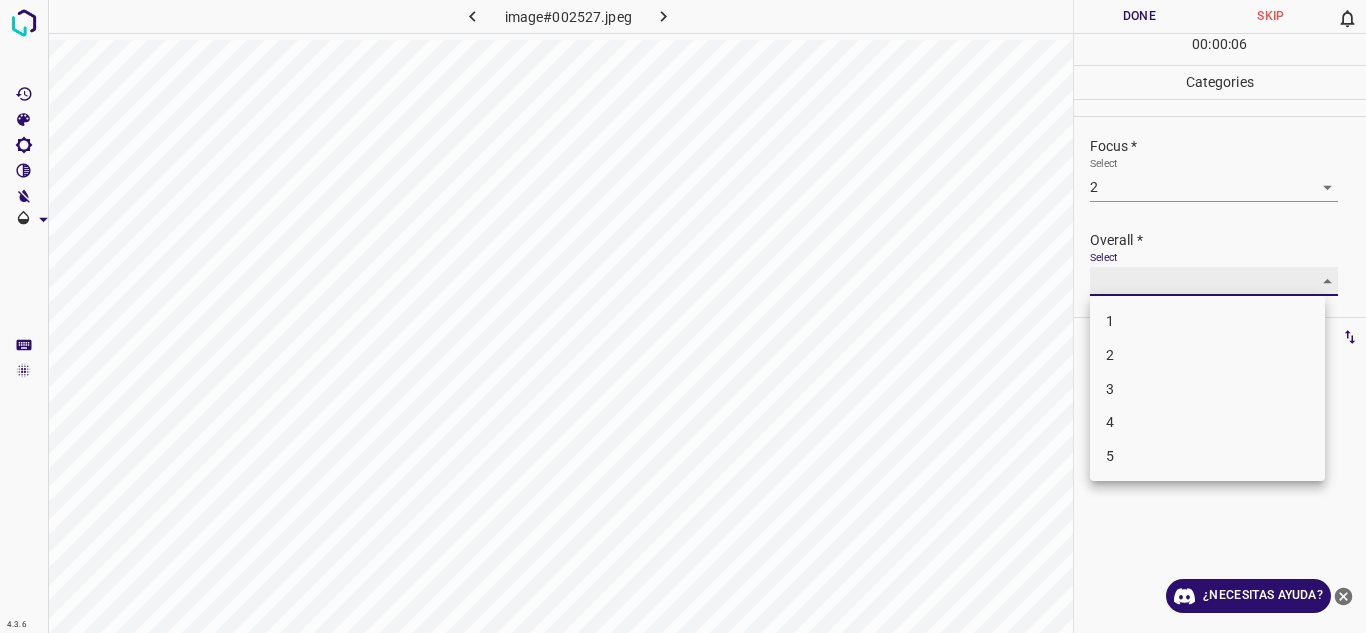 type on "3" 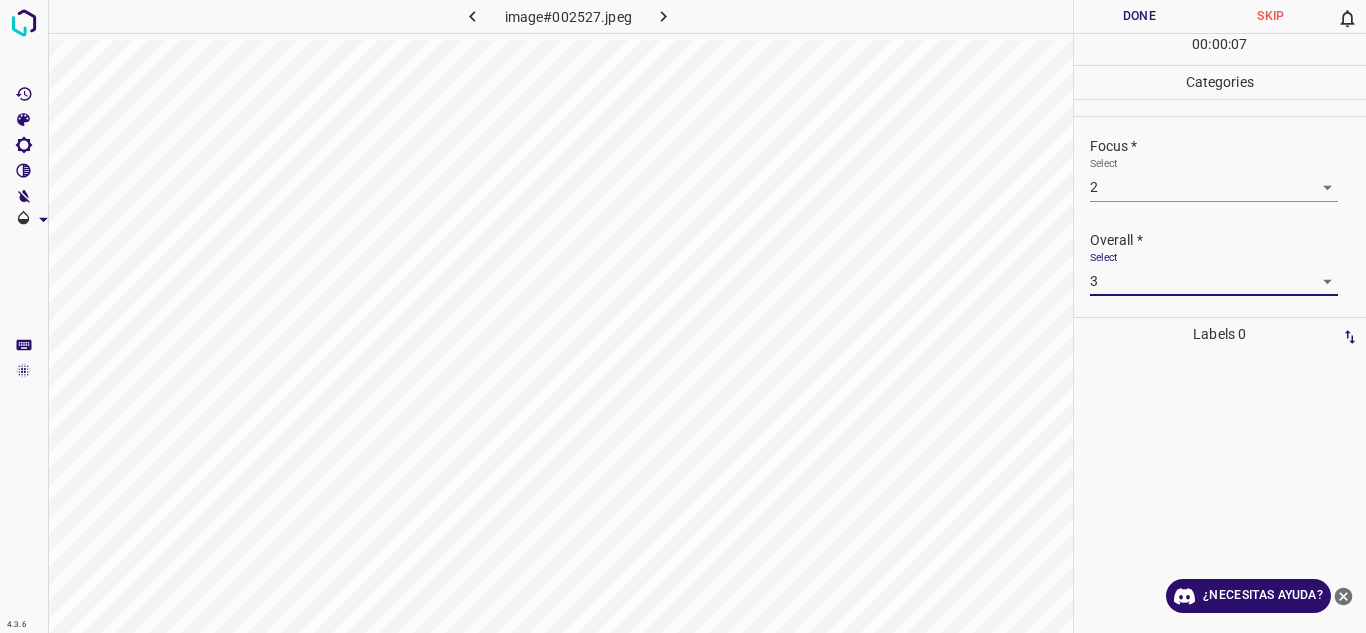 click on "Done" at bounding box center [1140, 16] 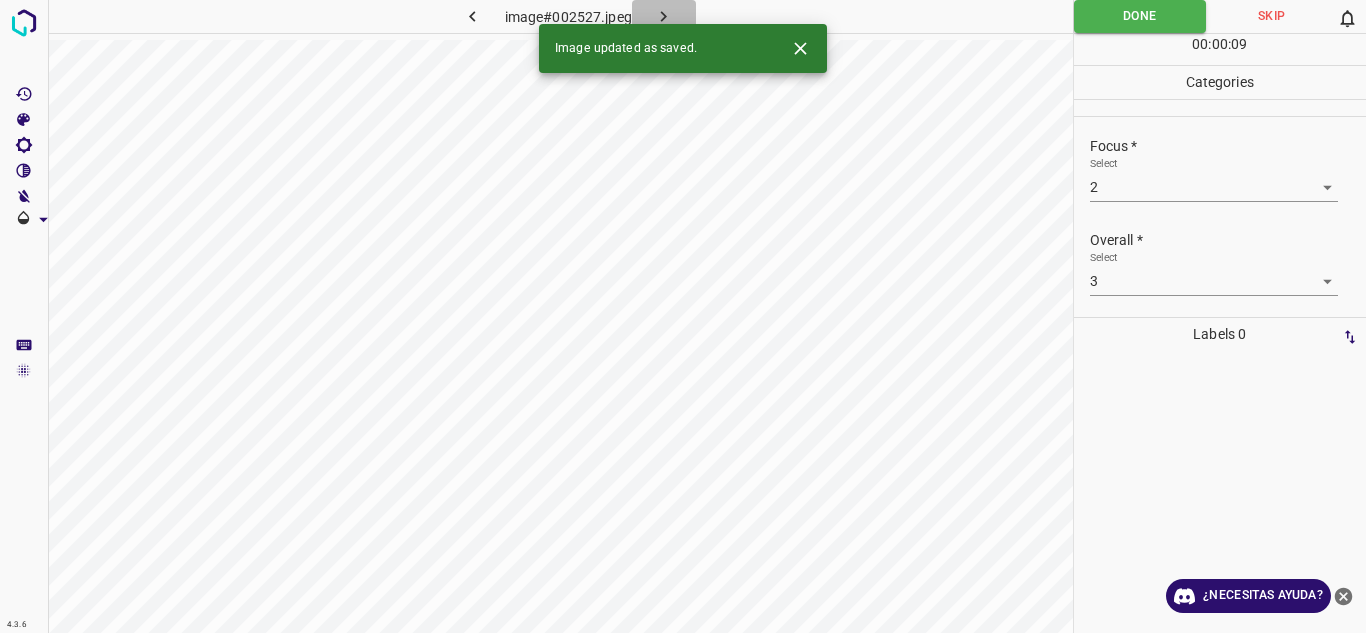 click 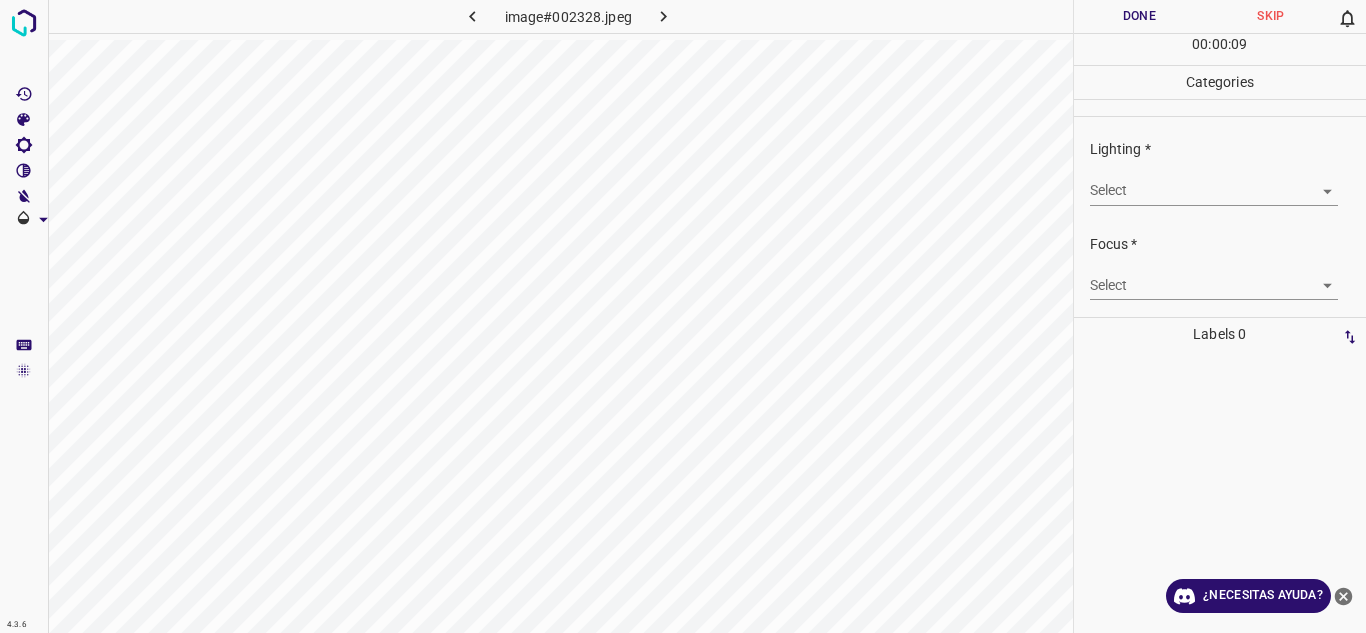 click on "4.3.6  image#002328.jpeg Done Skip 0 00   : 00   : 09   Categories Lighting *  Select ​ Focus *  Select ​ Overall *  Select ​ Labels   0 Categories 1 Lighting 2 Focus 3 Overall Tools Space Change between modes (Draw & Edit) I Auto labeling R Restore zoom M Zoom in N Zoom out Delete Delete selecte label Filters Z Restore filters X Saturation filter C Brightness filter V Contrast filter B Gray scale filter General O Download ¿Necesitas ayuda? Texto original Valora esta traducción Tu opinión servirá para ayudar a mejorar el Traductor de Google - Texto - Esconder - Borrar" at bounding box center (683, 316) 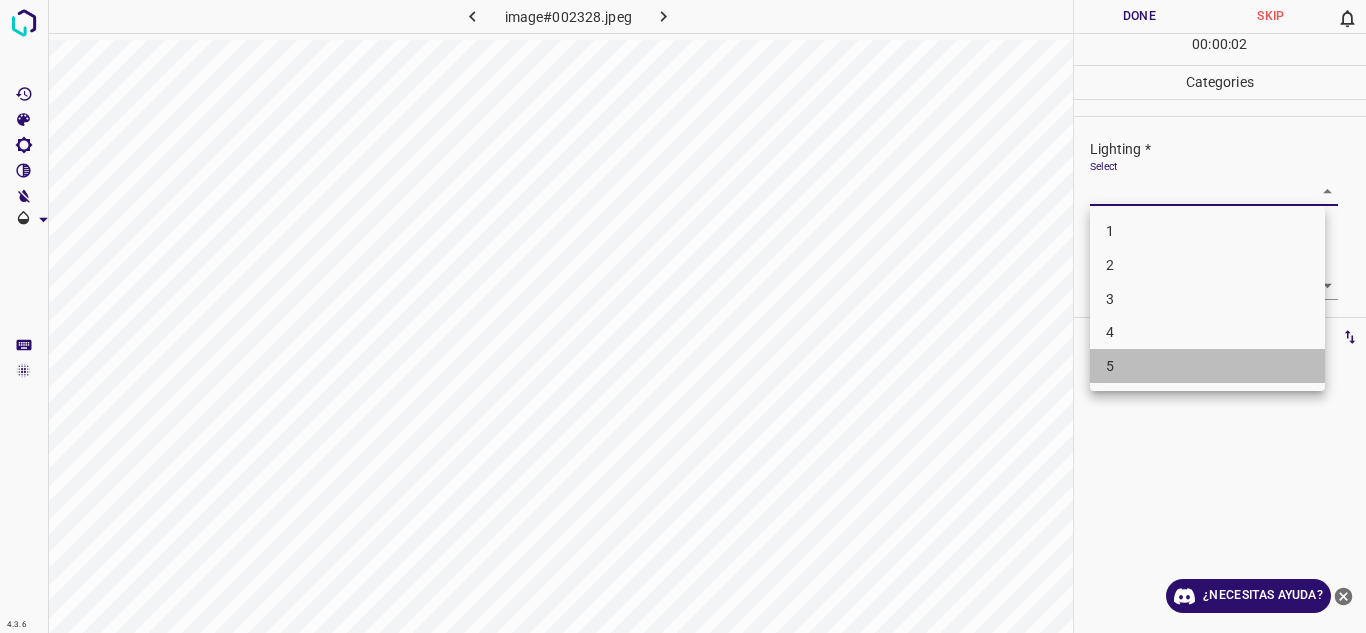 click on "5" at bounding box center [1207, 366] 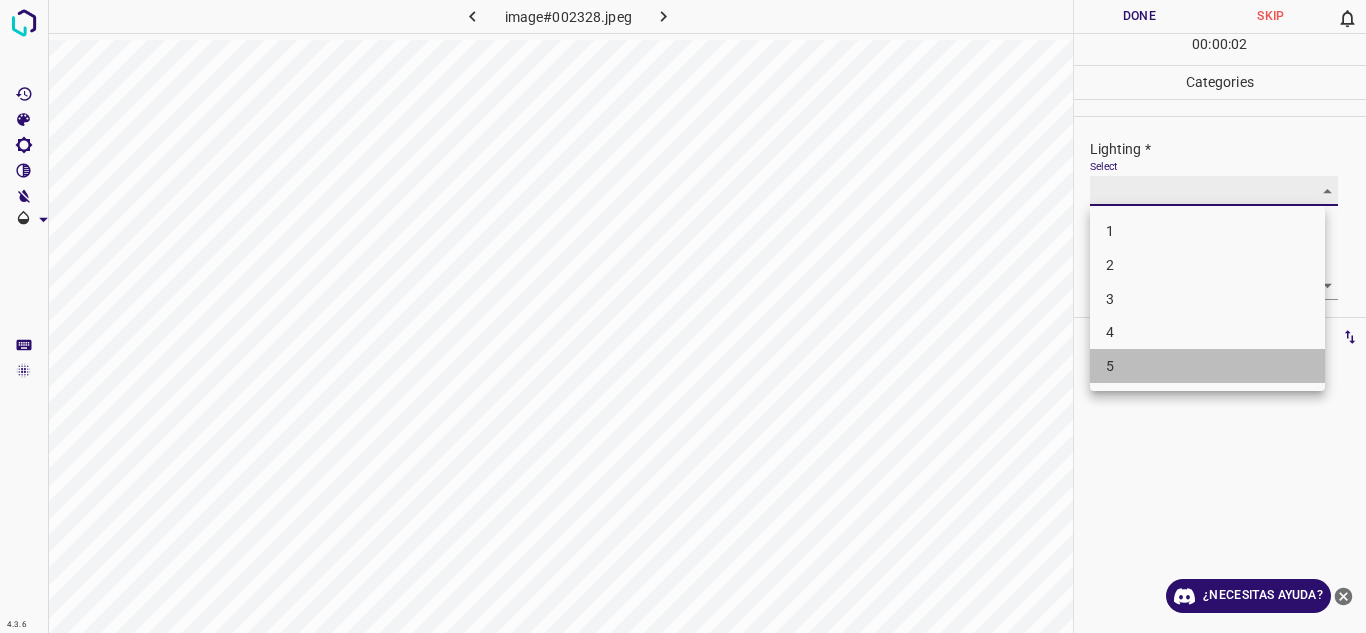 type on "5" 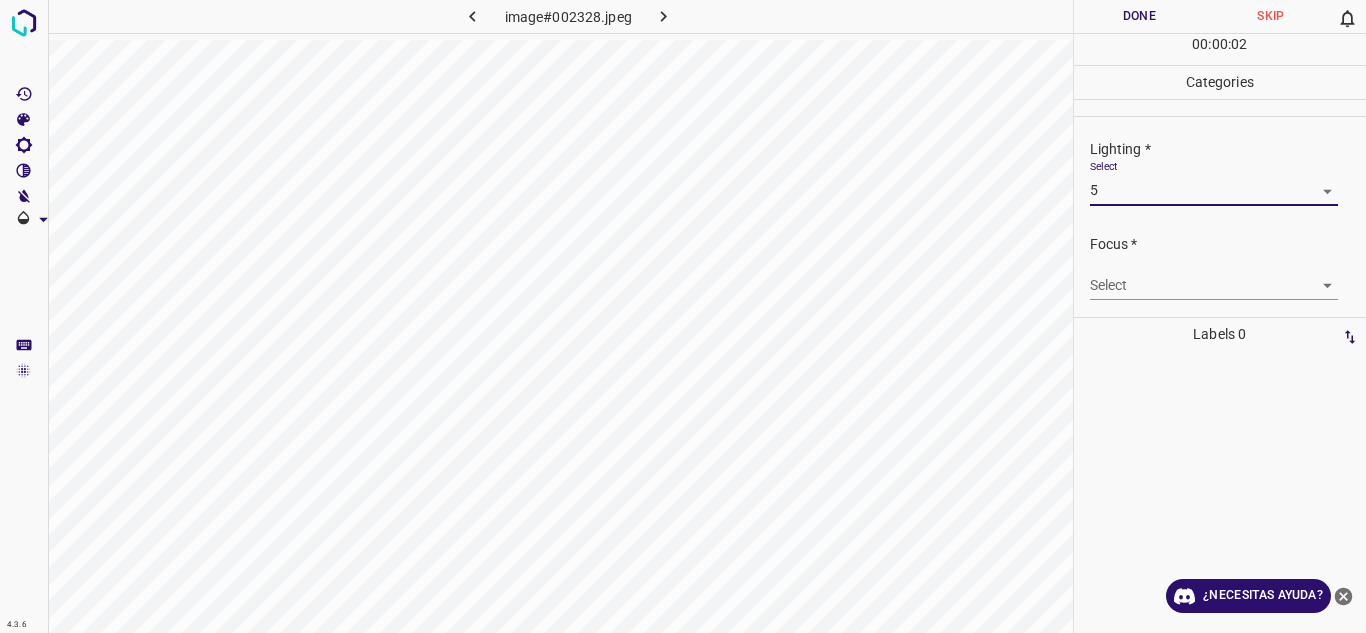 click on "4.3.6  image#002328.jpeg Done Skip 0 00   : 00   : 02   Categories Lighting *  Select 5 5 Focus *  Select ​ Overall *  Select ​ Labels   0 Categories 1 Lighting 2 Focus 3 Overall Tools Space Change between modes (Draw & Edit) I Auto labeling R Restore zoom M Zoom in N Zoom out Delete Delete selecte label Filters Z Restore filters X Saturation filter C Brightness filter V Contrast filter B Gray scale filter General O Download ¿Necesitas ayuda? Texto original Valora esta traducción Tu opinión servirá para ayudar a mejorar el Traductor de Google - Texto - Esconder - Borrar" at bounding box center (683, 316) 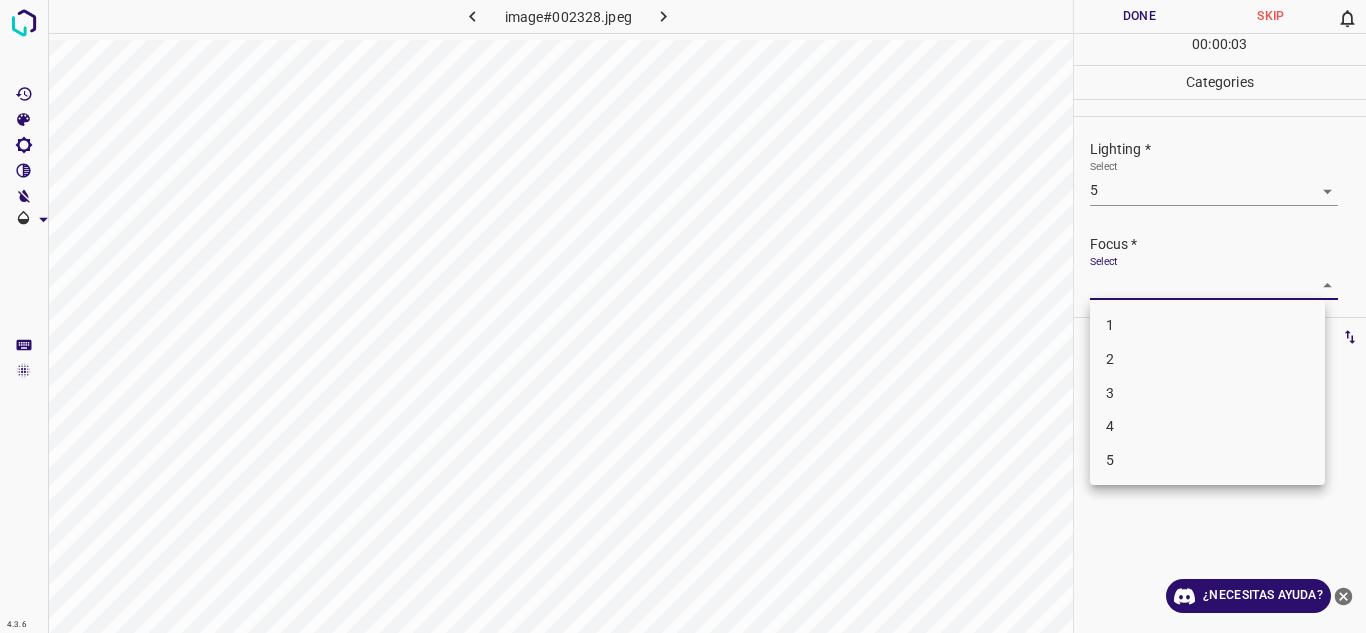 click on "4" at bounding box center [1207, 426] 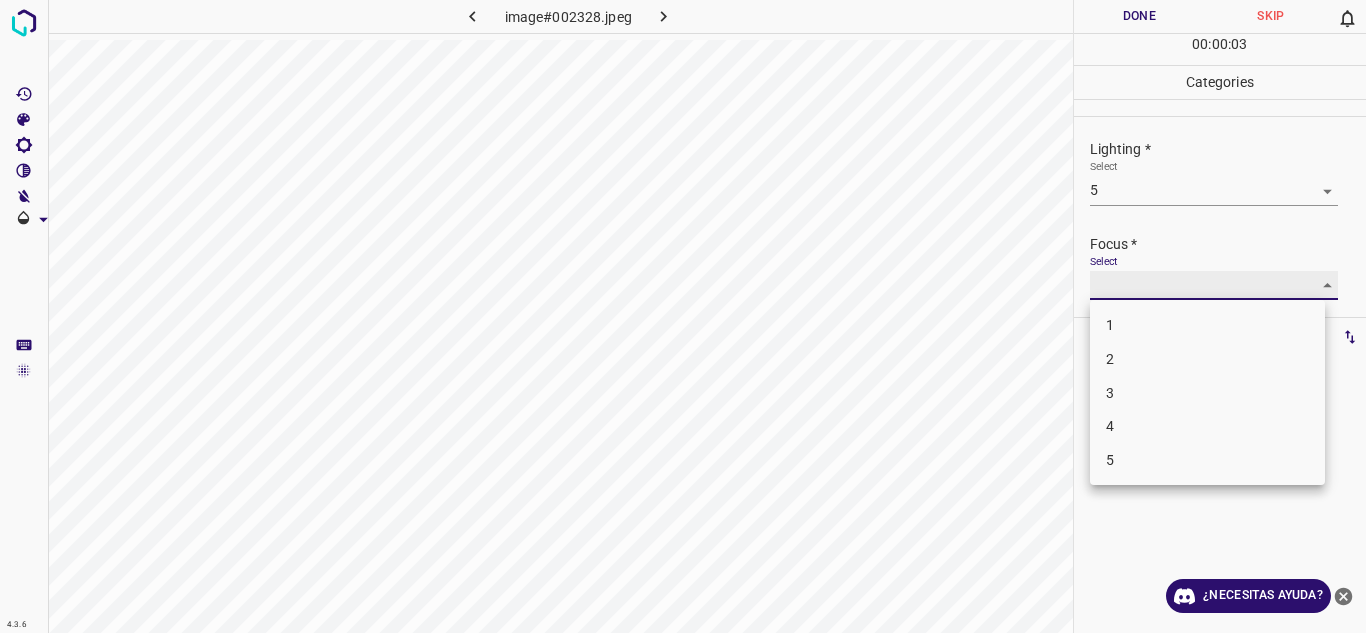 type on "4" 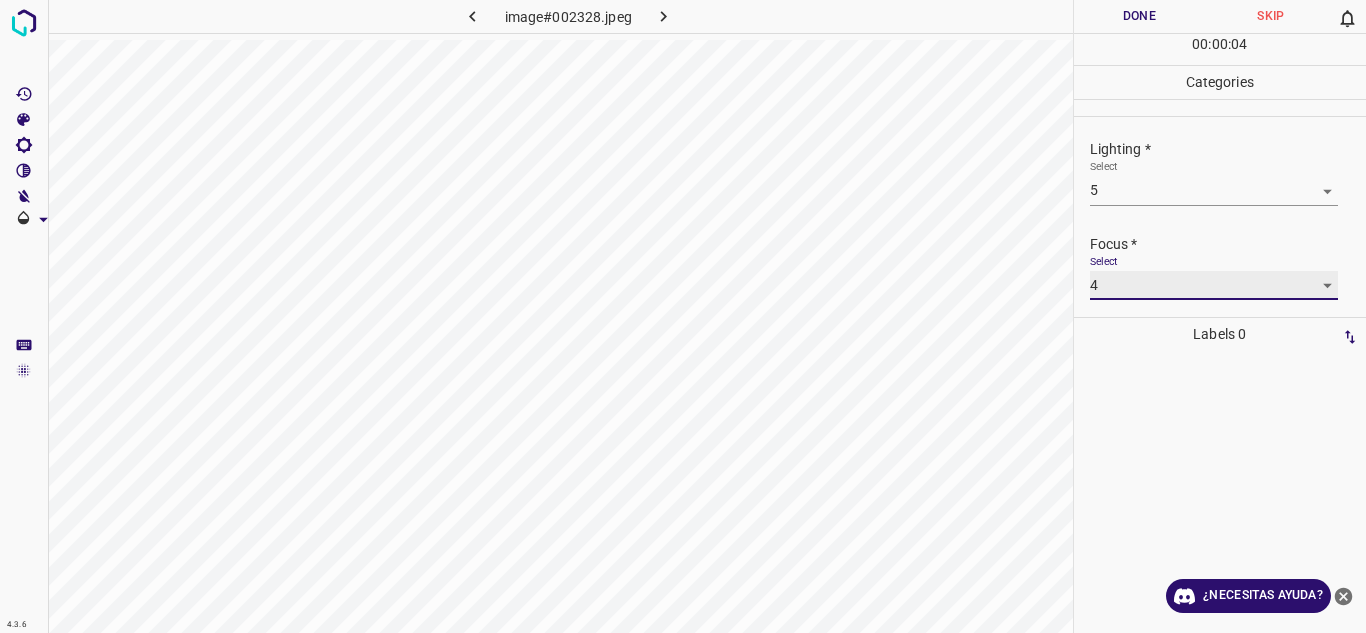 scroll, scrollTop: 98, scrollLeft: 0, axis: vertical 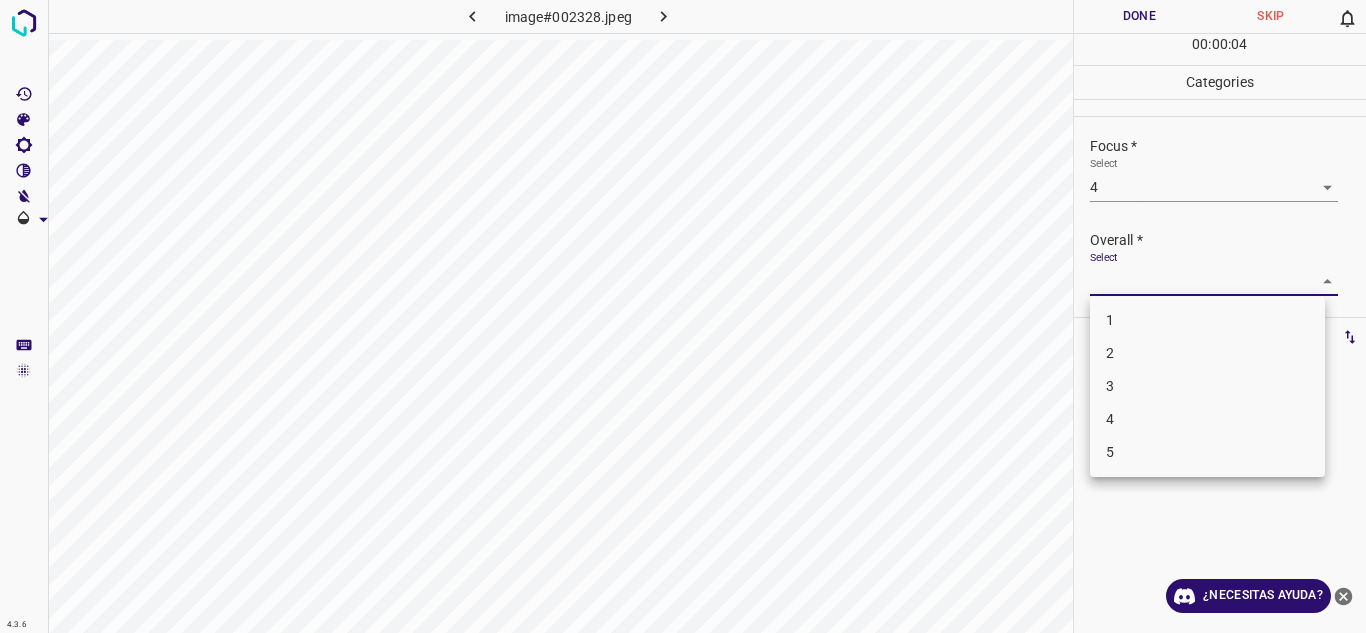 click on "4.3.6  image#002328.jpeg Done Skip 0 00   : 00   : 04   Categories Lighting *  Select 5 5 Focus *  Select 4 4 Overall *  Select ​ Labels   0 Categories 1 Lighting 2 Focus 3 Overall Tools Space Change between modes (Draw & Edit) I Auto labeling R Restore zoom M Zoom in N Zoom out Delete Delete selecte label Filters Z Restore filters X Saturation filter C Brightness filter V Contrast filter B Gray scale filter General O Download ¿Necesitas ayuda? Texto original Valora esta traducción Tu opinión servirá para ayudar a mejorar el Traductor de Google - Texto - Esconder - Borrar 1 2 3 4 5" at bounding box center (683, 316) 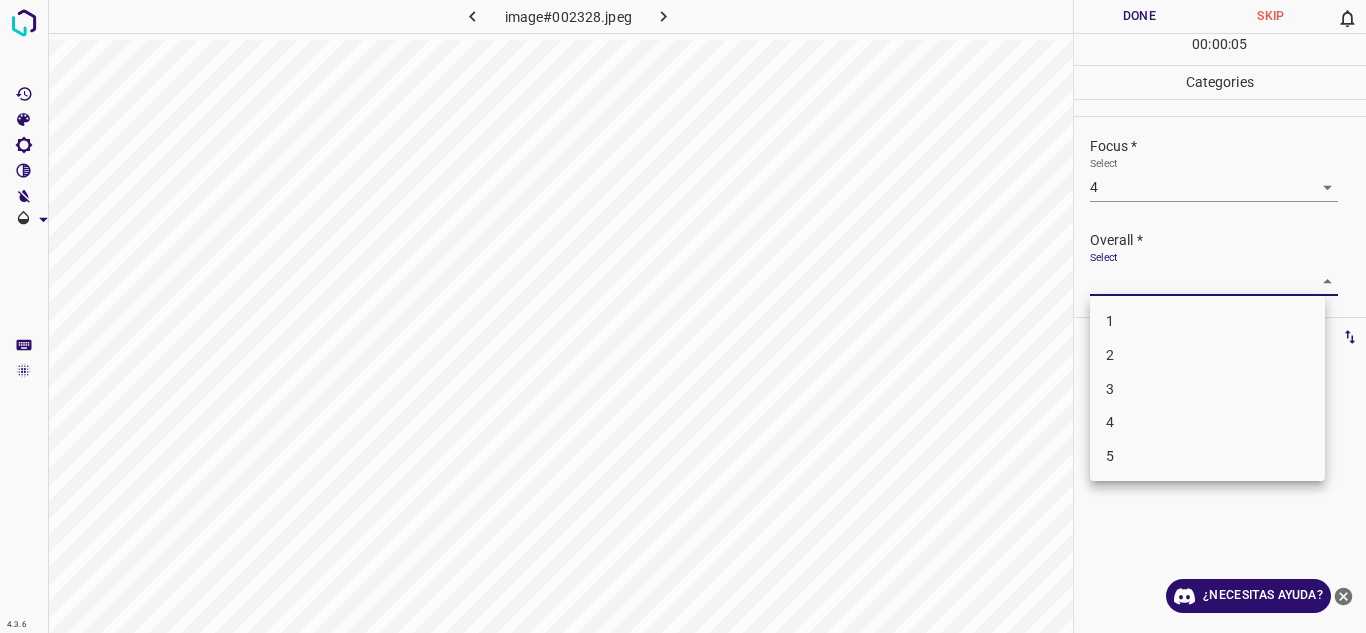 click on "4" at bounding box center (1207, 422) 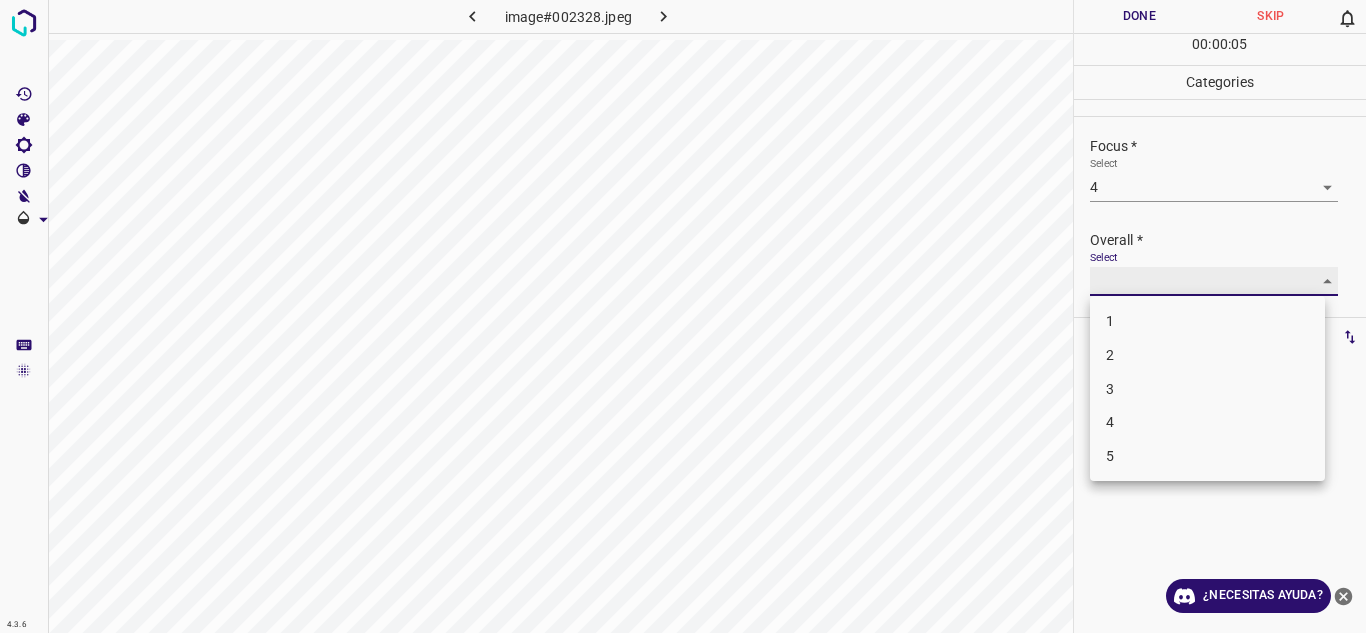type on "4" 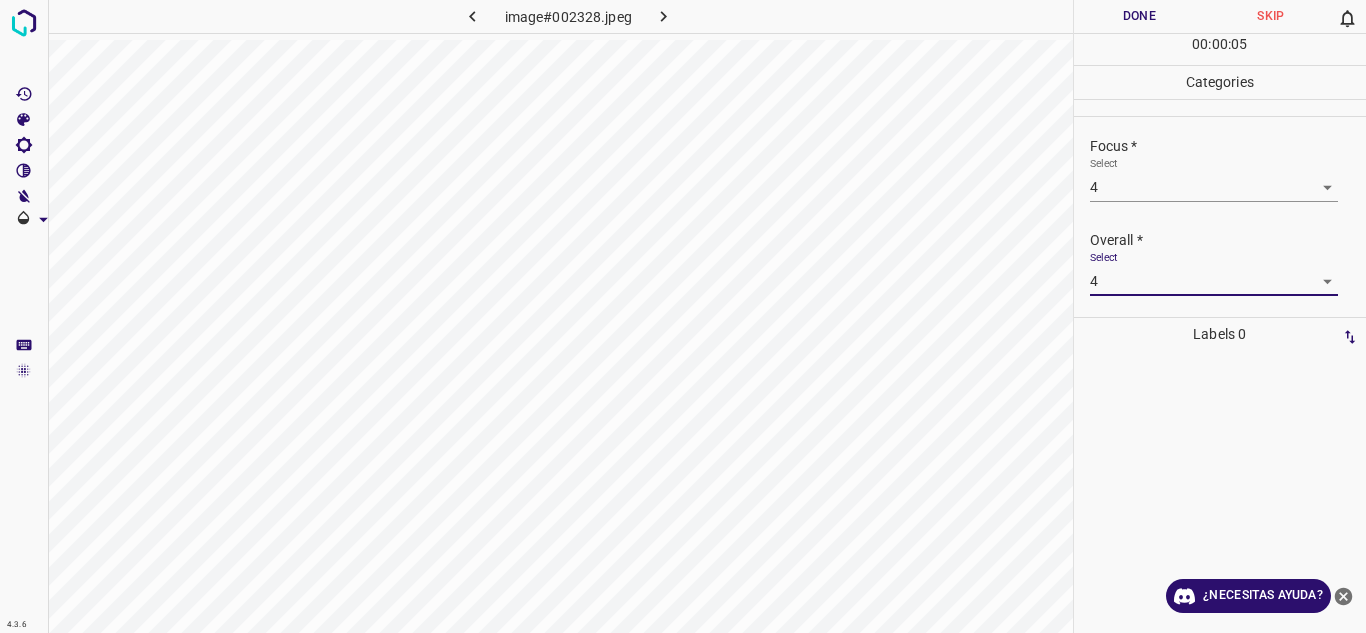 click on "Done" at bounding box center (1140, 16) 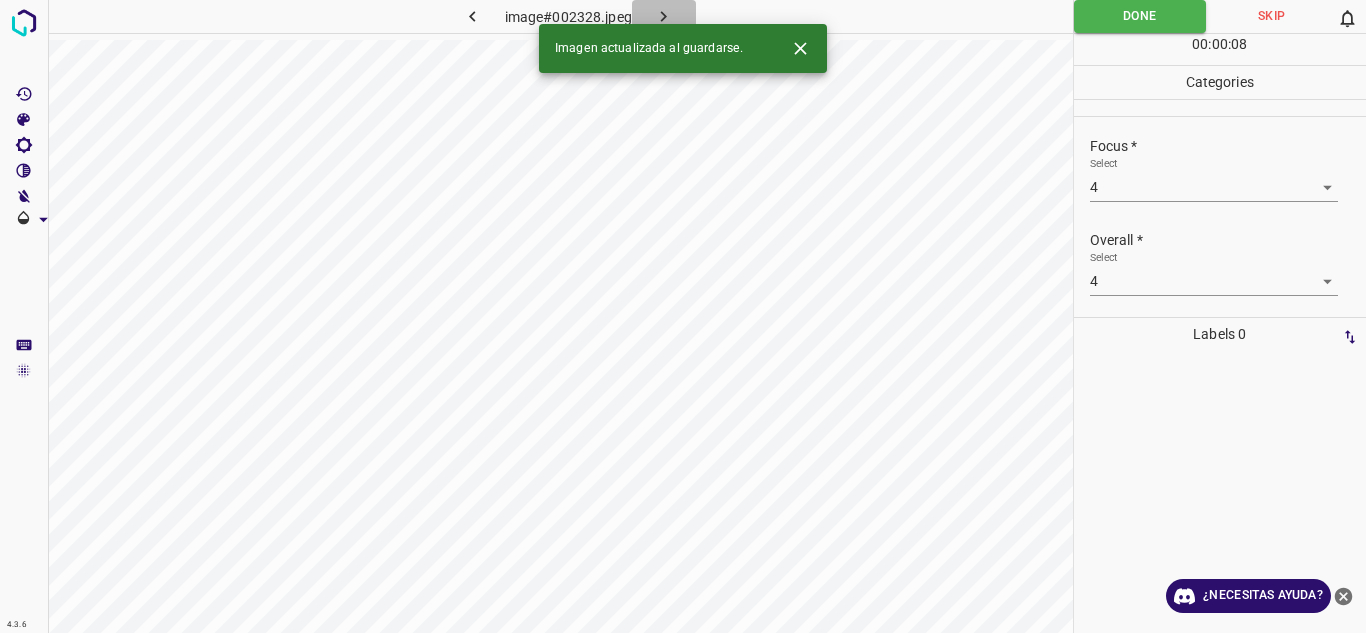 click at bounding box center (664, 16) 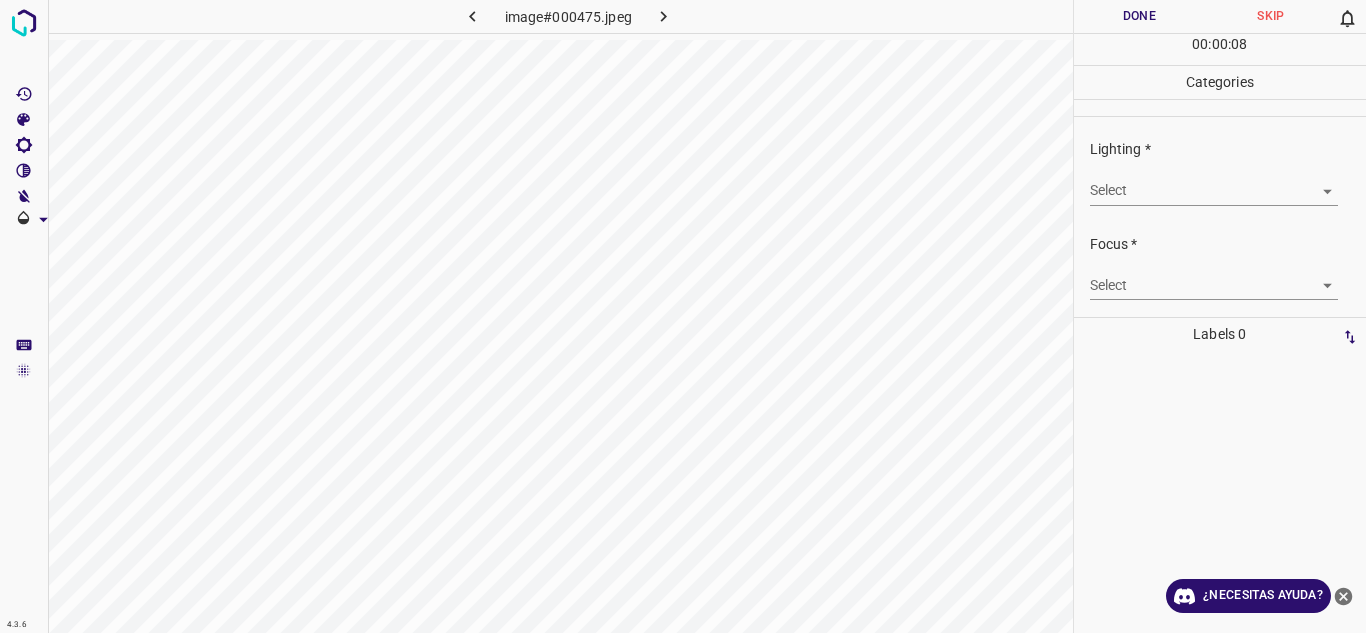 click on "4.3.6  image#000475.jpeg Done Skip 0 00   : 00   : 08   Categories Lighting *  Select ​ Focus *  Select ​ Overall *  Select ​ Labels   0 Categories 1 Lighting 2 Focus 3 Overall Tools Space Change between modes (Draw & Edit) I Auto labeling R Restore zoom M Zoom in N Zoom out Delete Delete selecte label Filters Z Restore filters X Saturation filter C Brightness filter V Contrast filter B Gray scale filter General O Download ¿Necesitas ayuda? Texto original Valora esta traducción Tu opinión servirá para ayudar a mejorar el Traductor de Google - Texto - Esconder - Borrar" at bounding box center [683, 316] 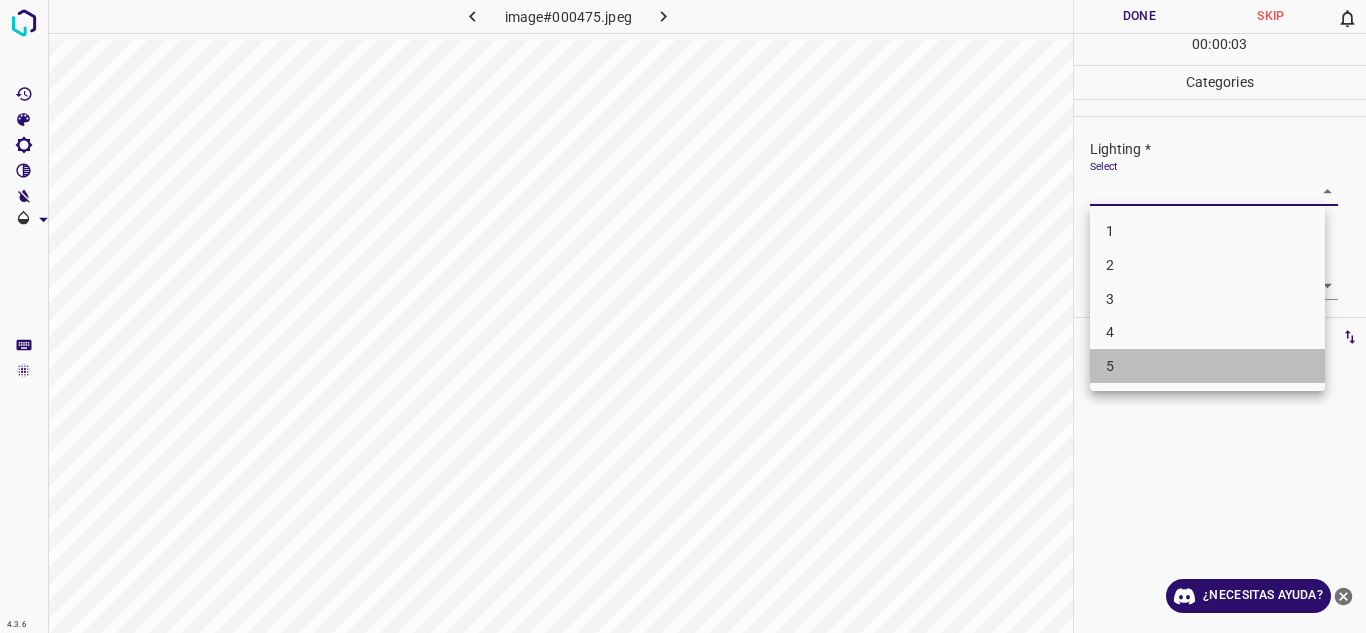 click on "5" at bounding box center [1207, 366] 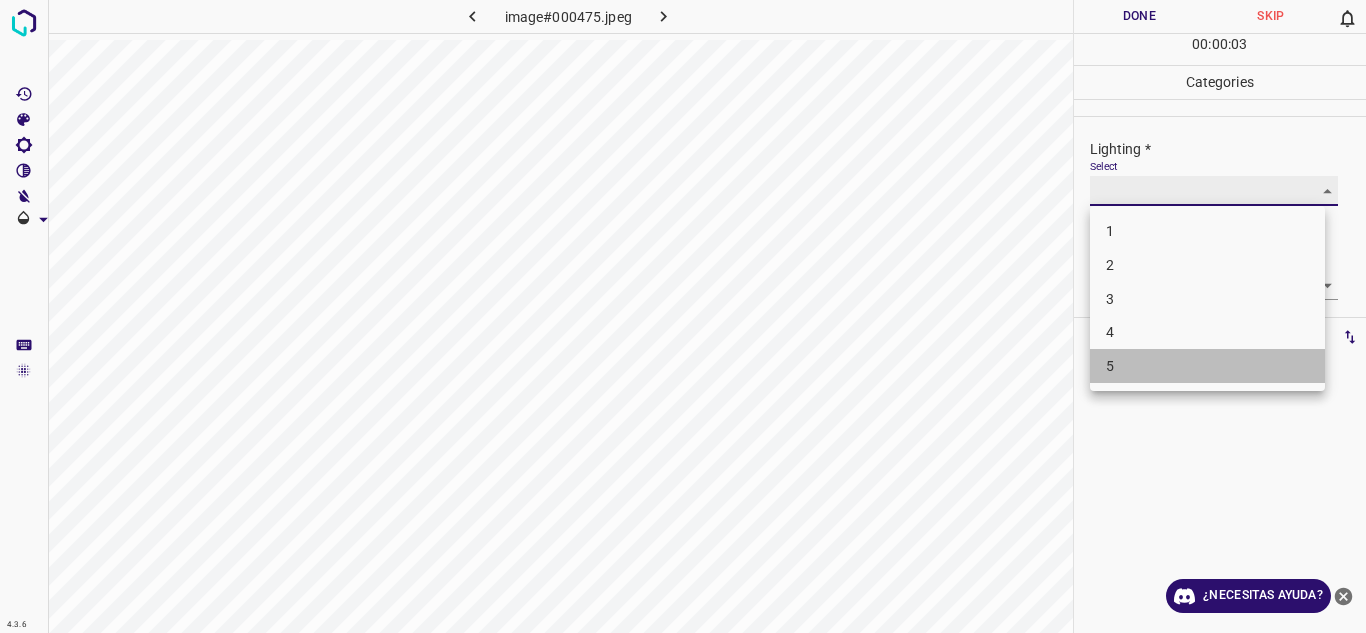 type on "5" 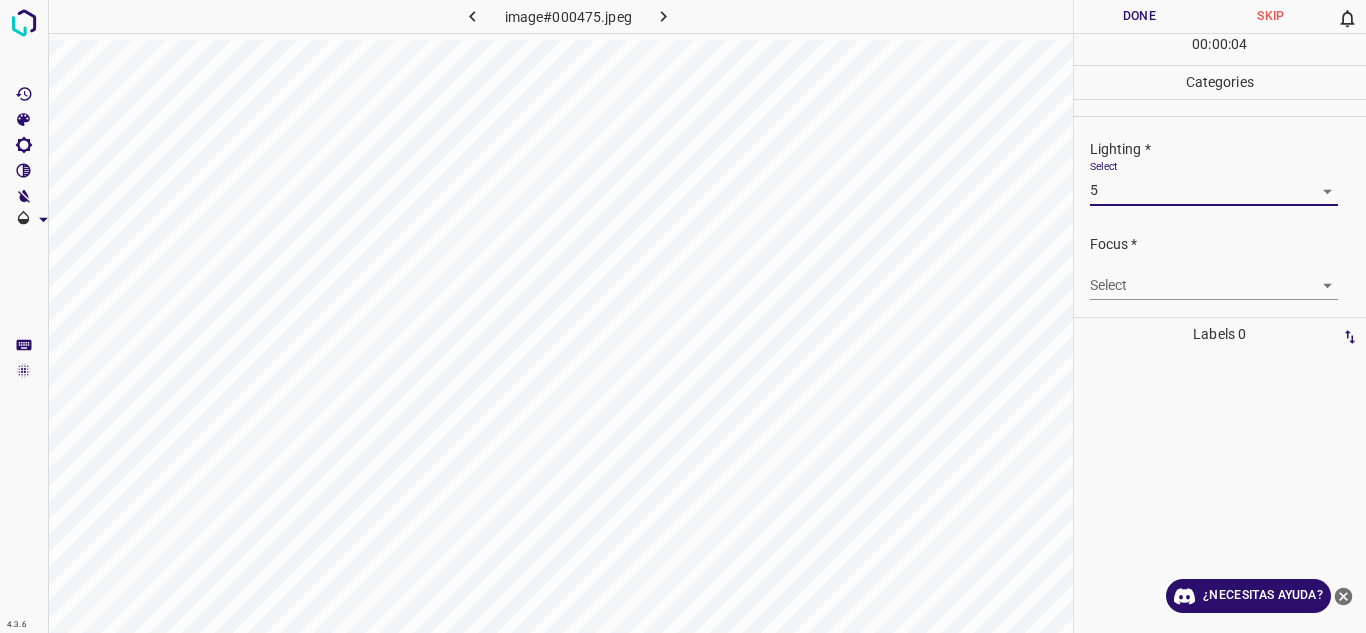 click on "4.3.6  image#000475.jpeg Done Skip 0 00   : 00   : 04   Categories Lighting *  Select 5 5 Focus *  Select ​ Overall *  Select ​ Labels   0 Categories 1 Lighting 2 Focus 3 Overall Tools Space Change between modes (Draw & Edit) I Auto labeling R Restore zoom M Zoom in N Zoom out Delete Delete selecte label Filters Z Restore filters X Saturation filter C Brightness filter V Contrast filter B Gray scale filter General O Download ¿Necesitas ayuda? Texto original Valora esta traducción Tu opinión servirá para ayudar a mejorar el Traductor de Google - Texto - Esconder - Borrar" at bounding box center (683, 316) 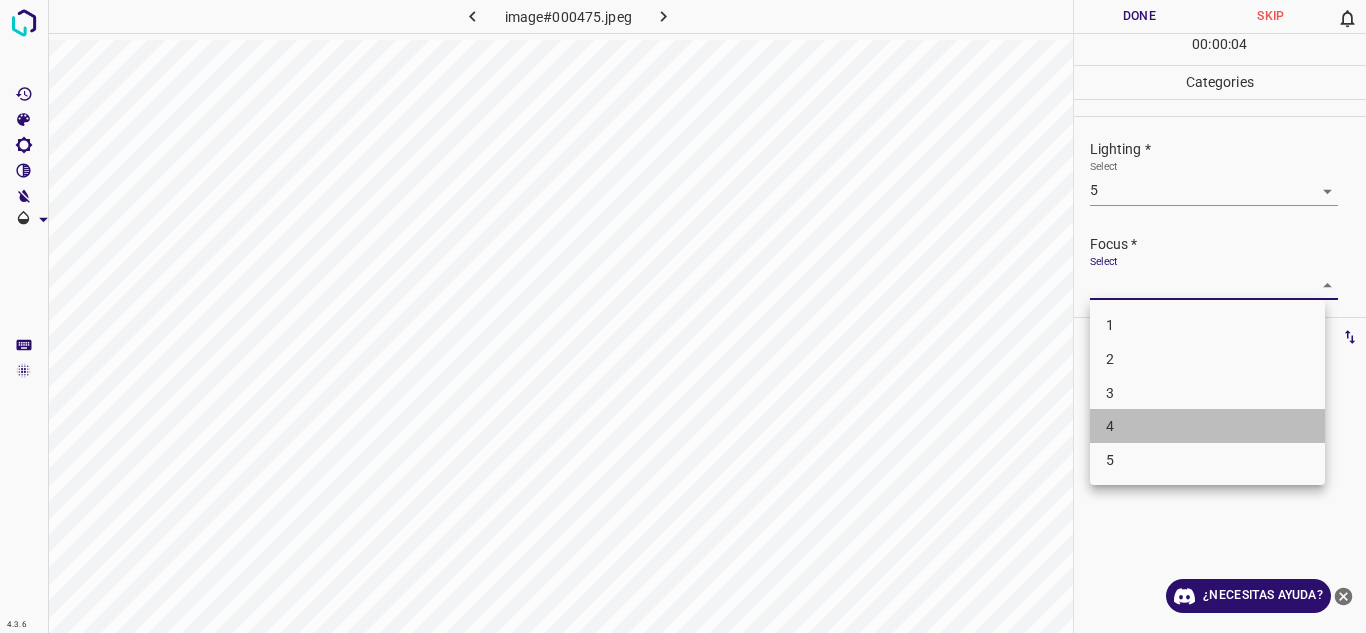click on "4" at bounding box center (1207, 426) 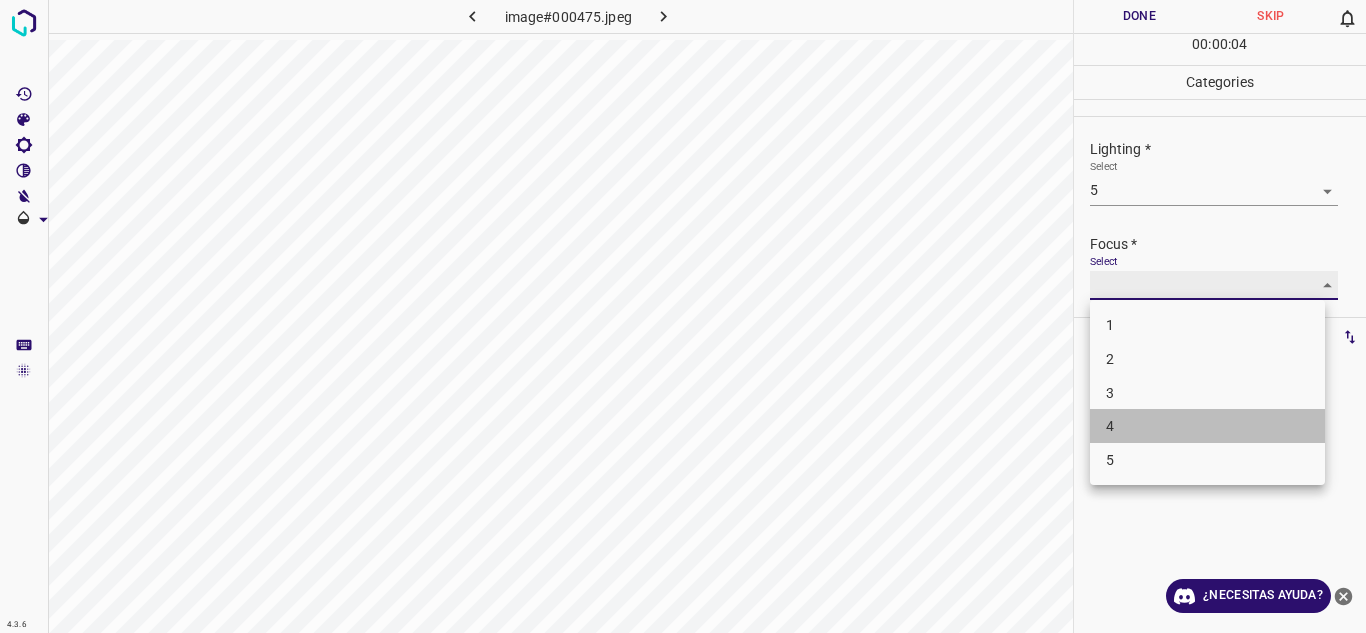 type on "4" 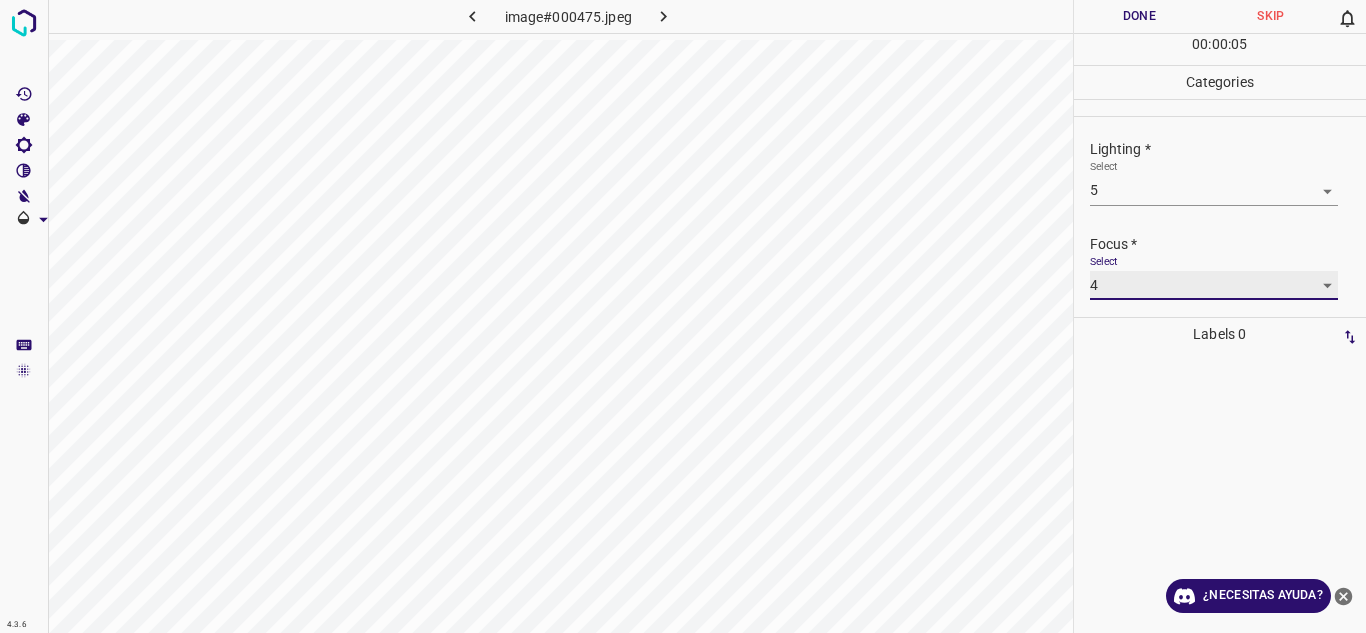 scroll, scrollTop: 98, scrollLeft: 0, axis: vertical 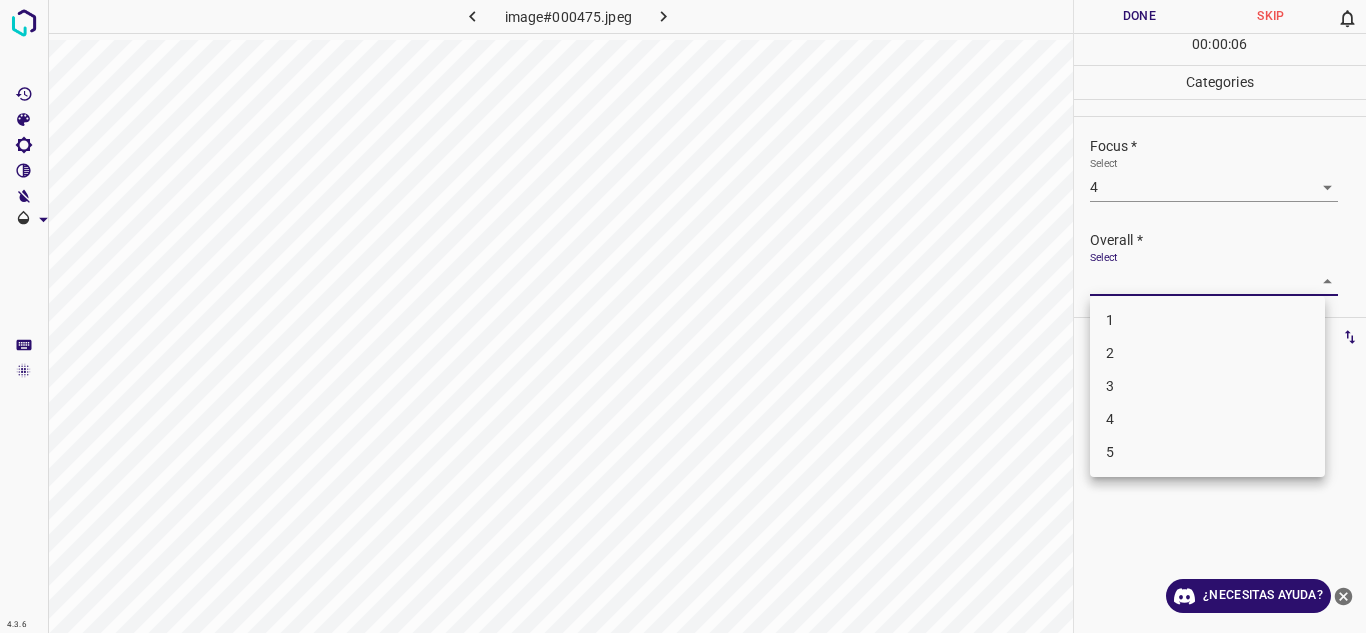 click on "4.3.6  image#000475.jpeg Done Skip 0 00   : 00   : 06   Categories Lighting *  Select 5 5 Focus *  Select 4 4 Overall *  Select ​ Labels   0 Categories 1 Lighting 2 Focus 3 Overall Tools Space Change between modes (Draw & Edit) I Auto labeling R Restore zoom M Zoom in N Zoom out Delete Delete selecte label Filters Z Restore filters X Saturation filter C Brightness filter V Contrast filter B Gray scale filter General O Download ¿Necesitas ayuda? Texto original Valora esta traducción Tu opinión servirá para ayudar a mejorar el Traductor de Google - Texto - Esconder - Borrar 1 2 3 4 5" at bounding box center [683, 316] 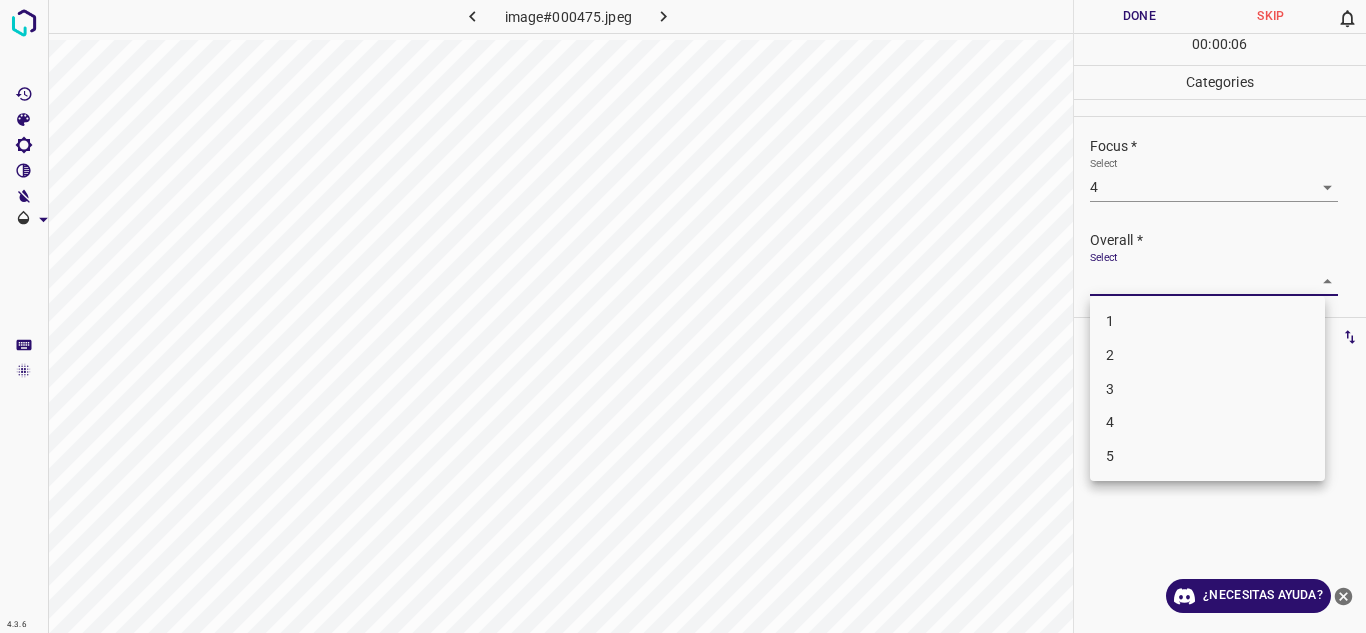 click on "4" at bounding box center [1207, 422] 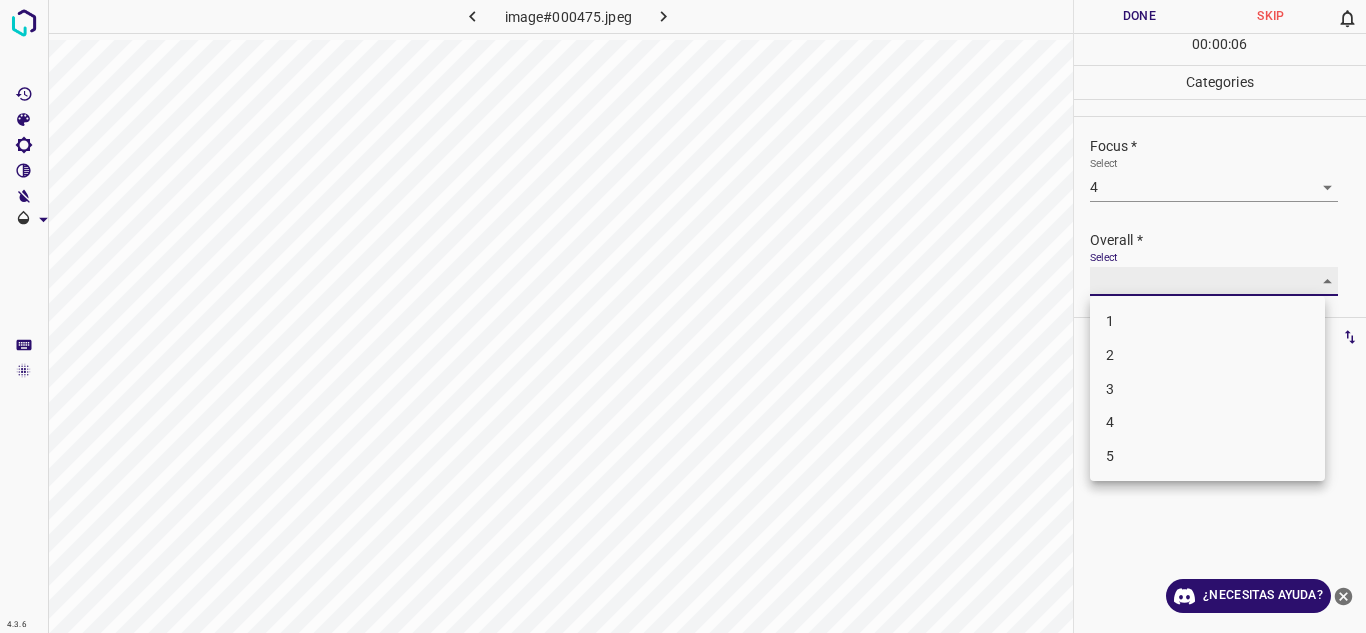 type on "4" 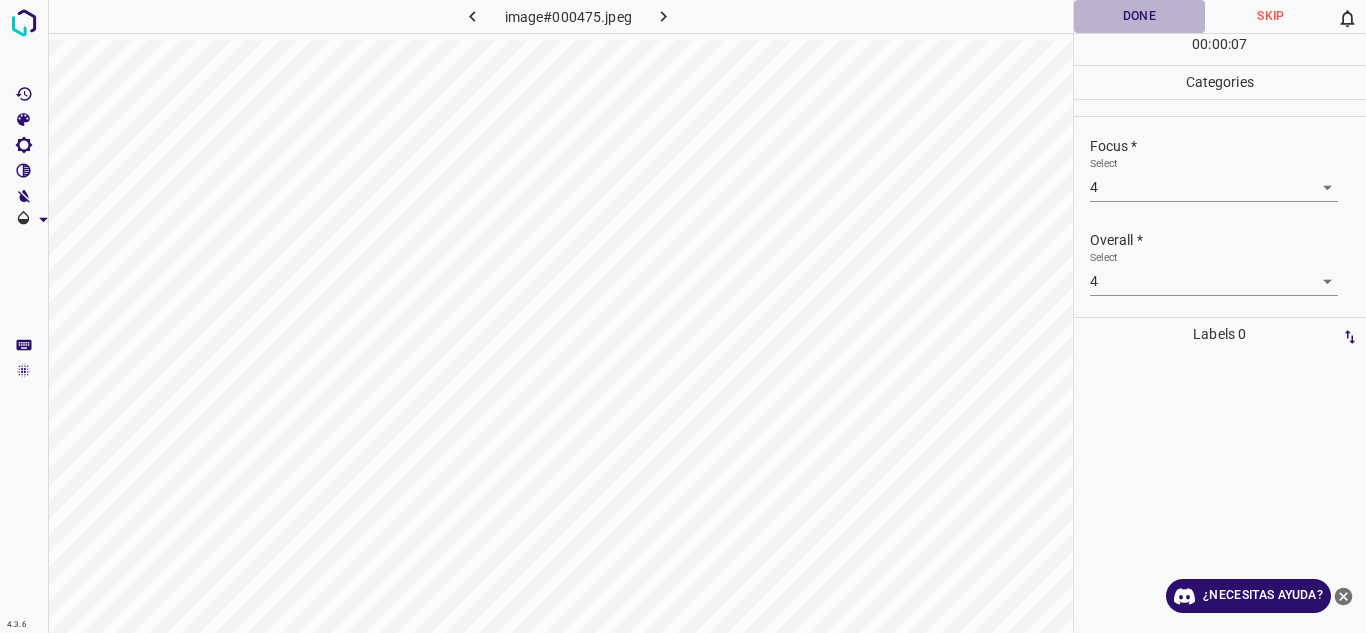 click on "Done" at bounding box center (1140, 16) 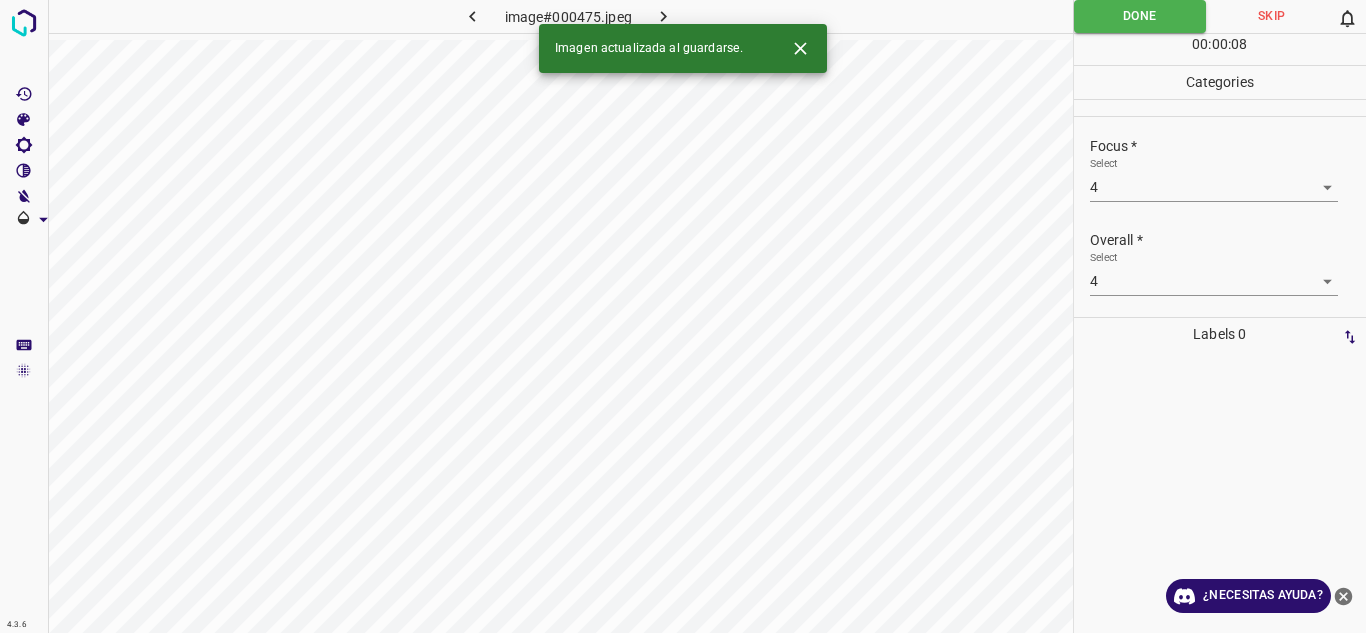 click 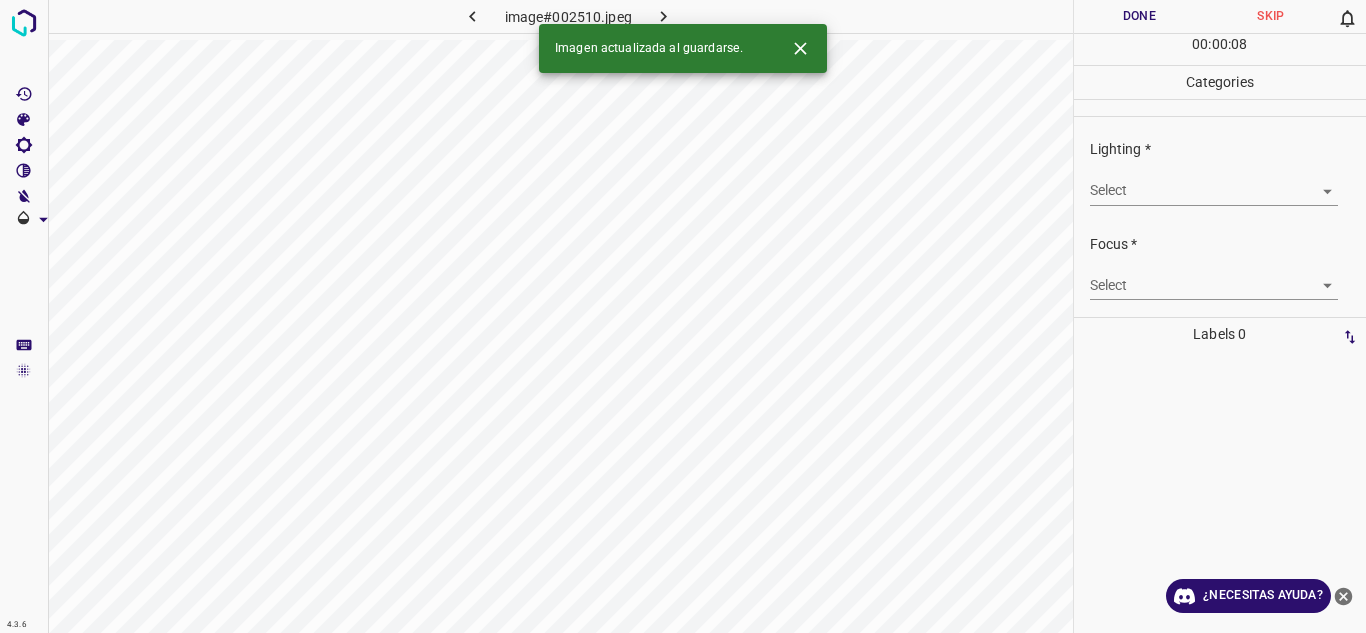 click on "4.3.6  image#002510.jpeg Done Skip 0 00   : 00   : 08   Categories Lighting *  Select ​ Focus *  Select ​ Overall *  Select ​ Labels   0 Categories 1 Lighting 2 Focus 3 Overall Tools Space Change between modes (Draw & Edit) I Auto labeling R Restore zoom M Zoom in N Zoom out Delete Delete selecte label Filters Z Restore filters X Saturation filter C Brightness filter V Contrast filter B Gray scale filter General O Download Imagen actualizada al guardarse. ¿Necesitas ayuda? Texto original Valora esta traducción Tu opinión servirá para ayudar a mejorar el Traductor de Google - Texto - Esconder - Borrar" at bounding box center (683, 316) 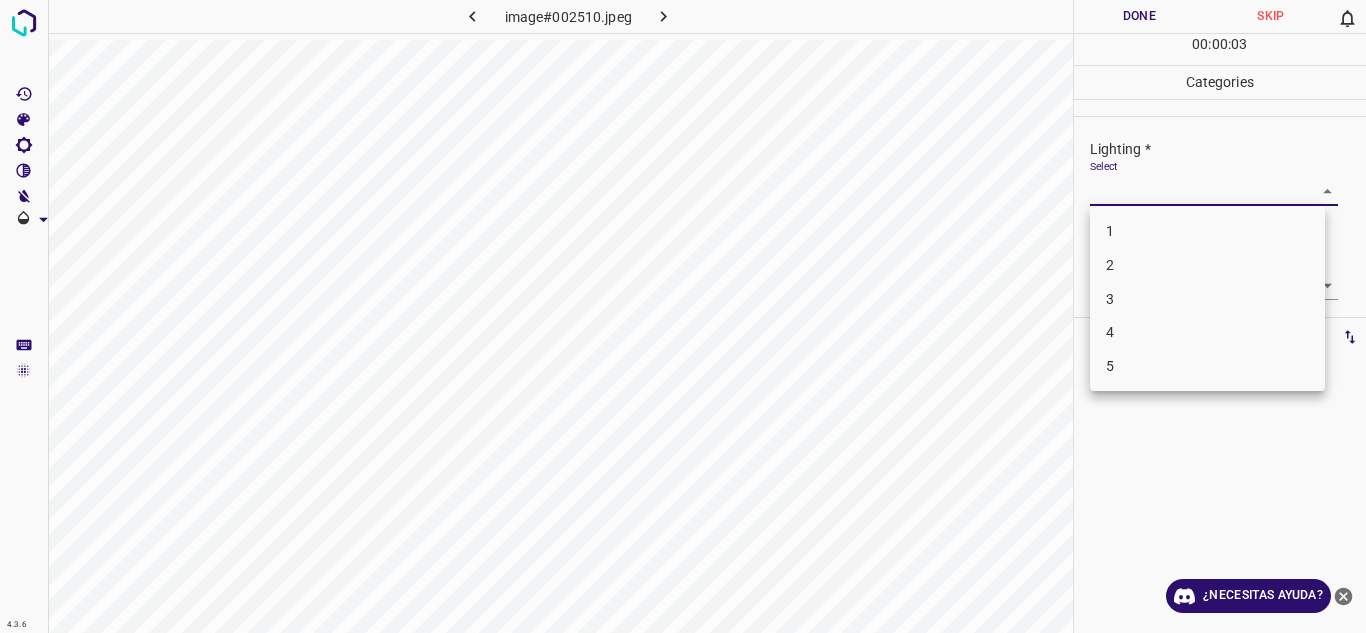 click on "3" at bounding box center (1207, 299) 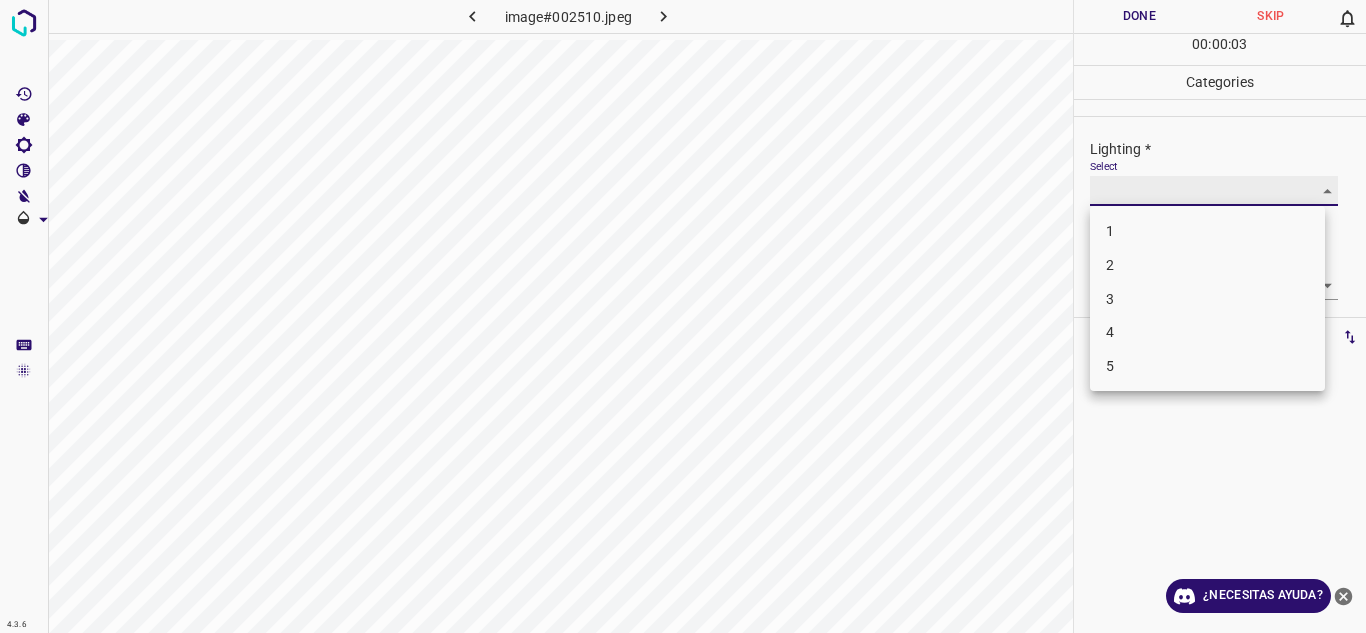 type on "3" 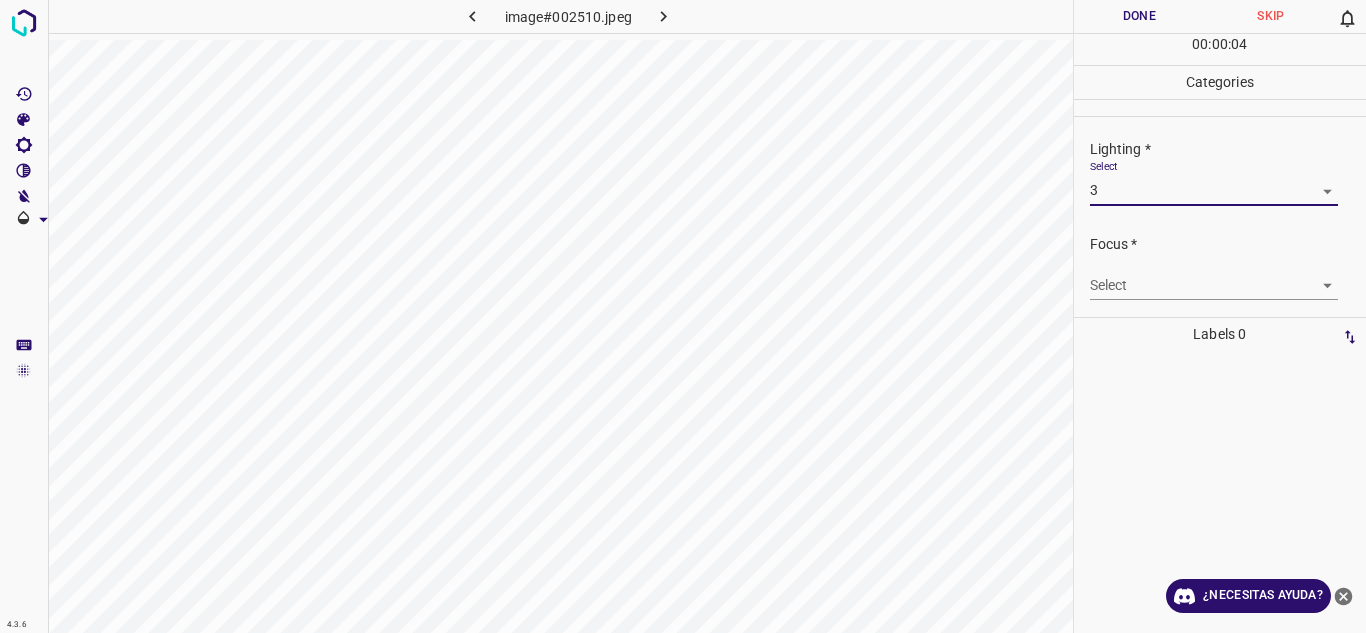 click on "4.3.6  image#002510.jpeg Done Skip 0 00   : 00   : 04   Categories Lighting *  Select 3 3 Focus *  Select ​ Overall *  Select ​ Labels   0 Categories 1 Lighting 2 Focus 3 Overall Tools Space Change between modes (Draw & Edit) I Auto labeling R Restore zoom M Zoom in N Zoom out Delete Delete selecte label Filters Z Restore filters X Saturation filter C Brightness filter V Contrast filter B Gray scale filter General O Download ¿Necesitas ayuda? Texto original Valora esta traducción Tu opinión servirá para ayudar a mejorar el Traductor de Google - Texto - Esconder - Borrar" at bounding box center [683, 316] 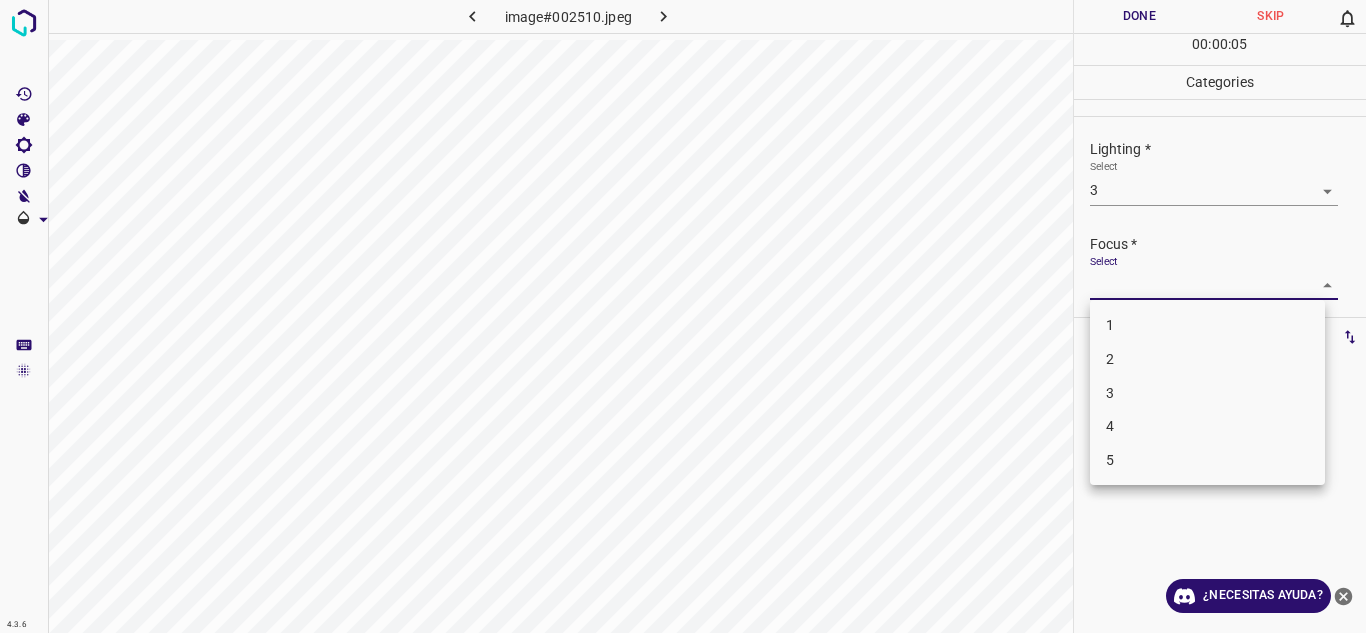 click on "2" at bounding box center (1207, 359) 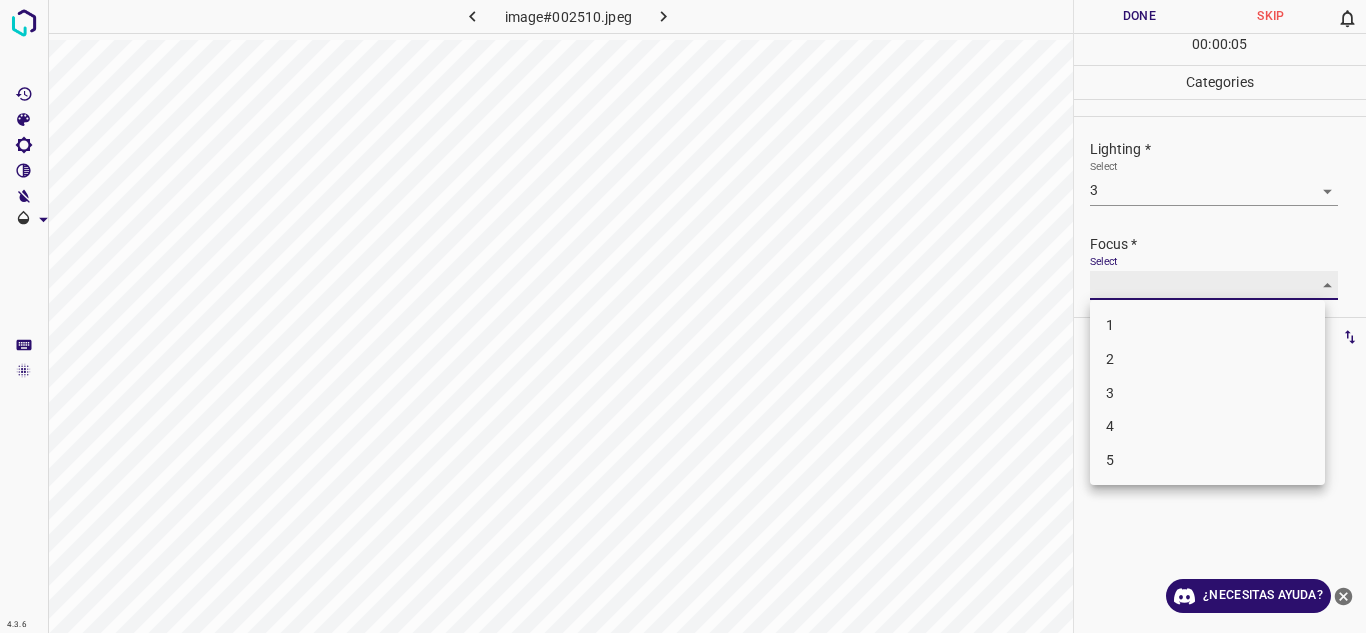 type on "2" 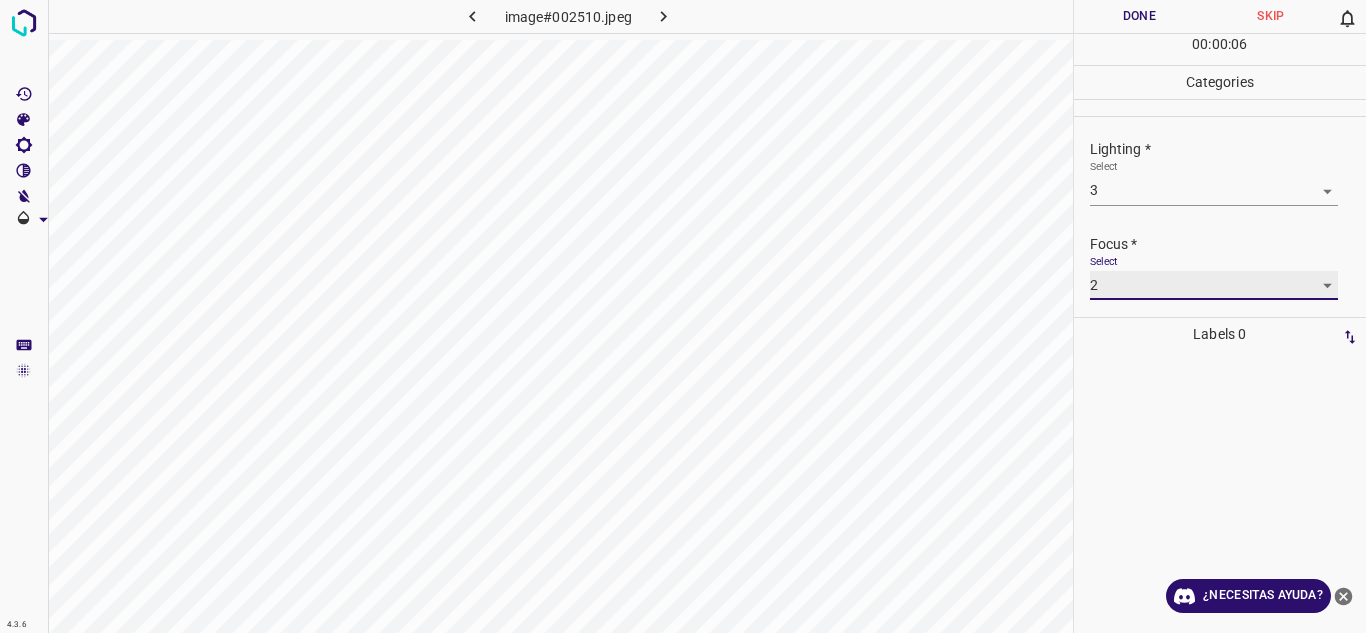 scroll, scrollTop: 98, scrollLeft: 0, axis: vertical 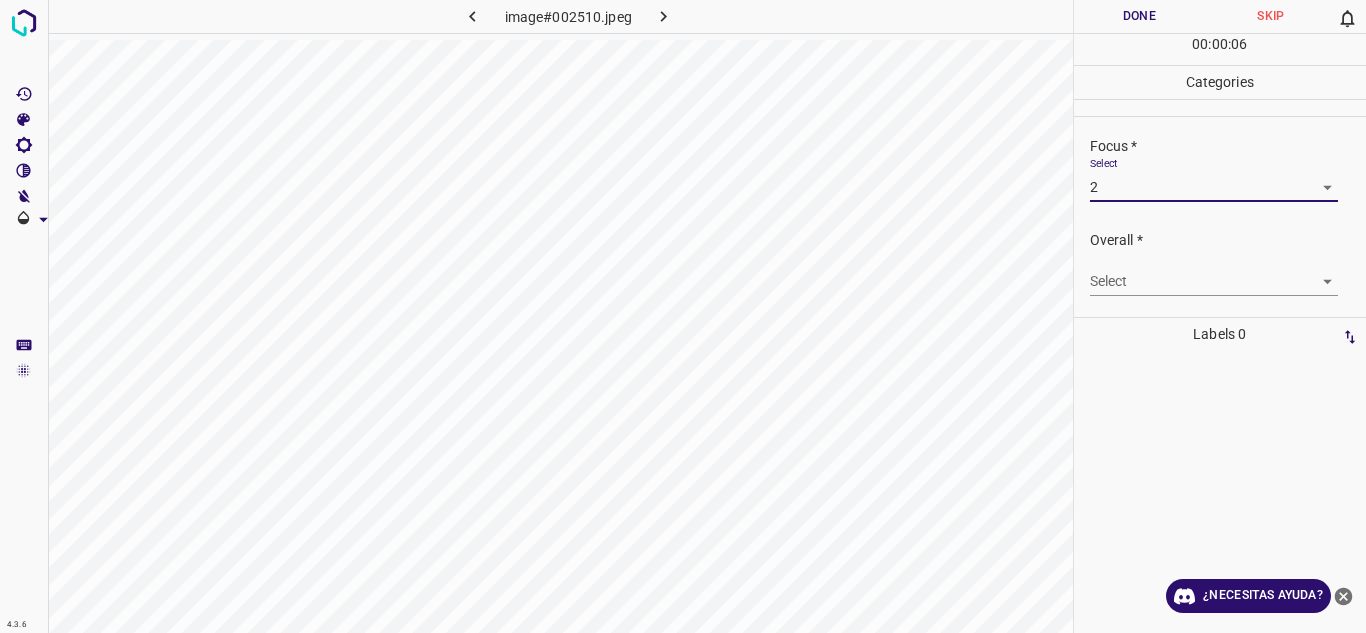 click on "4.3.6  image#002510.jpeg Done Skip 0 00   : 00   : 06   Categories Lighting *  Select 3 3 Focus *  Select 2 2 Overall *  Select ​ Labels   0 Categories 1 Lighting 2 Focus 3 Overall Tools Space Change between modes (Draw & Edit) I Auto labeling R Restore zoom M Zoom in N Zoom out Delete Delete selecte label Filters Z Restore filters X Saturation filter C Brightness filter V Contrast filter B Gray scale filter General O Download ¿Necesitas ayuda? Texto original Valora esta traducción Tu opinión servirá para ayudar a mejorar el Traductor de Google - Texto - Esconder - Borrar" at bounding box center [683, 316] 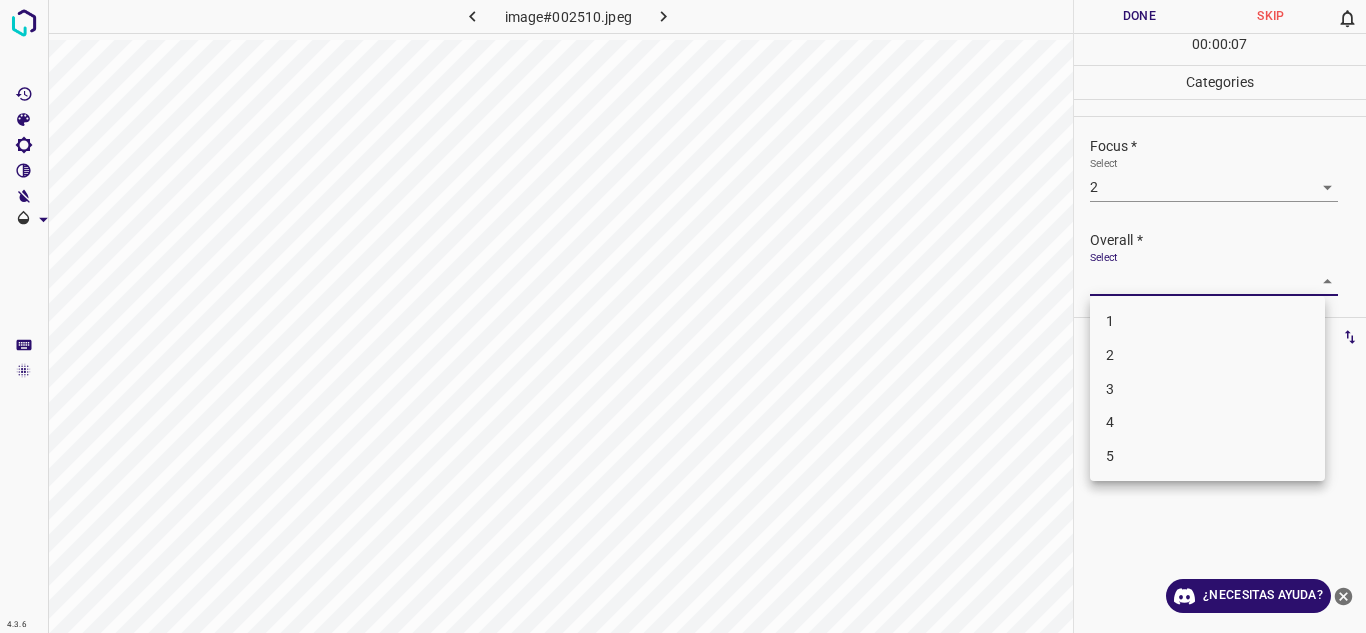 click on "3" at bounding box center (1207, 389) 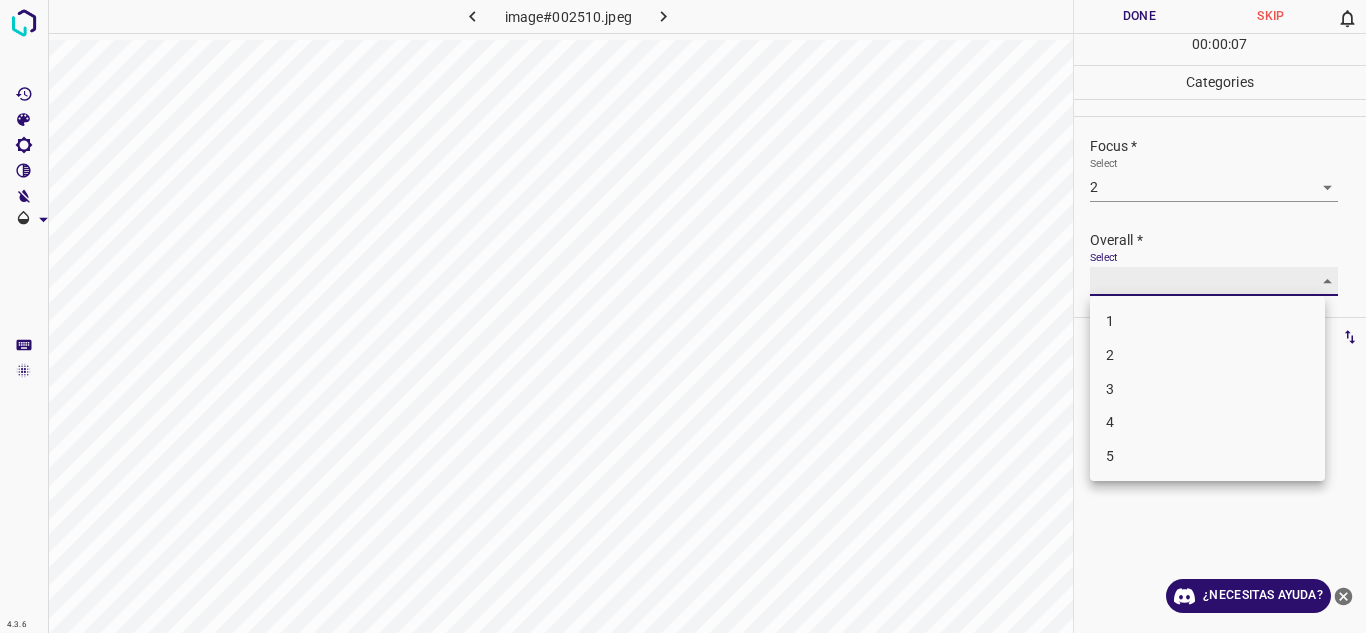 type on "3" 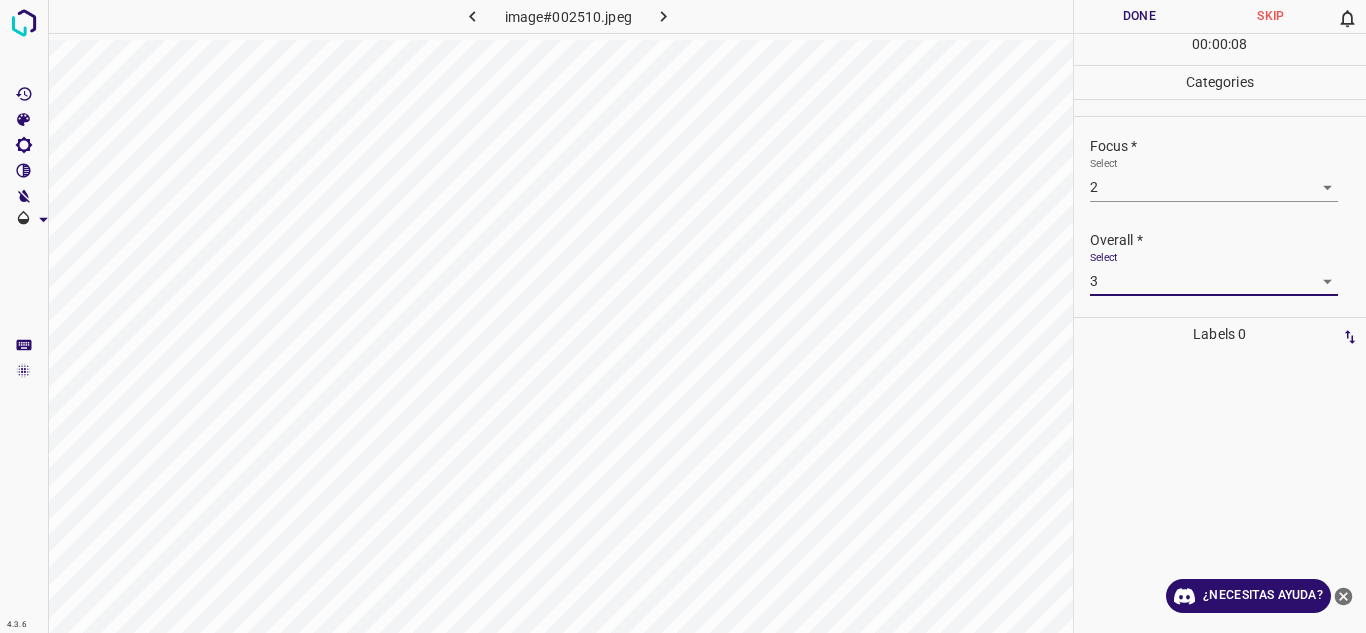 click on "Done" at bounding box center [1140, 16] 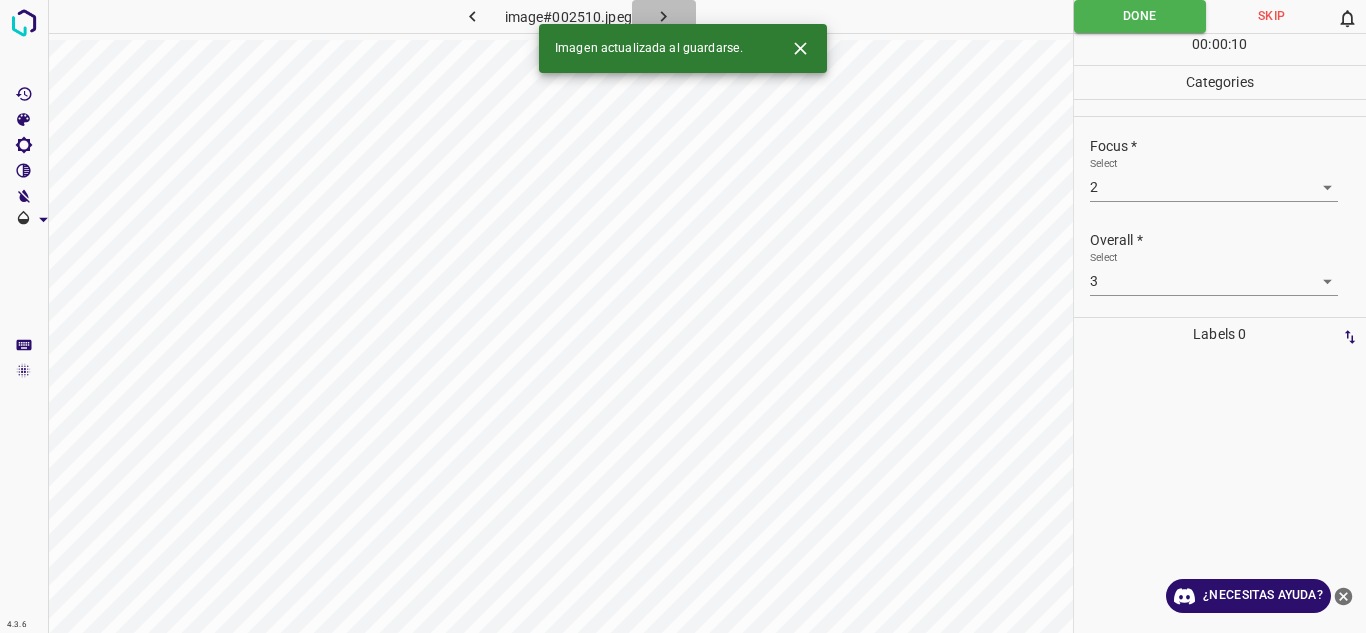 click at bounding box center (664, 16) 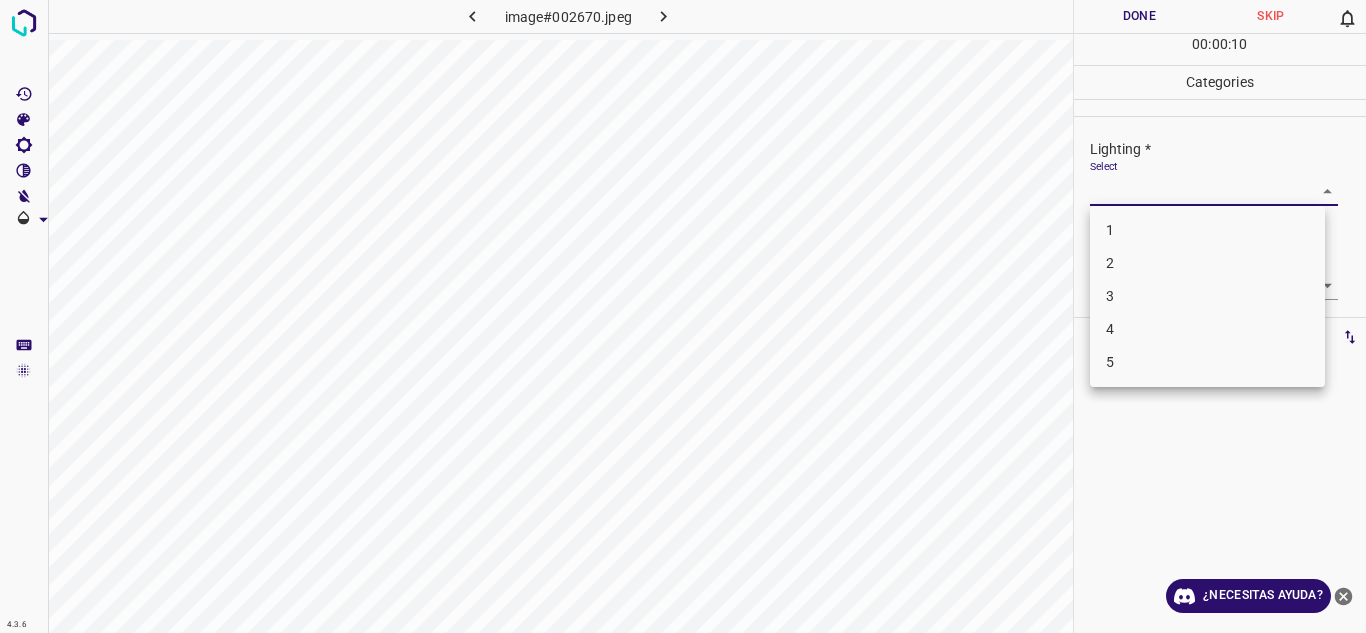click on "4.3.6  image#002670.jpeg Done Skip 0 00   : 00   : 10   Categories Lighting *  Select ​ Focus *  Select ​ Overall *  Select ​ Labels   0 Categories 1 Lighting 2 Focus 3 Overall Tools Space Change between modes (Draw & Edit) I Auto labeling R Restore zoom M Zoom in N Zoom out Delete Delete selecte label Filters Z Restore filters X Saturation filter C Brightness filter V Contrast filter B Gray scale filter General O Download ¿Necesitas ayuda? Texto original Valora esta traducción Tu opinión servirá para ayudar a mejorar el Traductor de Google - Texto - Esconder - Borrar 1 2 3 4 5" at bounding box center (683, 316) 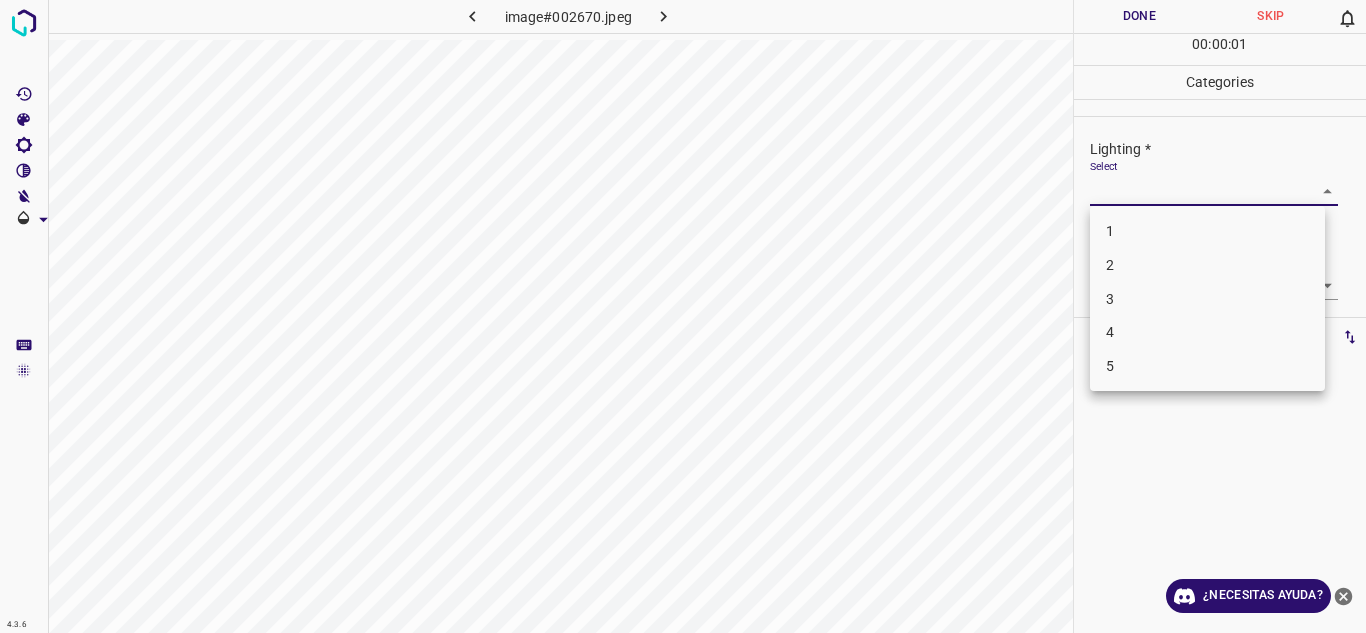click on "4" at bounding box center [1207, 332] 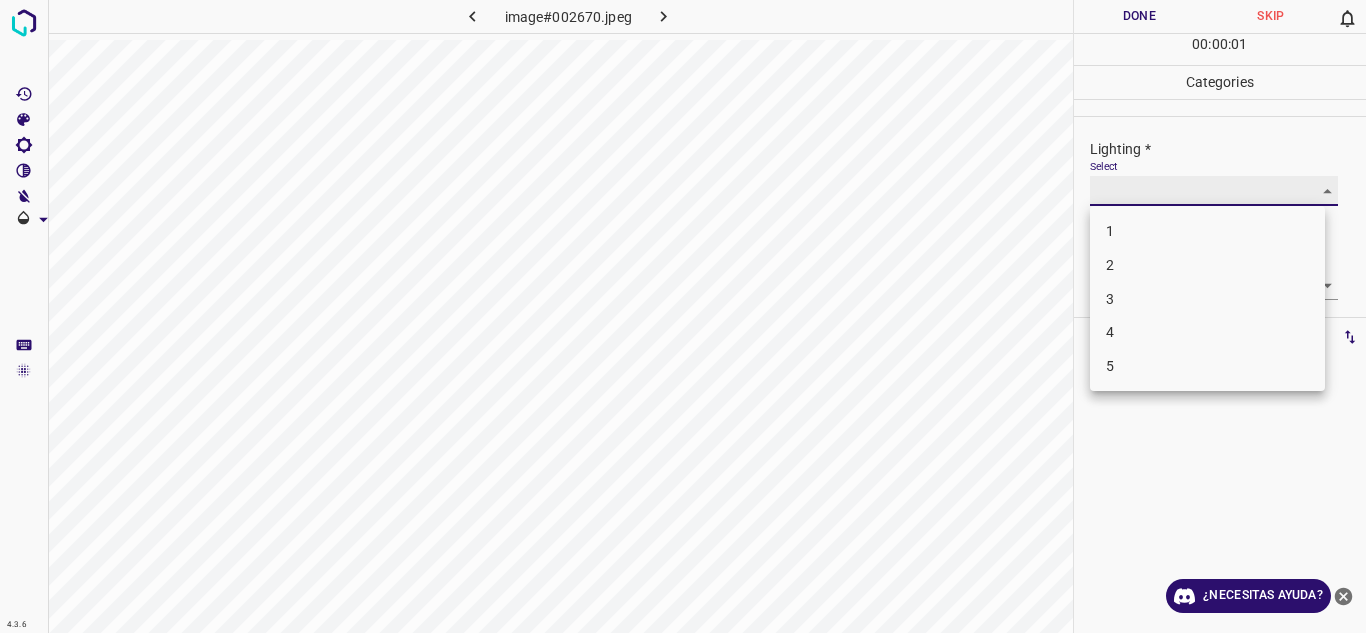type on "4" 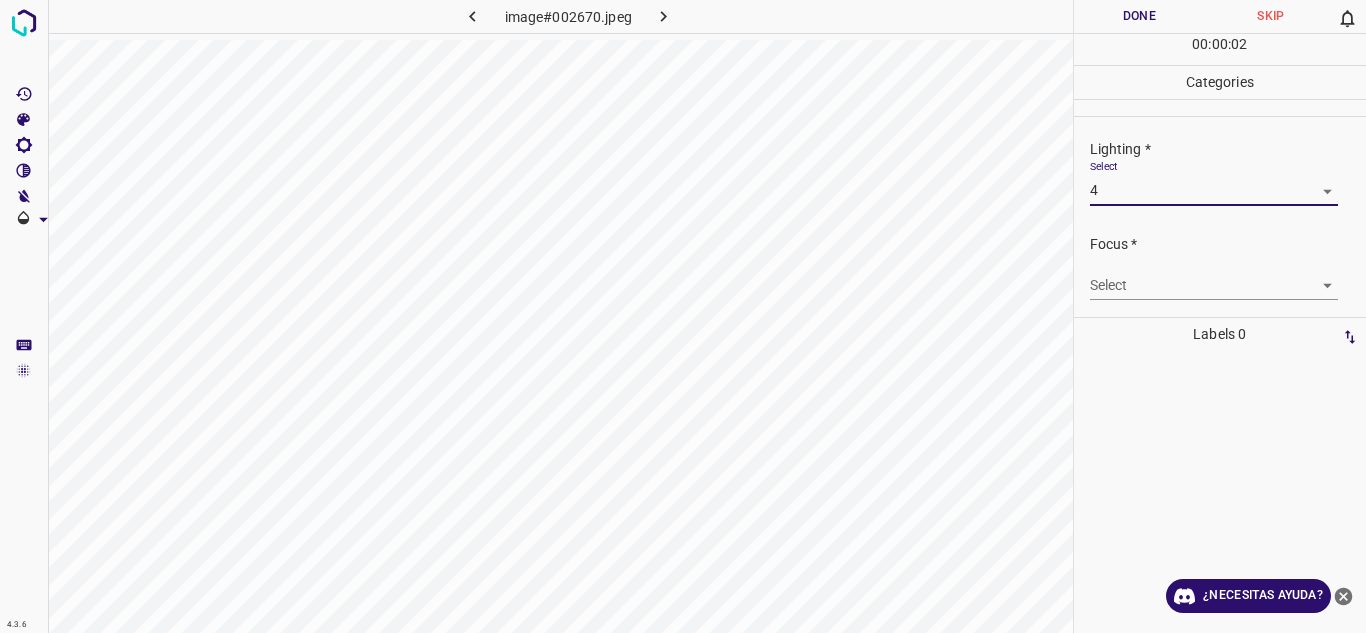 click on "4.3.6  image#002670.jpeg Done Skip 0 00   : 00   : 02   Categories Lighting *  Select 4 4 Focus *  Select ​ Overall *  Select ​ Labels   0 Categories 1 Lighting 2 Focus 3 Overall Tools Space Change between modes (Draw & Edit) I Auto labeling R Restore zoom M Zoom in N Zoom out Delete Delete selecte label Filters Z Restore filters X Saturation filter C Brightness filter V Contrast filter B Gray scale filter General O Download ¿Necesitas ayuda? Texto original Valora esta traducción Tu opinión servirá para ayudar a mejorar el Traductor de Google - Texto - Esconder - Borrar" at bounding box center (683, 316) 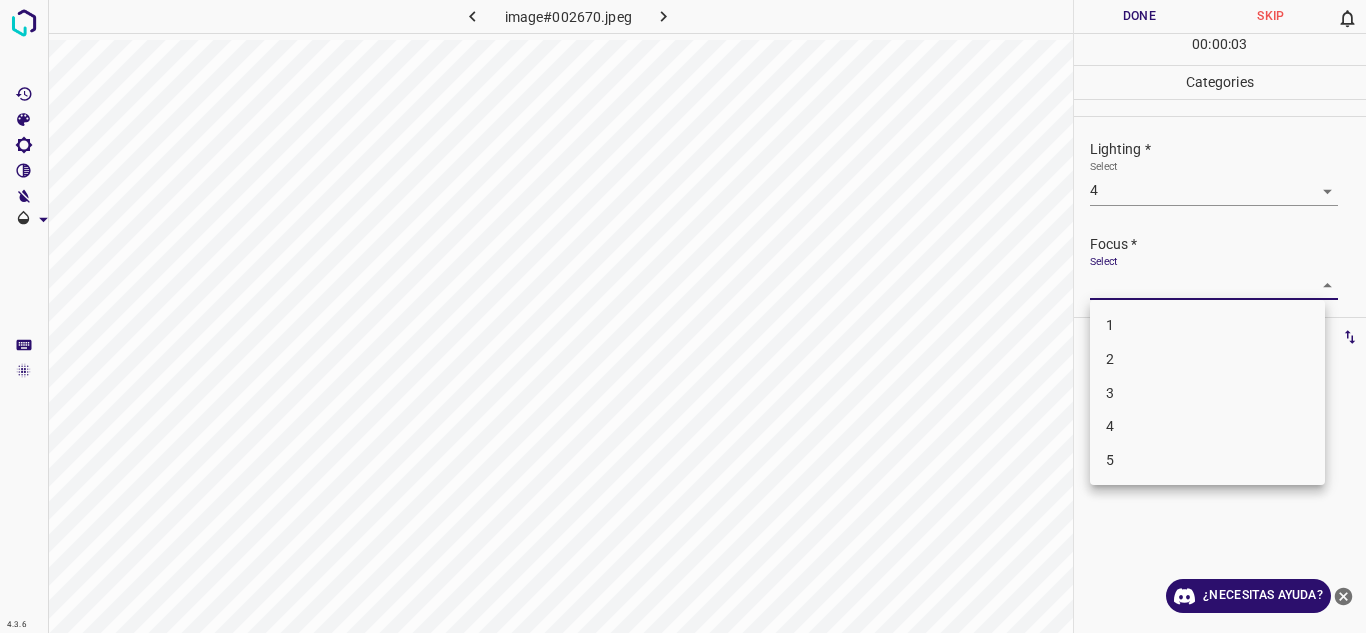 click on "4" at bounding box center [1110, 426] 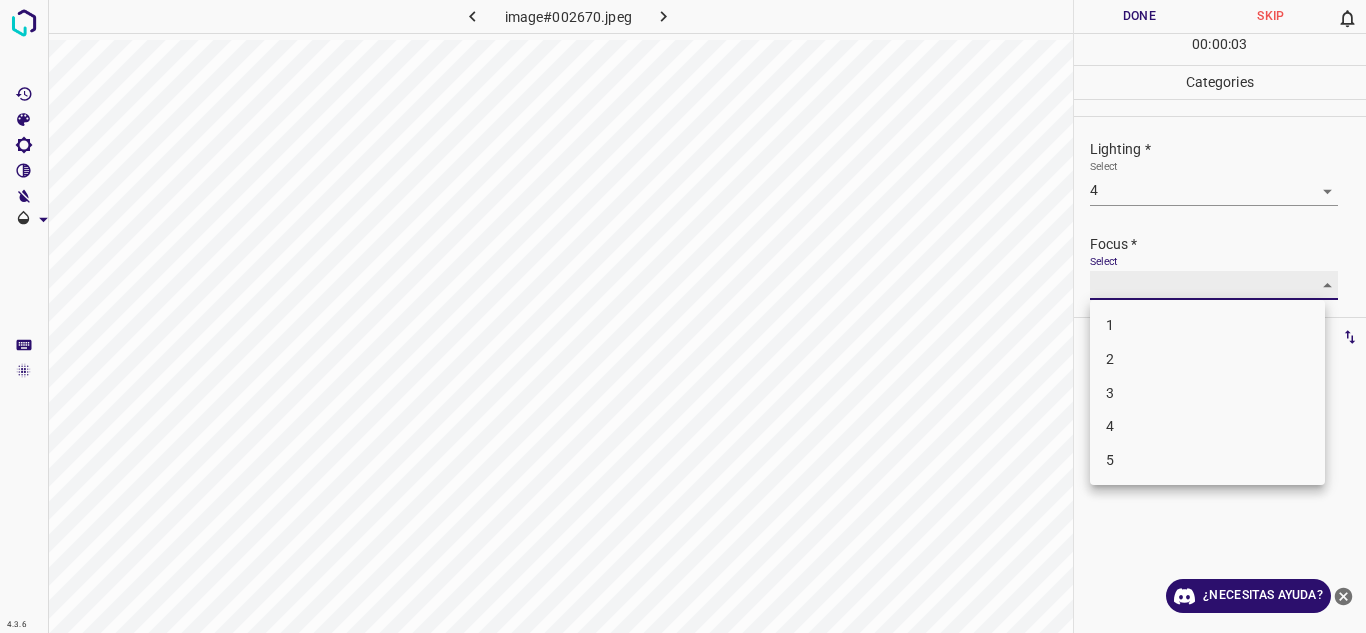 type on "4" 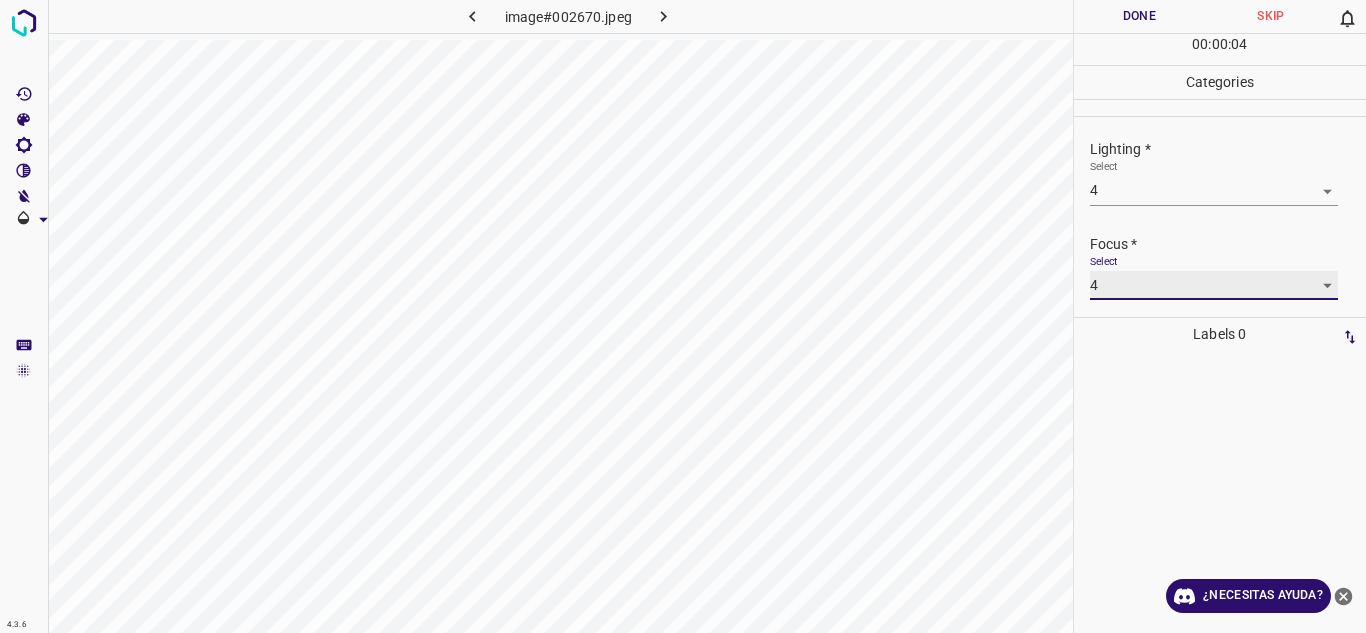 scroll, scrollTop: 98, scrollLeft: 0, axis: vertical 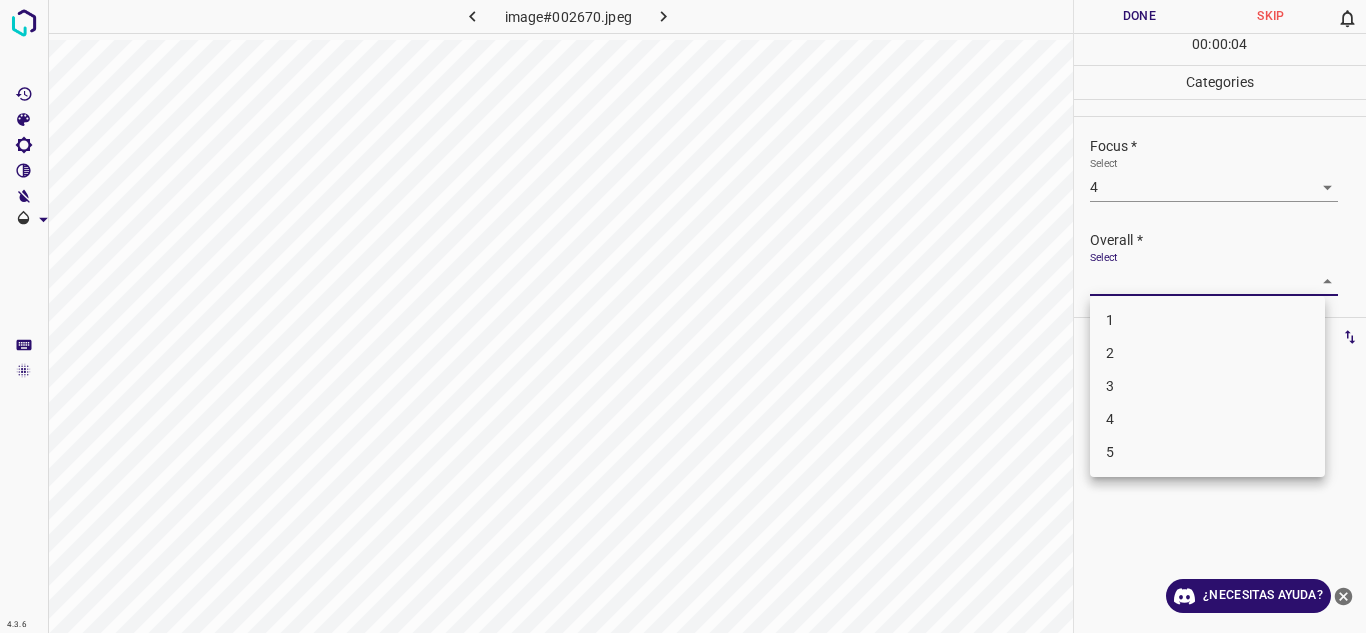 click on "4.3.6  image#002670.jpeg Done Skip 0 00   : 00   : 04   Categories Lighting *  Select 4 4 Focus *  Select 4 4 Overall *  Select ​ Labels   0 Categories 1 Lighting 2 Focus 3 Overall Tools Space Change between modes (Draw & Edit) I Auto labeling R Restore zoom M Zoom in N Zoom out Delete Delete selecte label Filters Z Restore filters X Saturation filter C Brightness filter V Contrast filter B Gray scale filter General O Download ¿Necesitas ayuda? Texto original Valora esta traducción Tu opinión servirá para ayudar a mejorar el Traductor de Google - Texto - Esconder - Borrar 1 2 3 4 5" at bounding box center [683, 316] 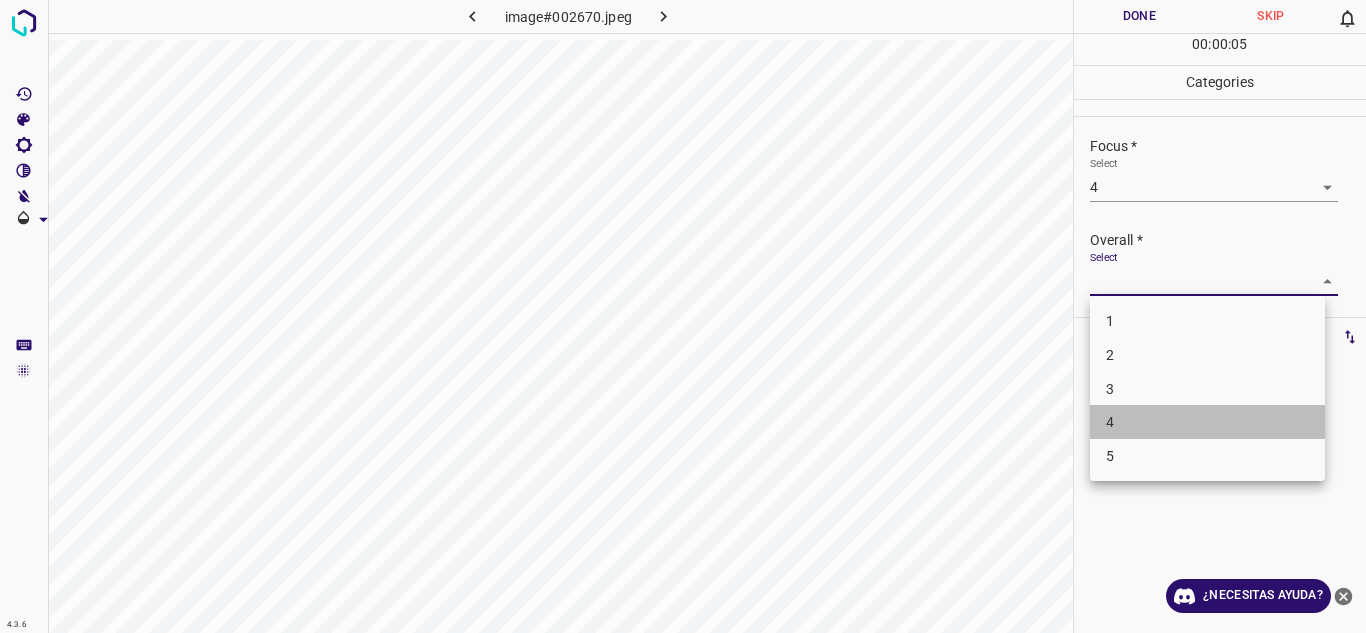 click on "4" at bounding box center (1207, 422) 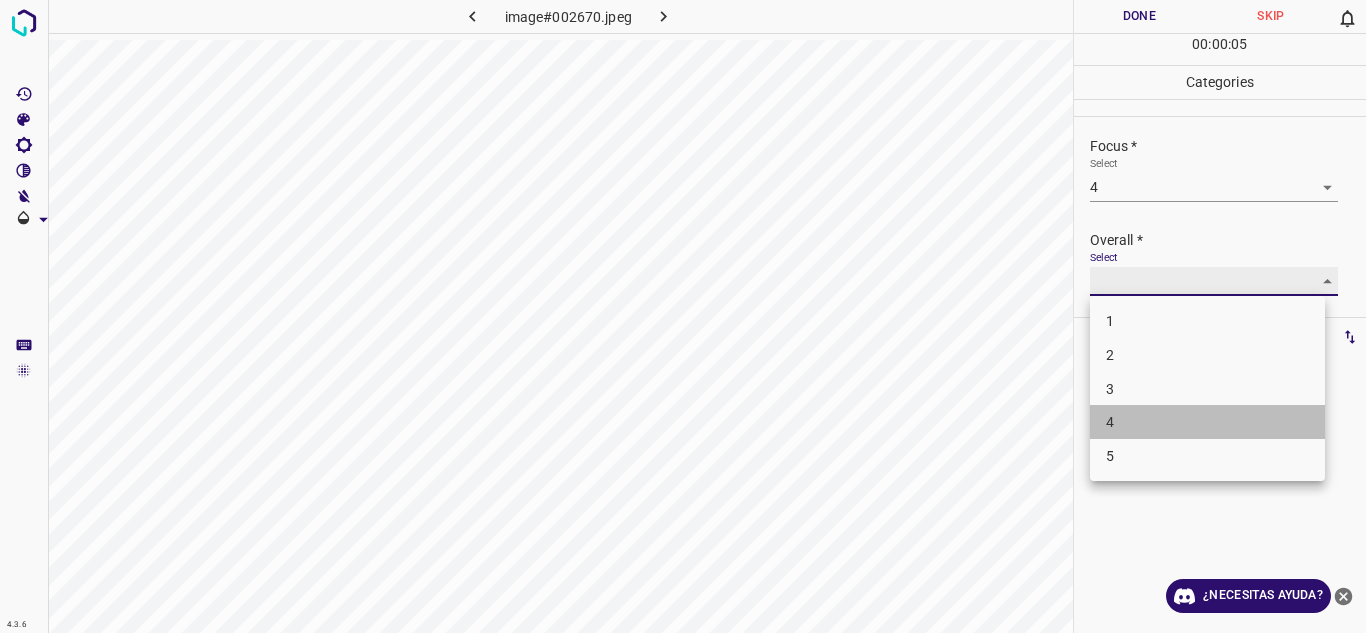 type on "4" 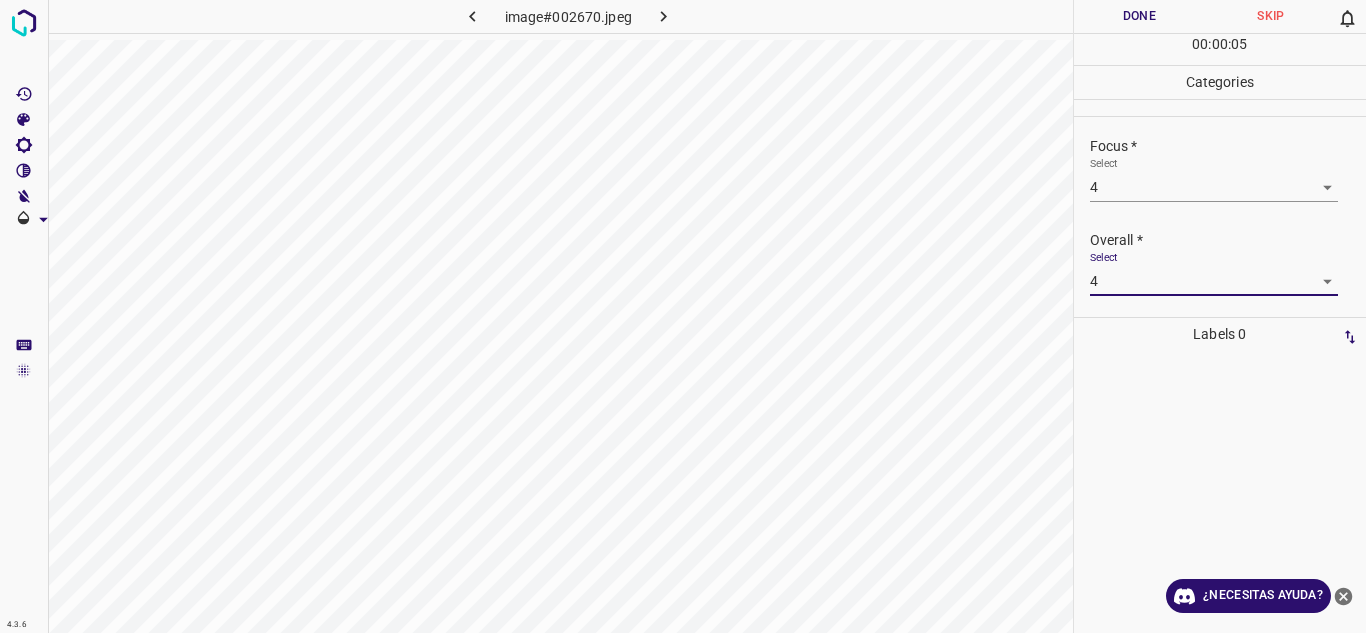 click on "Done" at bounding box center (1140, 16) 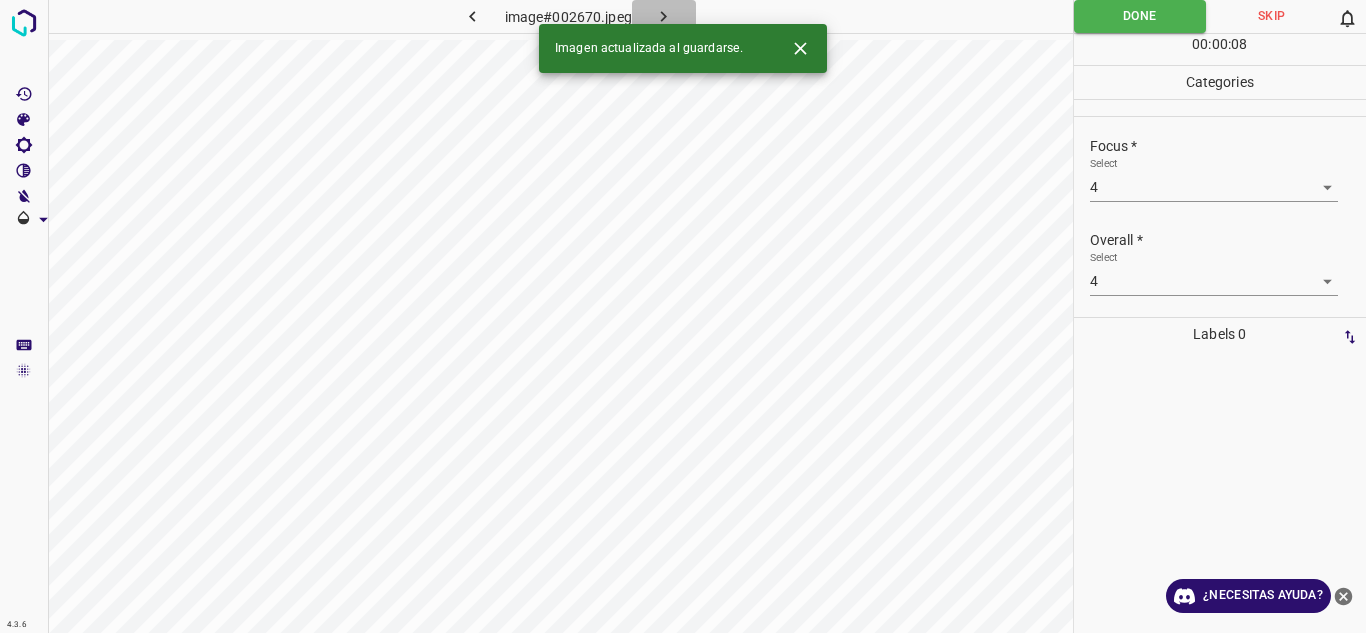 click 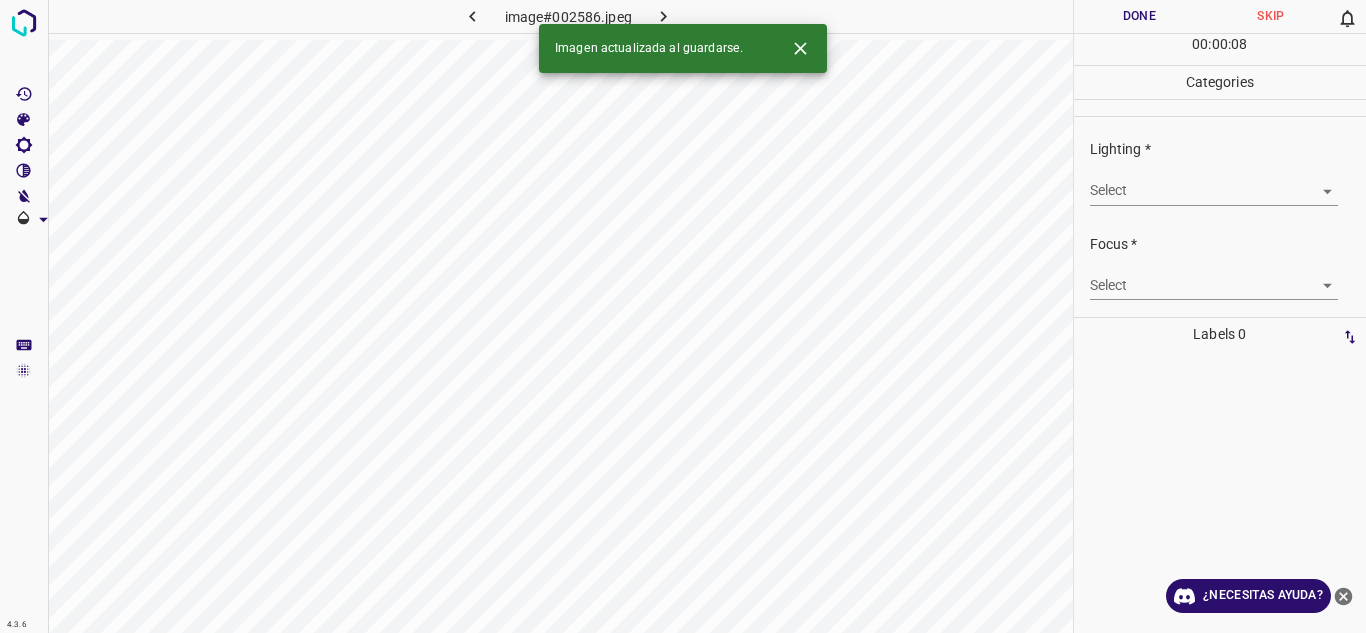 click on "4.3.6  image#002586.jpeg Done Skip 0 00   : 00   : 08   Categories Lighting *  Select ​ Focus *  Select ​ Overall *  Select ​ Labels   0 Categories 1 Lighting 2 Focus 3 Overall Tools Space Change between modes (Draw & Edit) I Auto labeling R Restore zoom M Zoom in N Zoom out Delete Delete selecte label Filters Z Restore filters X Saturation filter C Brightness filter V Contrast filter B Gray scale filter General O Download Imagen actualizada al guardarse. ¿Necesitas ayuda? Texto original Valora esta traducción Tu opinión servirá para ayudar a mejorar el Traductor de Google - Texto - Esconder - Borrar" at bounding box center (683, 316) 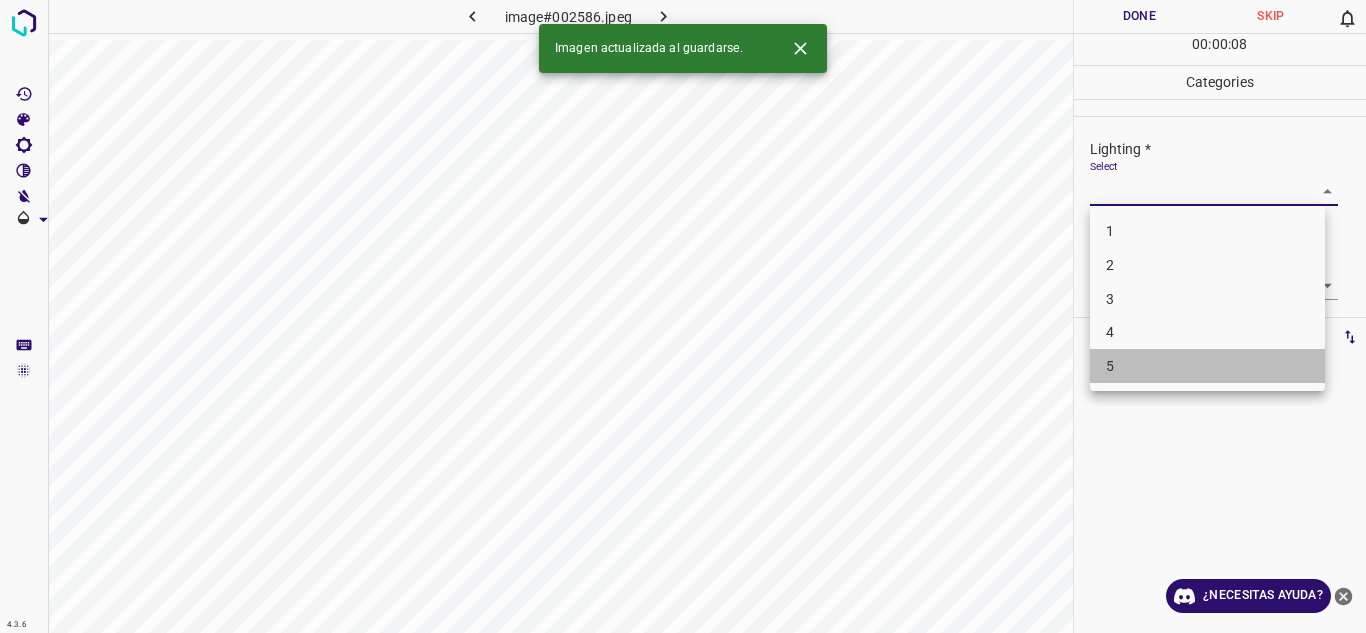 click on "5" at bounding box center (1207, 366) 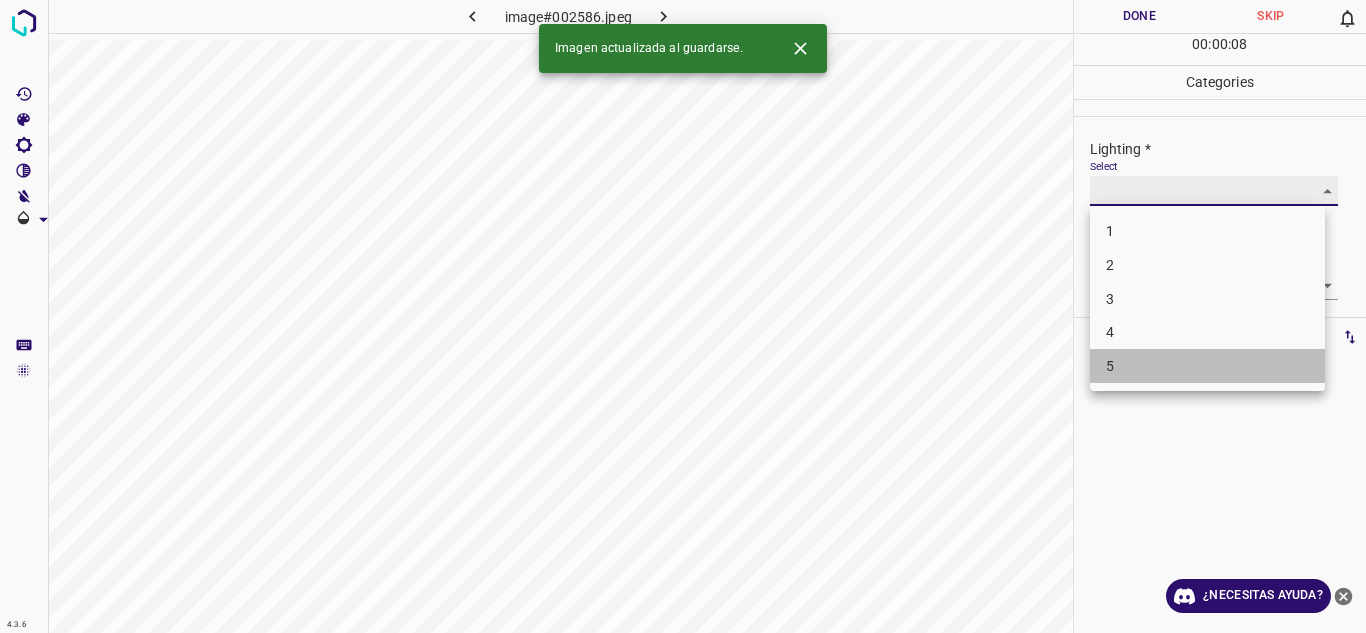 type on "5" 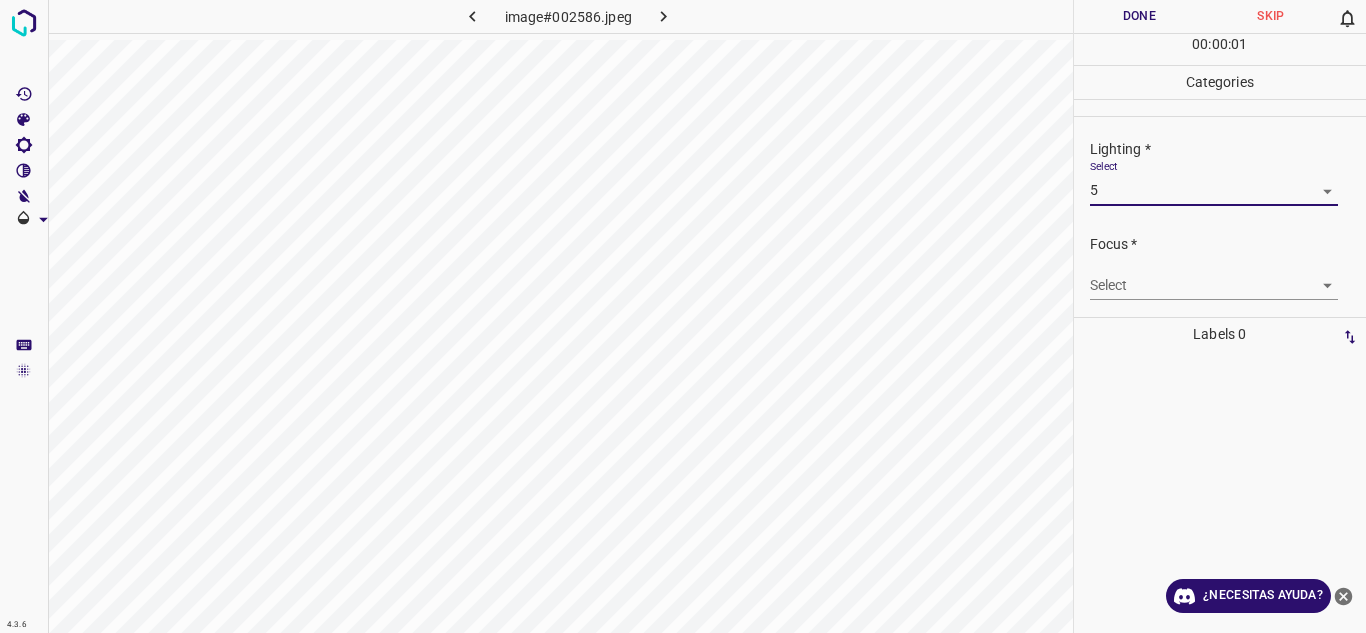 click on "4.3.6  image#002586.jpeg Done Skip 0 00   : 00   : 01   Categories Lighting *  Select 5 5 Focus *  Select ​ Overall *  Select ​ Labels   0 Categories 1 Lighting 2 Focus 3 Overall Tools Space Change between modes (Draw & Edit) I Auto labeling R Restore zoom M Zoom in N Zoom out Delete Delete selecte label Filters Z Restore filters X Saturation filter C Brightness filter V Contrast filter B Gray scale filter General O Download ¿Necesitas ayuda? Texto original Valora esta traducción Tu opinión servirá para ayudar a mejorar el Traductor de Google - Texto - Esconder - Borrar" at bounding box center (683, 316) 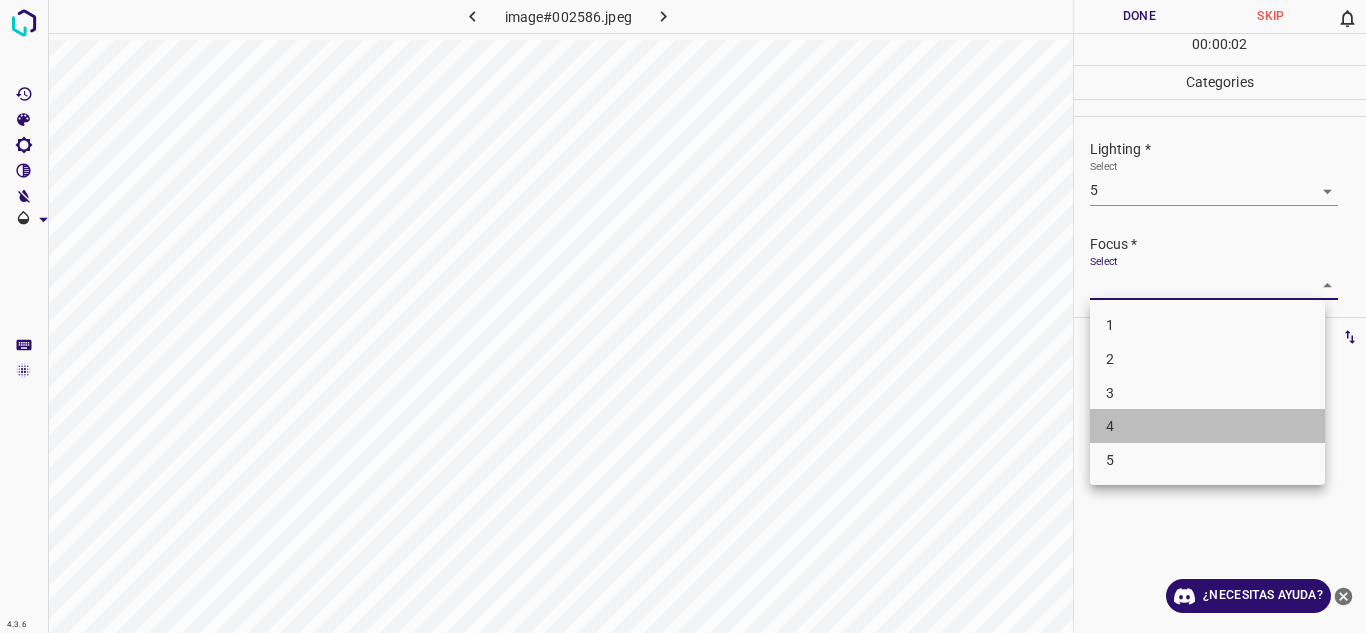 click on "4" at bounding box center [1207, 426] 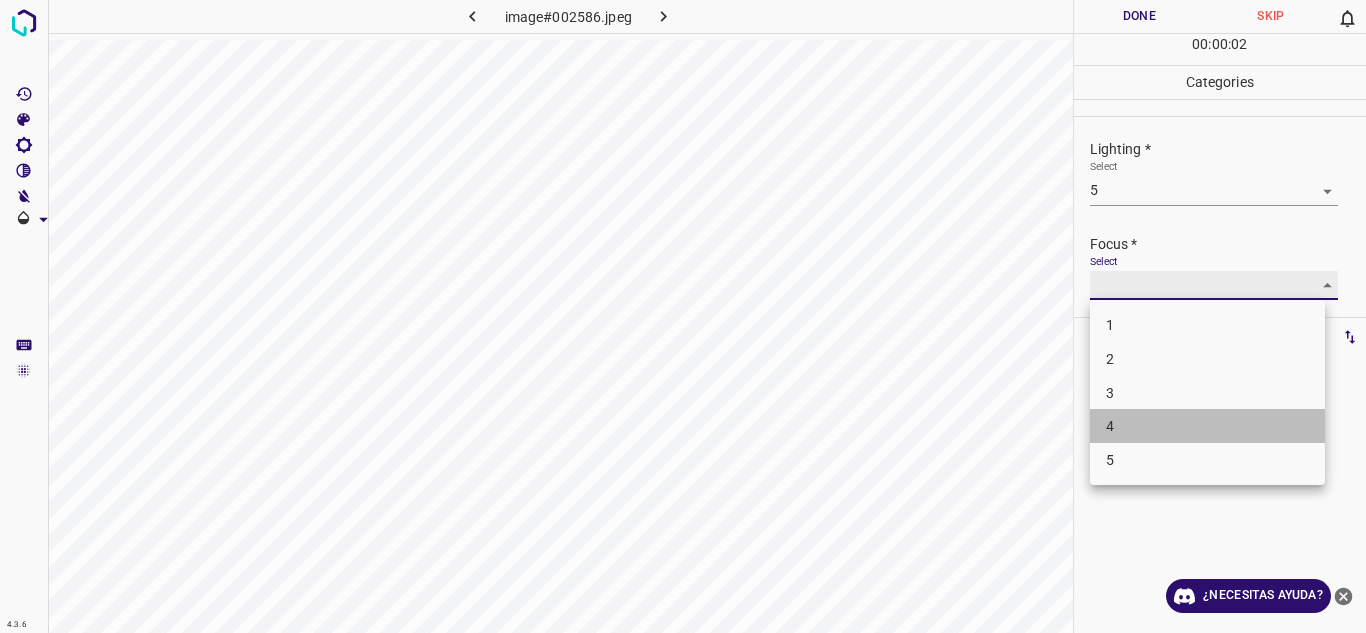type on "4" 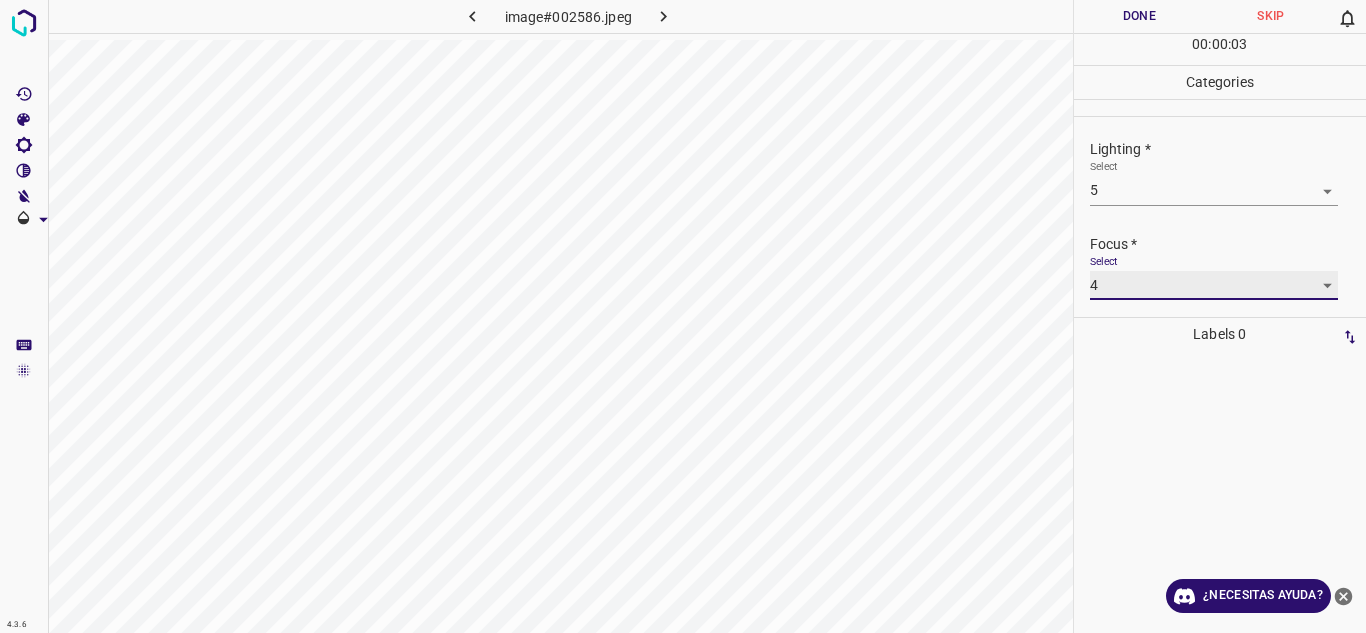 scroll, scrollTop: 98, scrollLeft: 0, axis: vertical 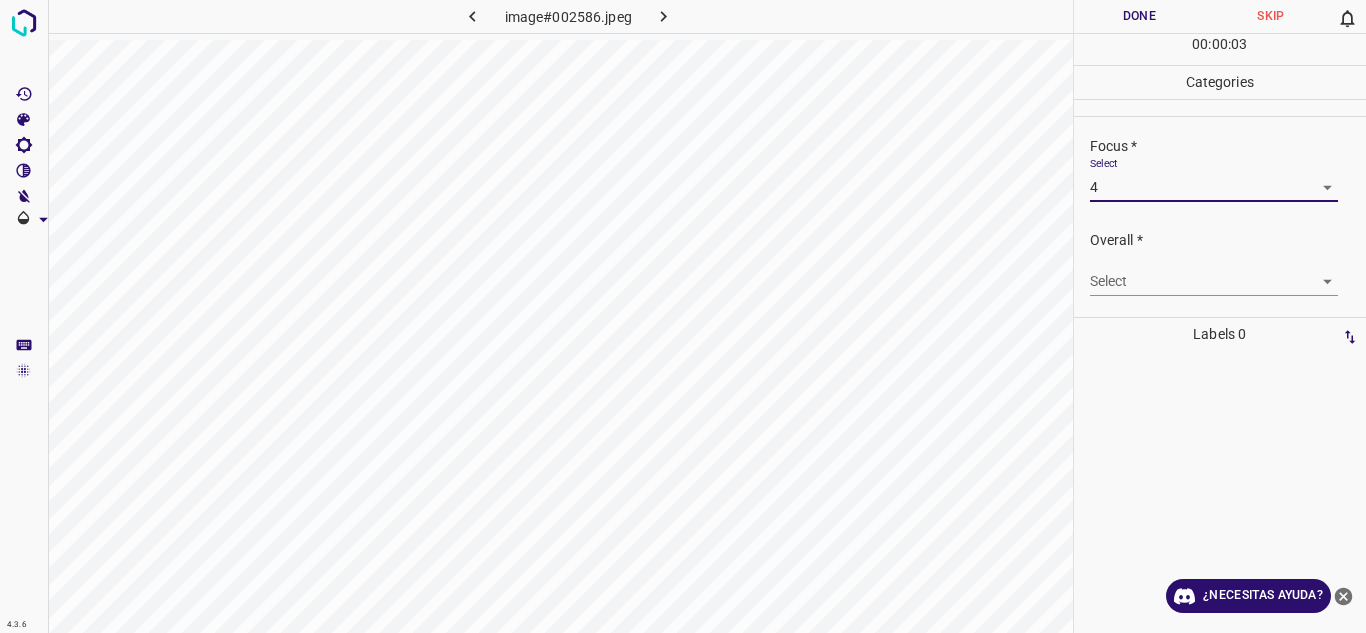 click on "4.3.6  image#002586.jpeg Done Skip 0 00   : 00   : 03   Categories Lighting *  Select 5 5 Focus *  Select 4 4 Overall *  Select ​ Labels   0 Categories 1 Lighting 2 Focus 3 Overall Tools Space Change between modes (Draw & Edit) I Auto labeling R Restore zoom M Zoom in N Zoom out Delete Delete selecte label Filters Z Restore filters X Saturation filter C Brightness filter V Contrast filter B Gray scale filter General O Download ¿Necesitas ayuda? Texto original Valora esta traducción Tu opinión servirá para ayudar a mejorar el Traductor de Google - Texto - Esconder - Borrar" at bounding box center [683, 316] 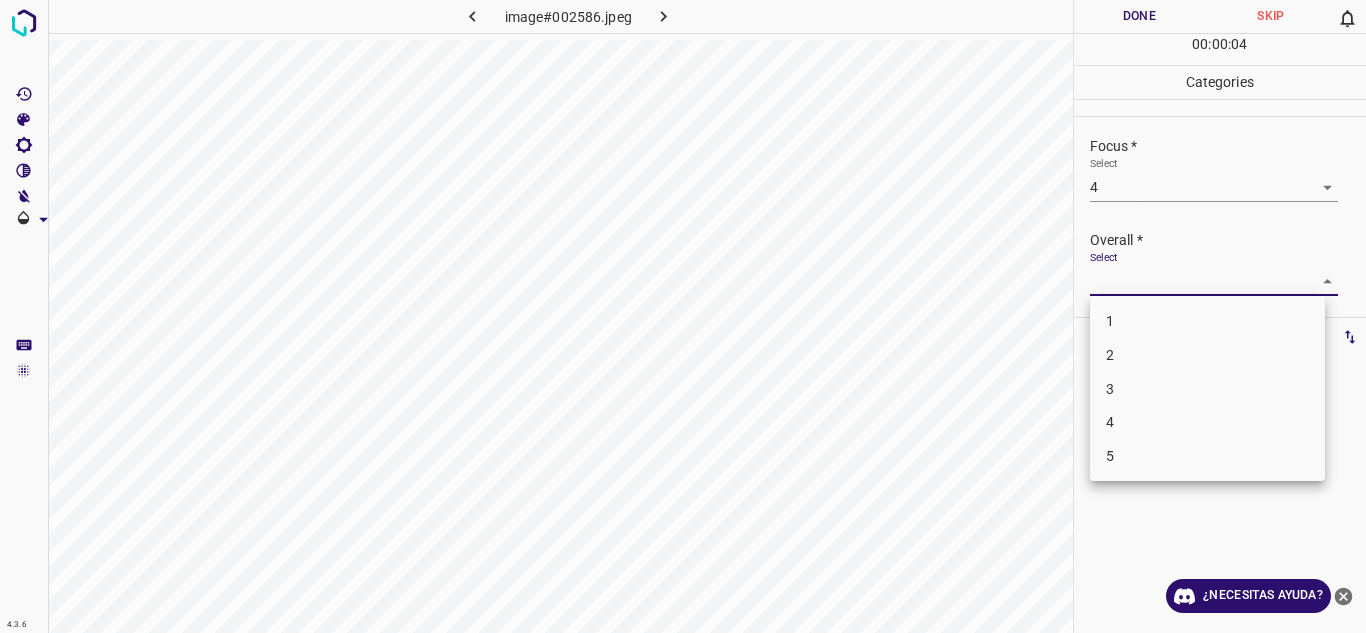 click on "4" at bounding box center (1207, 422) 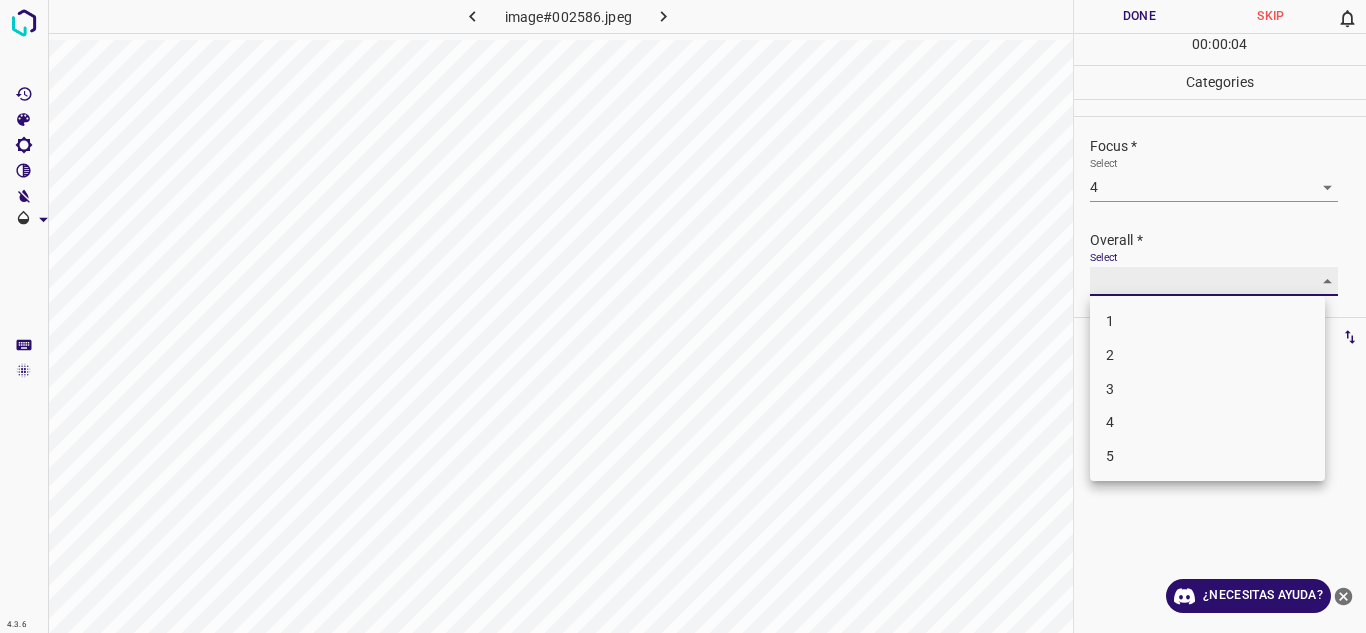 type on "4" 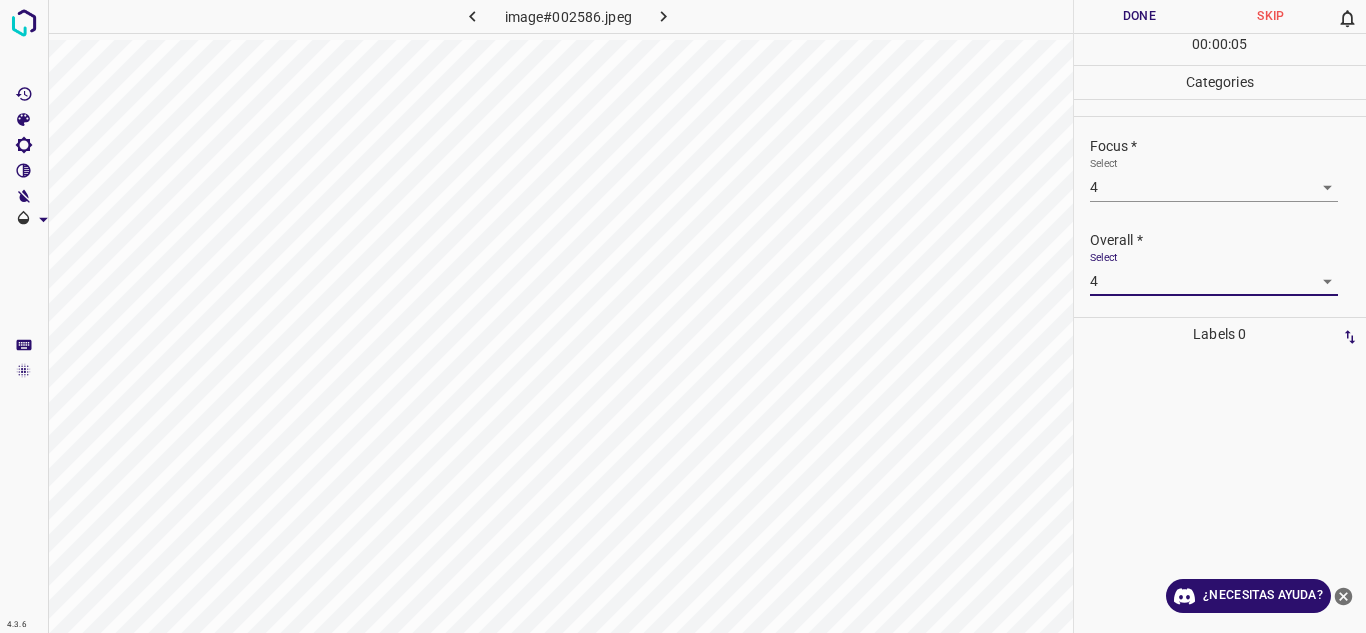 click on "Done" at bounding box center (1140, 16) 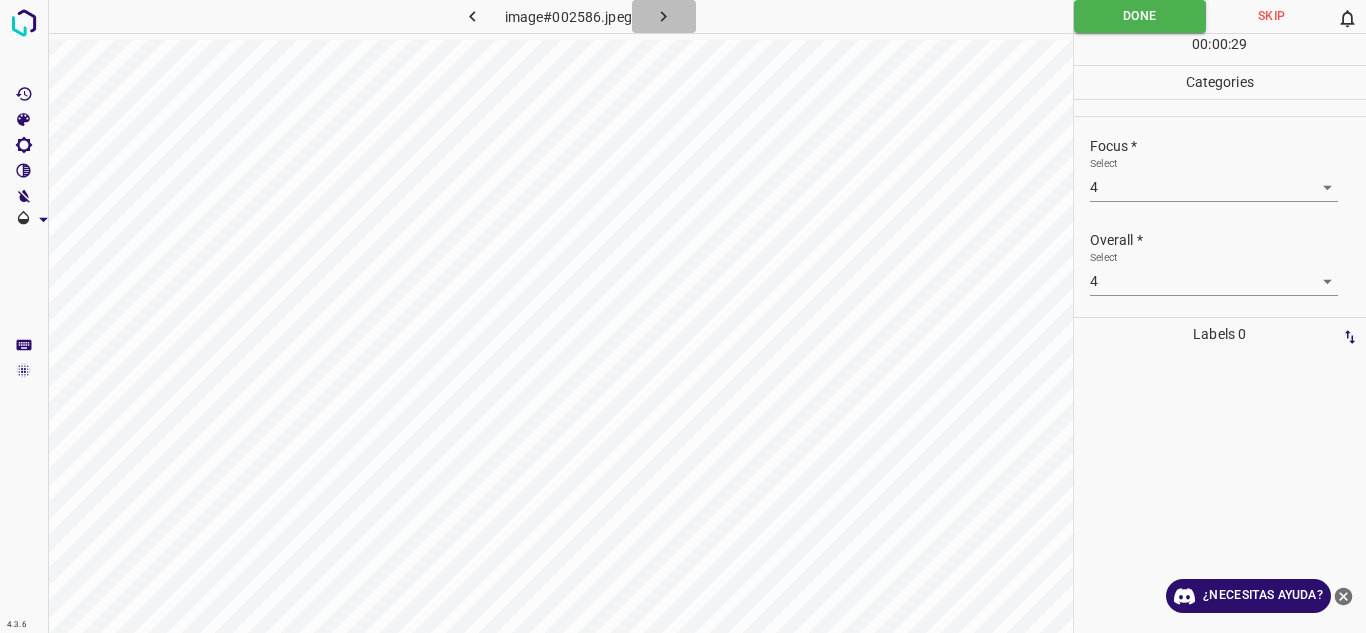 click at bounding box center (664, 16) 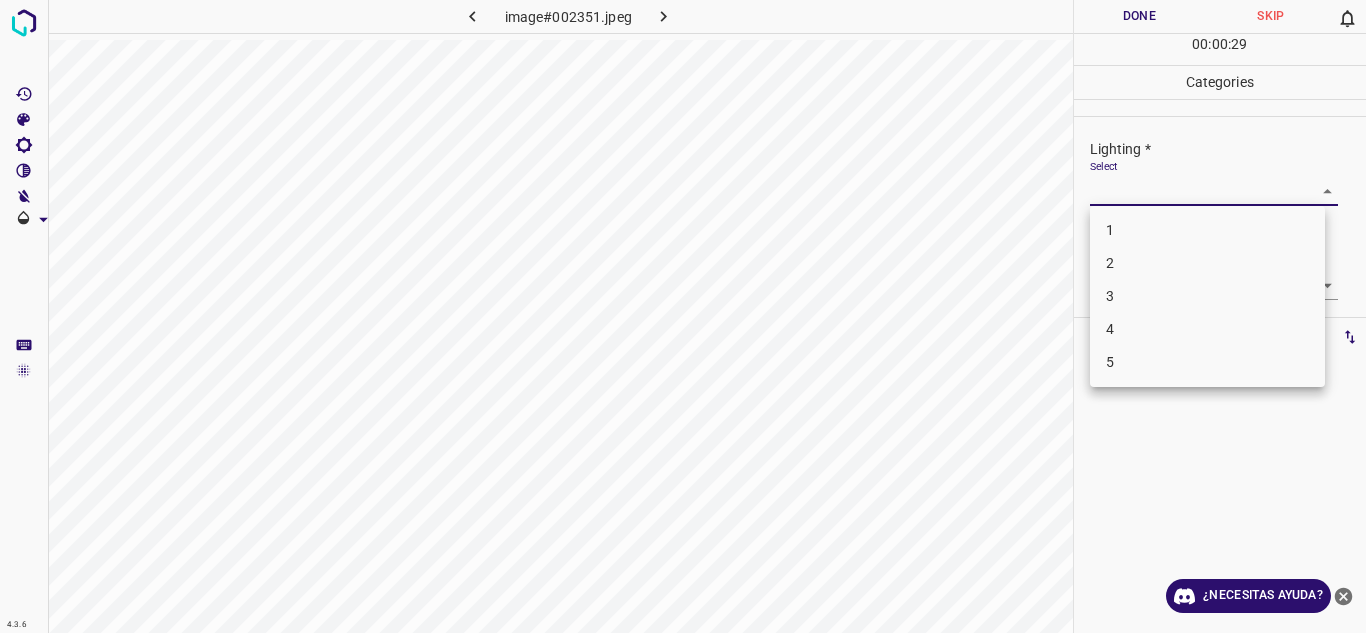click on "4.3.6  image#002351.jpeg Done Skip 0 00   : 00   : 29   Categories Lighting *  Select ​ Focus *  Select ​ Overall *  Select ​ Labels   0 Categories 1 Lighting 2 Focus 3 Overall Tools Space Change between modes (Draw & Edit) I Auto labeling R Restore zoom M Zoom in N Zoom out Delete Delete selecte label Filters Z Restore filters X Saturation filter C Brightness filter V Contrast filter B Gray scale filter General O Download ¿Necesitas ayuda? Texto original Valora esta traducción Tu opinión servirá para ayudar a mejorar el Traductor de Google - Texto - Esconder - Borrar 1 2 3 4 5" at bounding box center [683, 316] 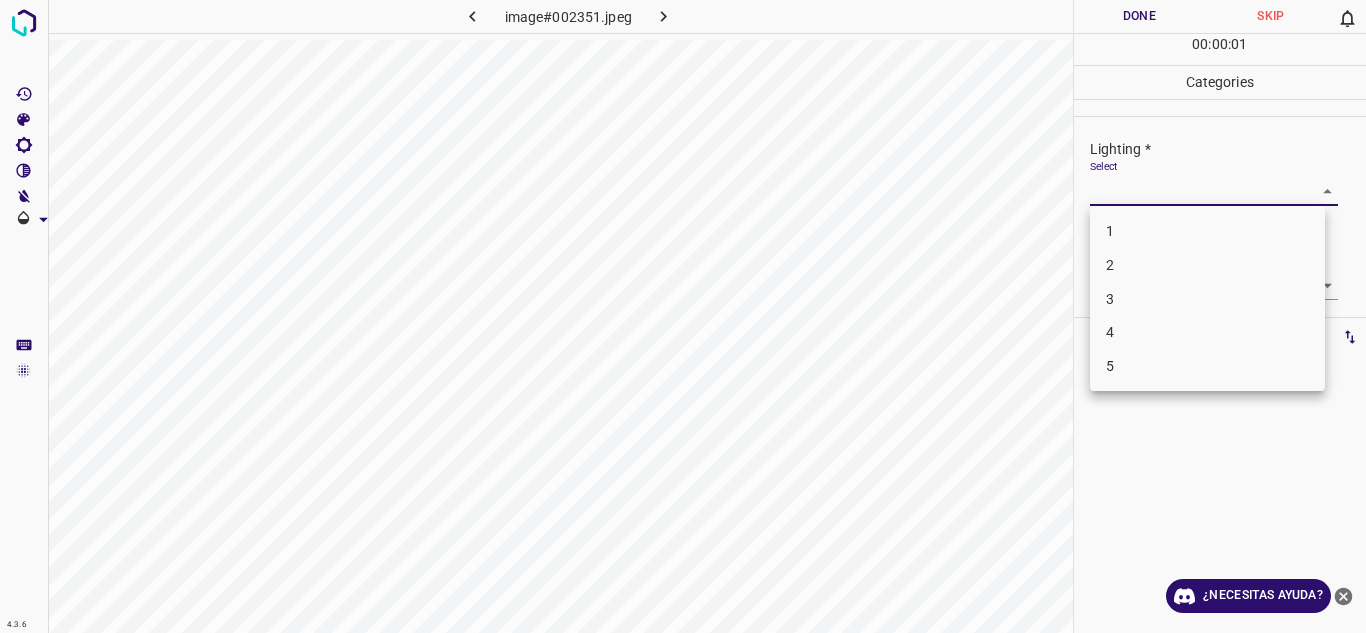 click on "5" at bounding box center (1207, 366) 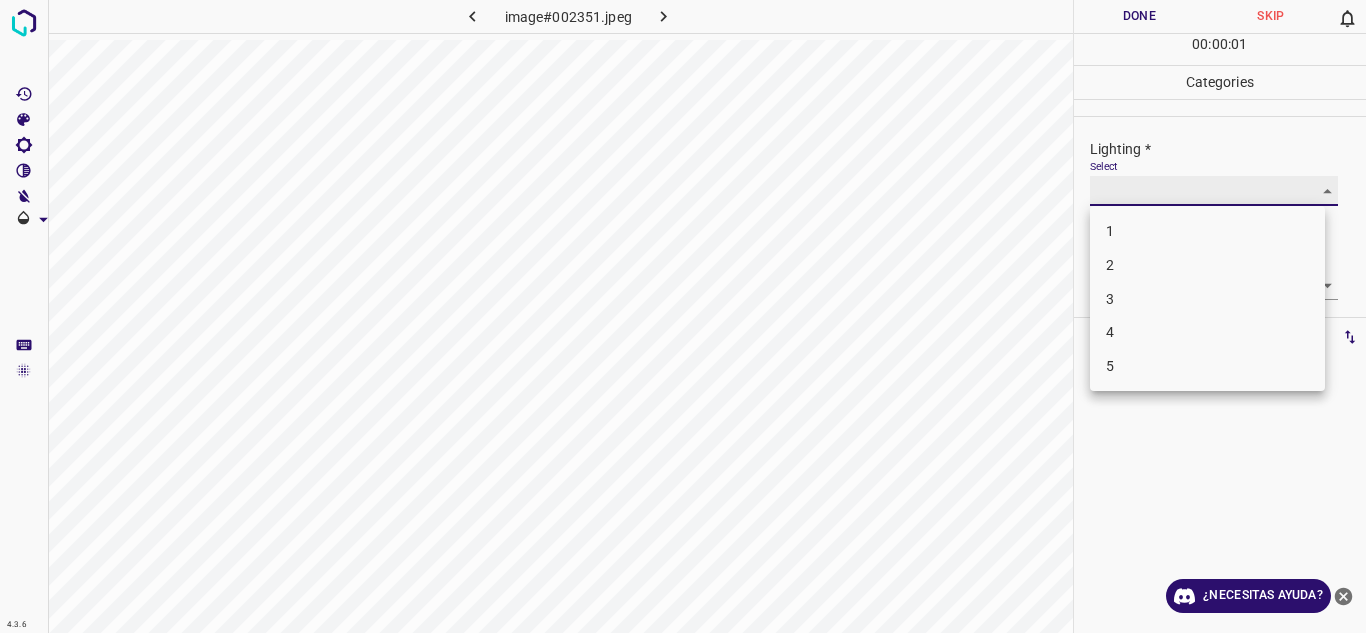 type on "5" 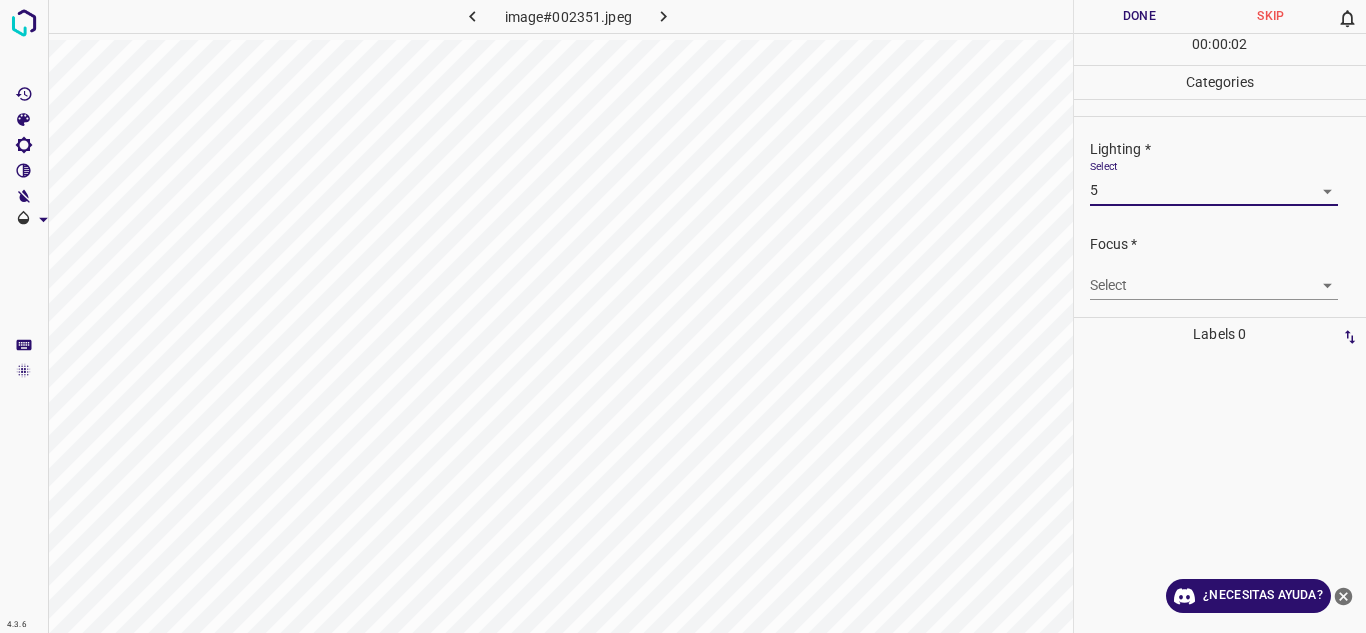 click on "4.3.6  image#002351.jpeg Done Skip 0 00   : 00   : 02   Categories Lighting *  Select 5 5 Focus *  Select ​ Overall *  Select ​ Labels   0 Categories 1 Lighting 2 Focus 3 Overall Tools Space Change between modes (Draw & Edit) I Auto labeling R Restore zoom M Zoom in N Zoom out Delete Delete selecte label Filters Z Restore filters X Saturation filter C Brightness filter V Contrast filter B Gray scale filter General O Download ¿Necesitas ayuda? Texto original Valora esta traducción Tu opinión servirá para ayudar a mejorar el Traductor de Google - Texto - Esconder - Borrar" at bounding box center [683, 316] 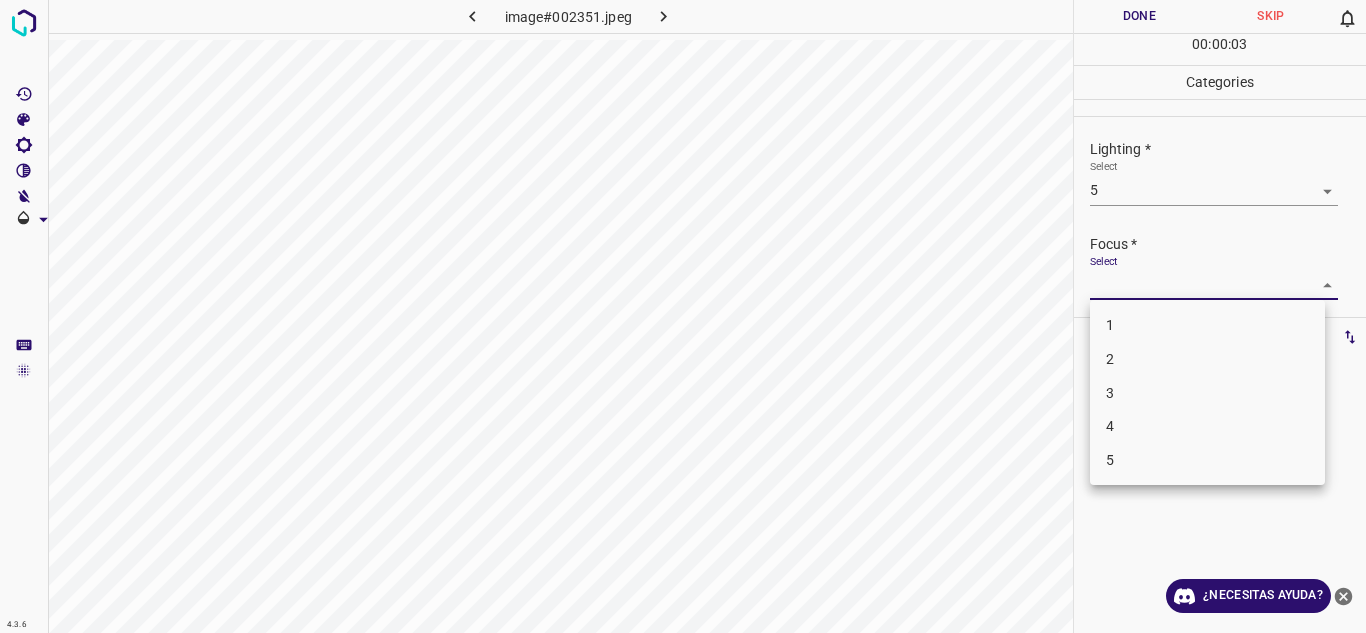 drag, startPoint x: 1118, startPoint y: 430, endPoint x: 1262, endPoint y: 316, distance: 183.66273 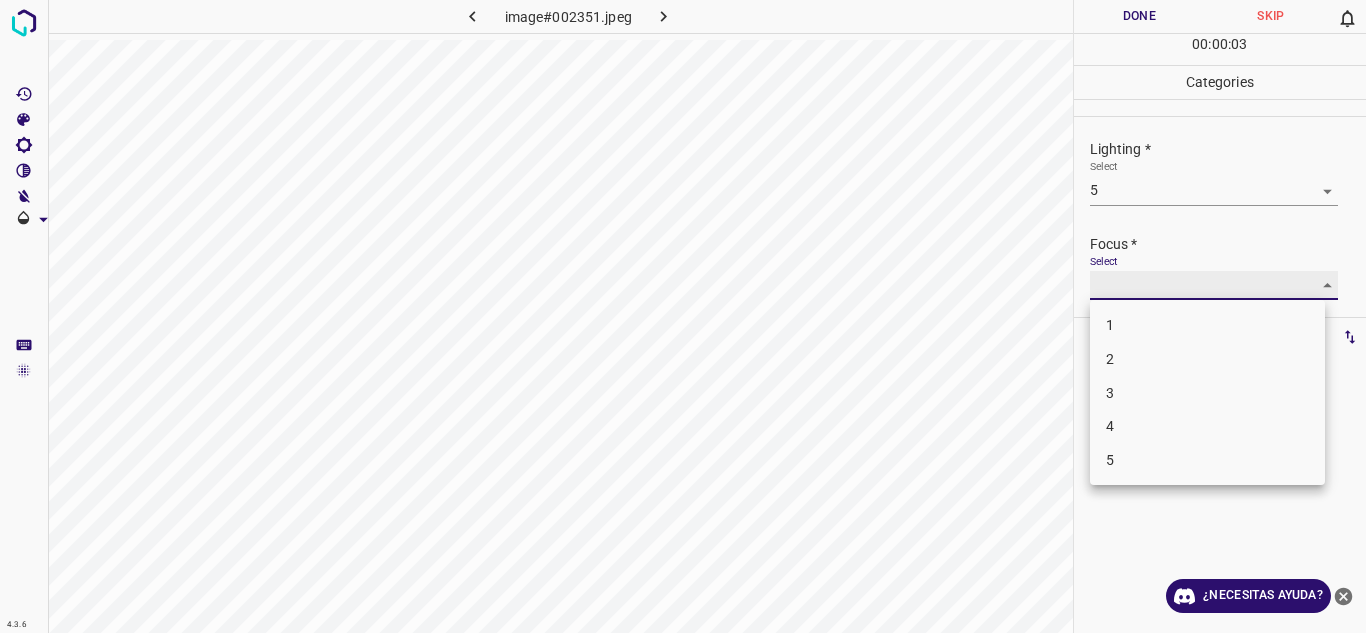 type on "4" 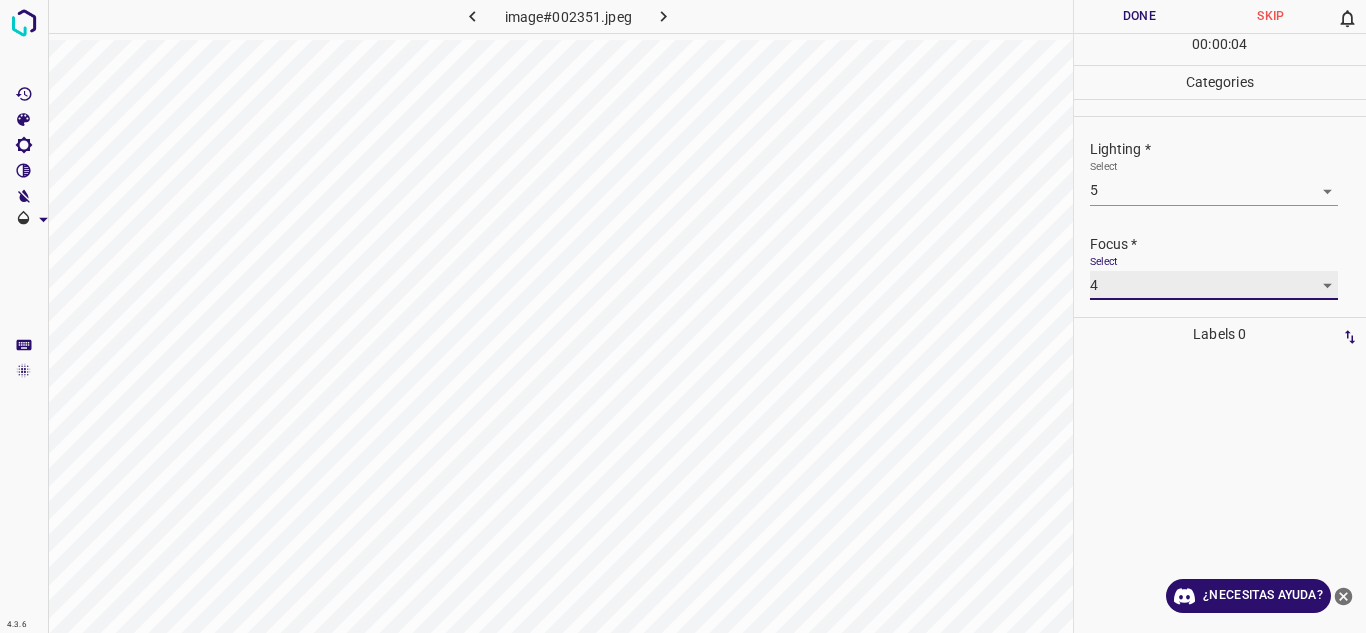scroll, scrollTop: 98, scrollLeft: 0, axis: vertical 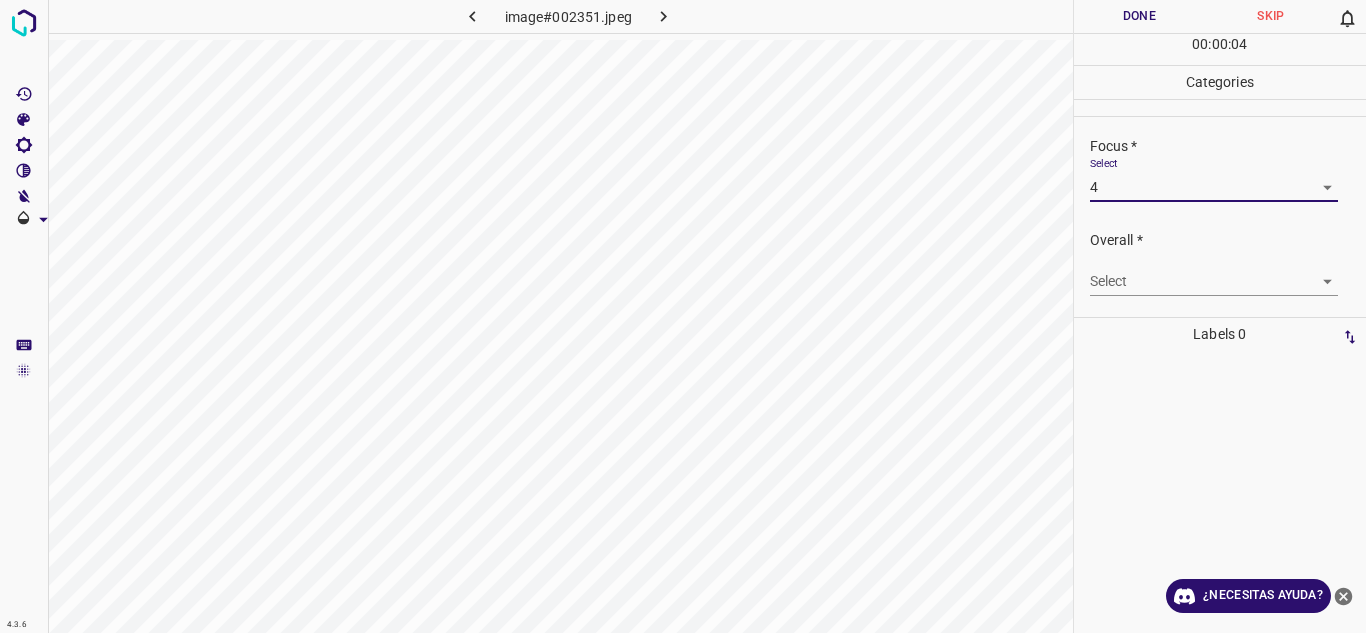 click on "4.3.6  image#002351.jpeg Done Skip 0 00   : 00   : 04   Categories Lighting *  Select 5 5 Focus *  Select 4 4 Overall *  Select ​ Labels   0 Categories 1 Lighting 2 Focus 3 Overall Tools Space Change between modes (Draw & Edit) I Auto labeling R Restore zoom M Zoom in N Zoom out Delete Delete selecte label Filters Z Restore filters X Saturation filter C Brightness filter V Contrast filter B Gray scale filter General O Download ¿Necesitas ayuda? Texto original Valora esta traducción Tu opinión servirá para ayudar a mejorar el Traductor de Google - Texto - Esconder - Borrar" at bounding box center (683, 316) 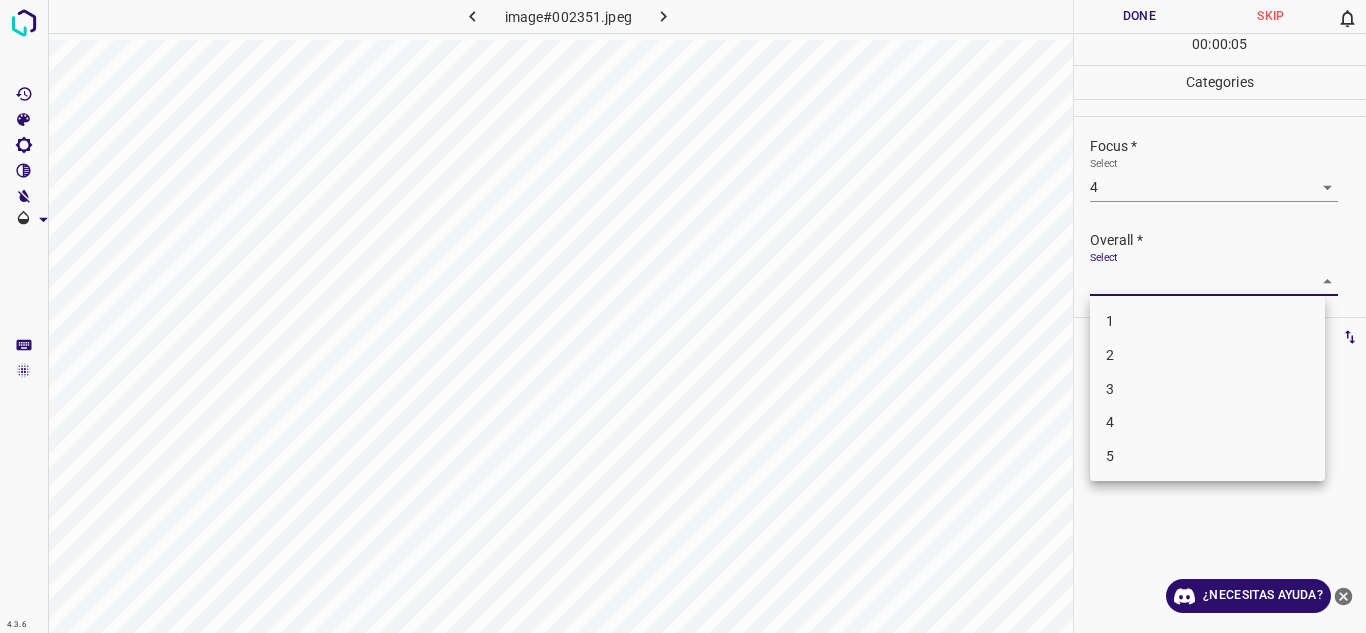 click on "4" at bounding box center (1207, 422) 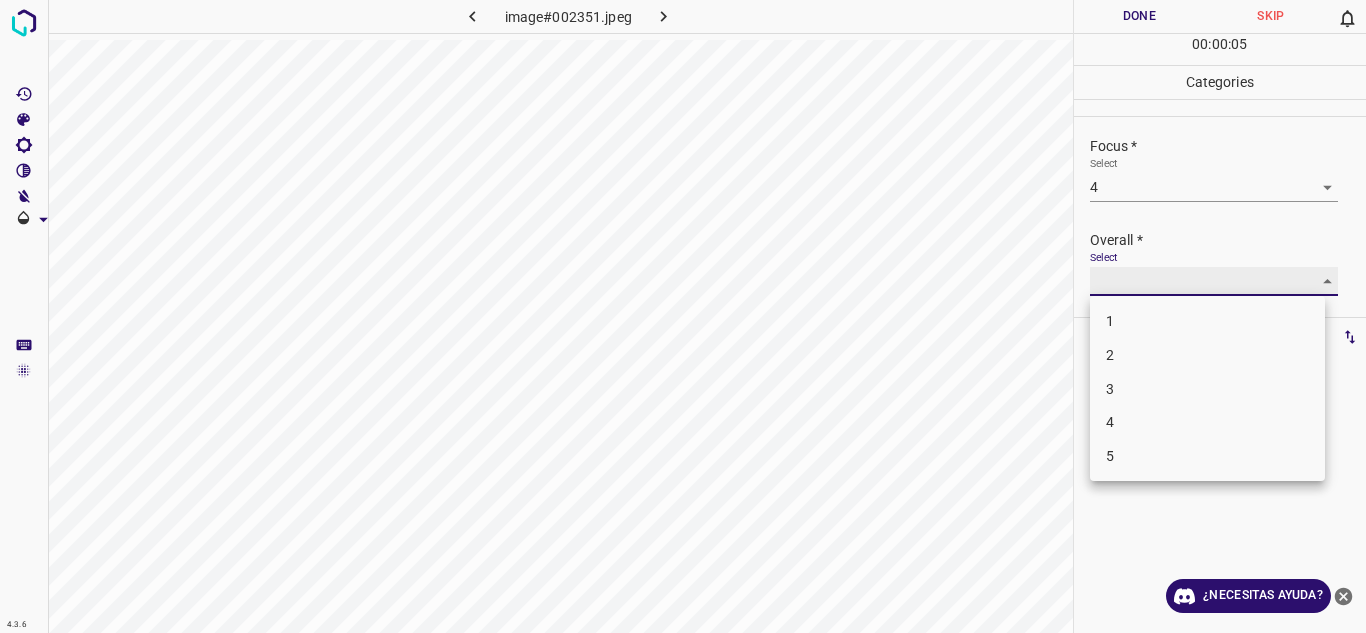 type on "4" 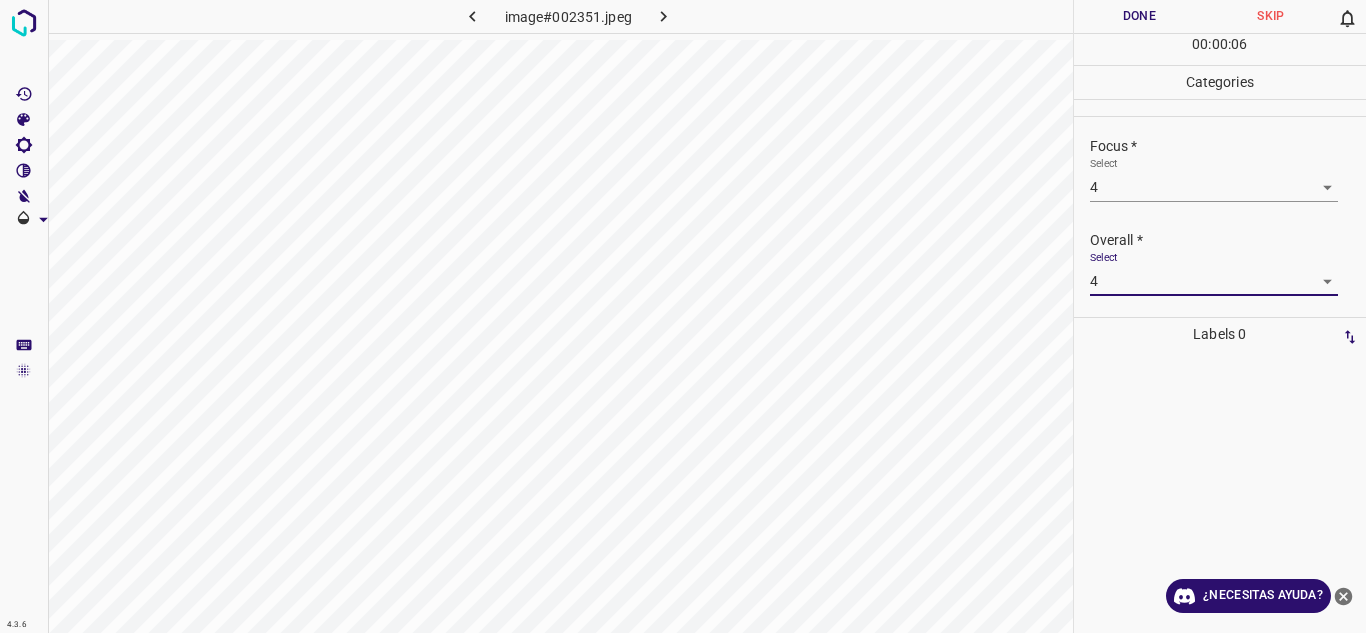 click on "Done" at bounding box center (1140, 16) 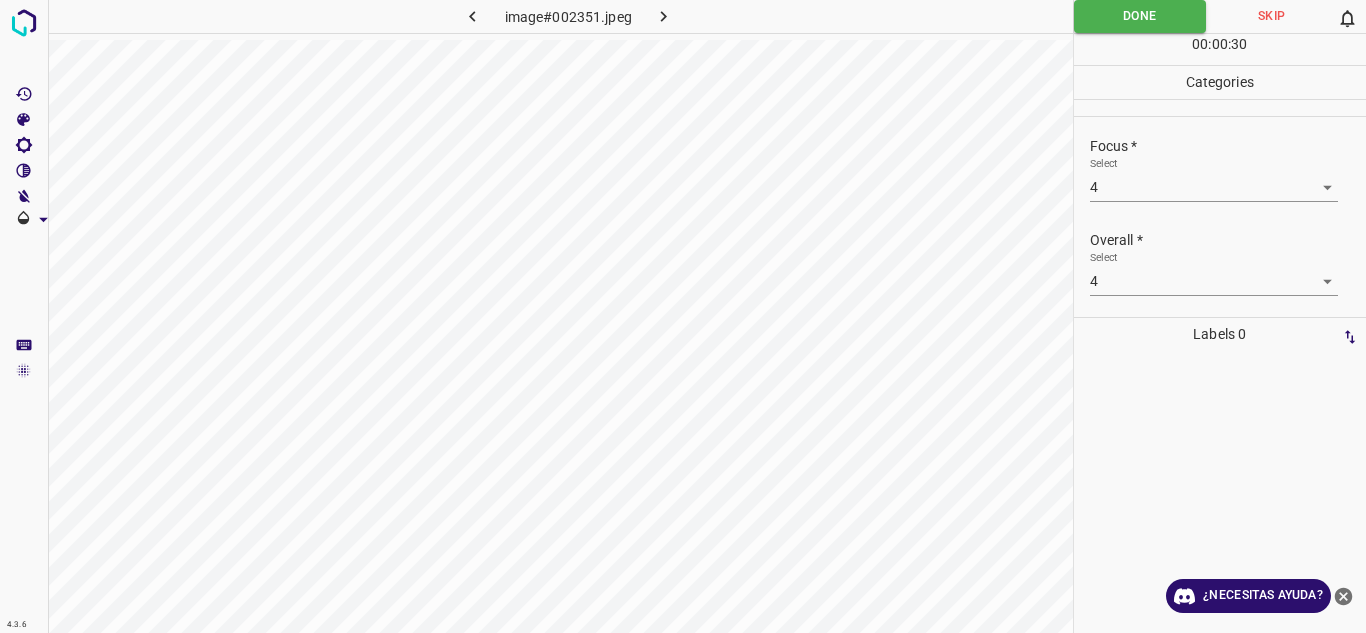 scroll, scrollTop: 0, scrollLeft: 0, axis: both 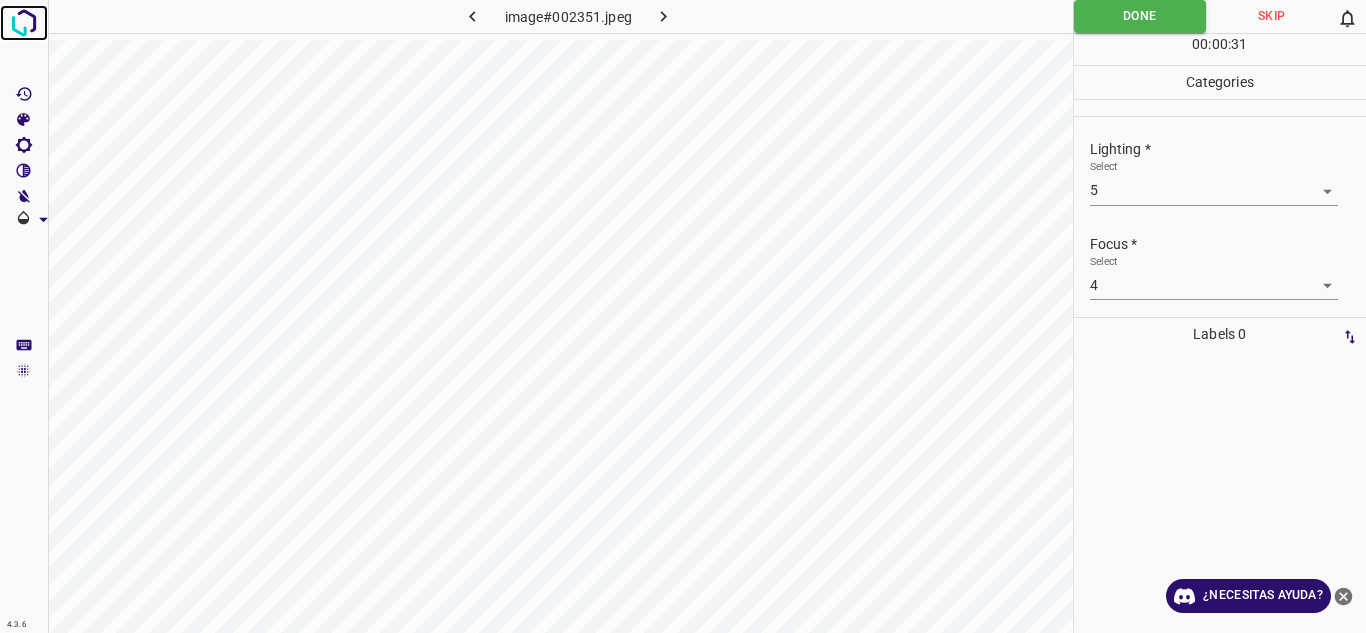 click at bounding box center (24, 23) 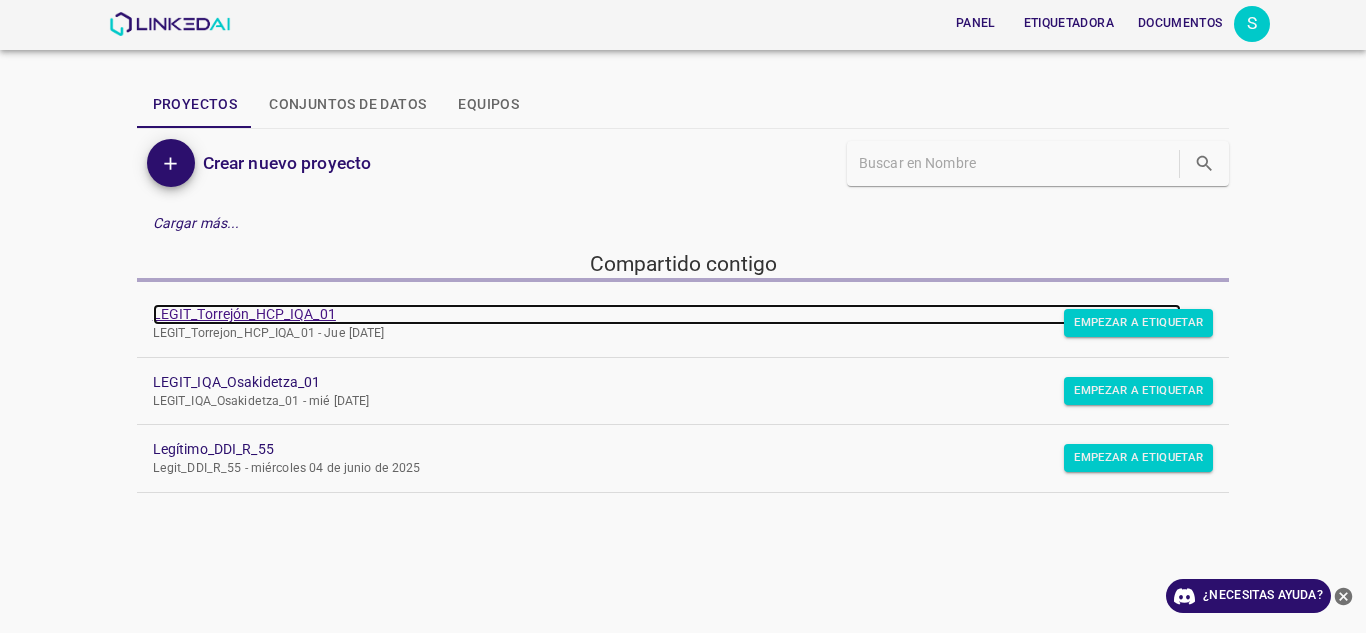 click on "LEGIT_Torrejón_HCP_IQA_01" at bounding box center (244, 314) 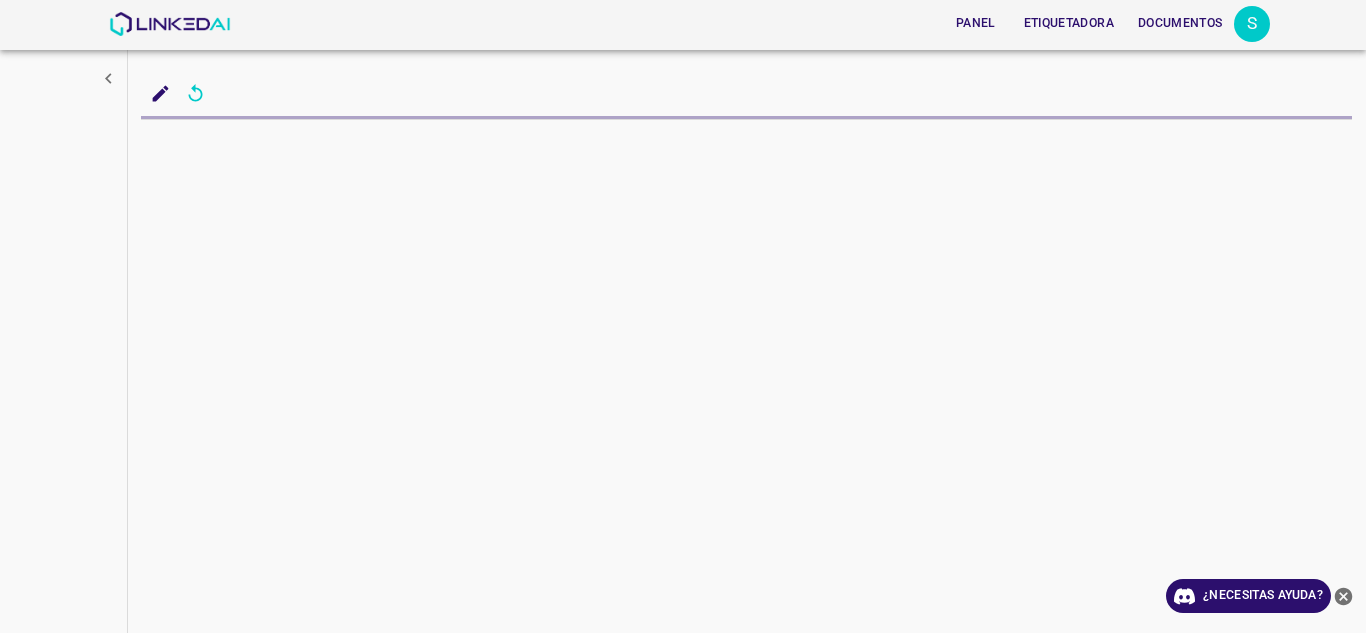 scroll, scrollTop: 0, scrollLeft: 0, axis: both 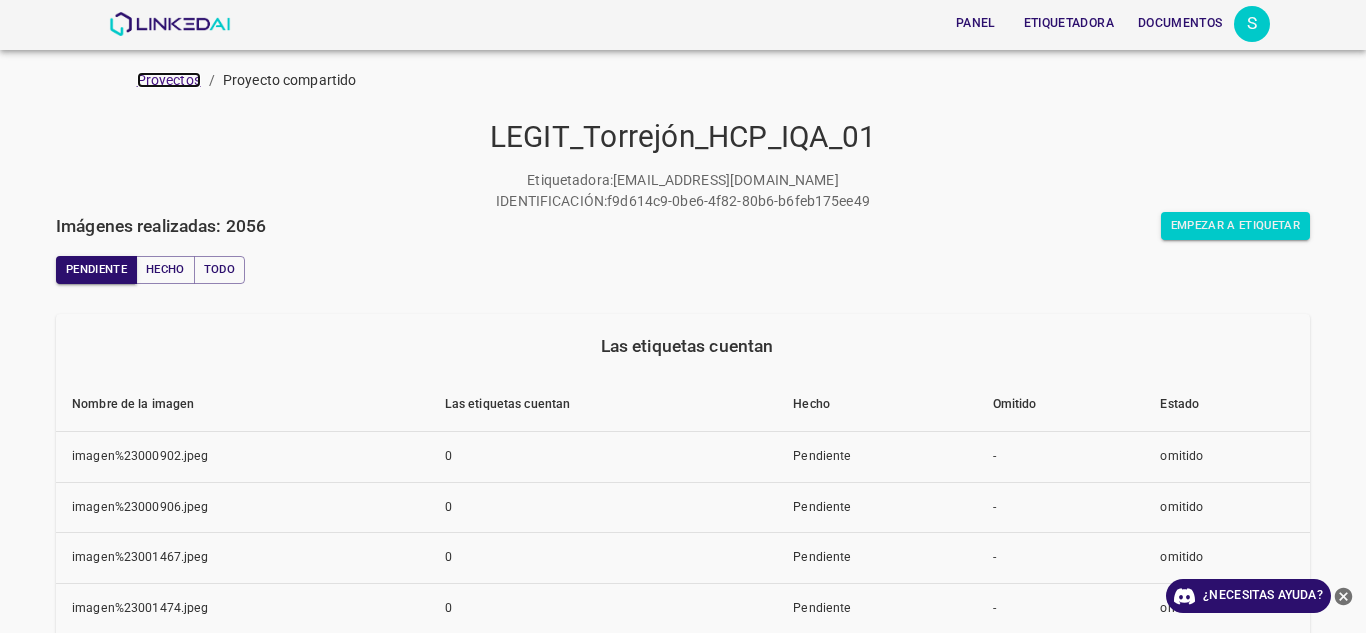 click on "Proyectos" at bounding box center (169, 80) 